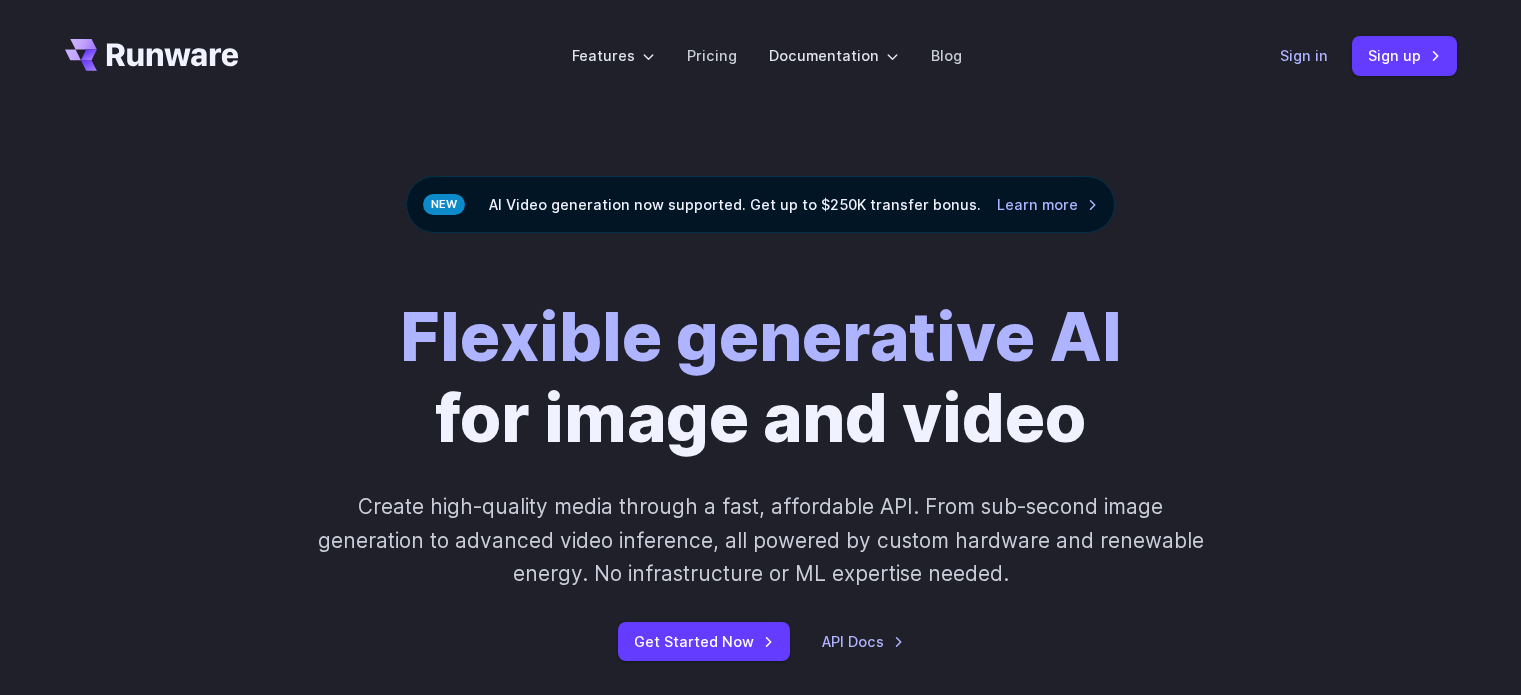scroll, scrollTop: 0, scrollLeft: 0, axis: both 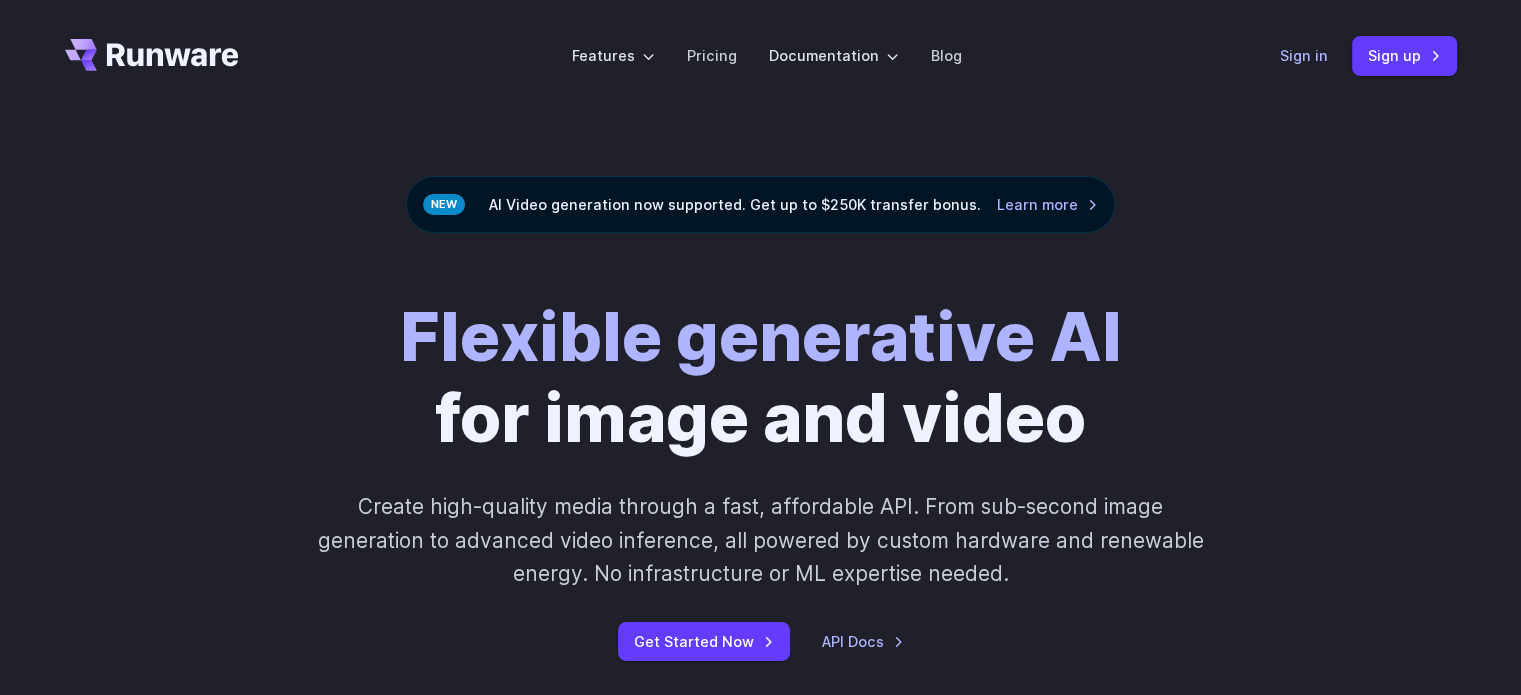 click on "Sign in" at bounding box center (1304, 55) 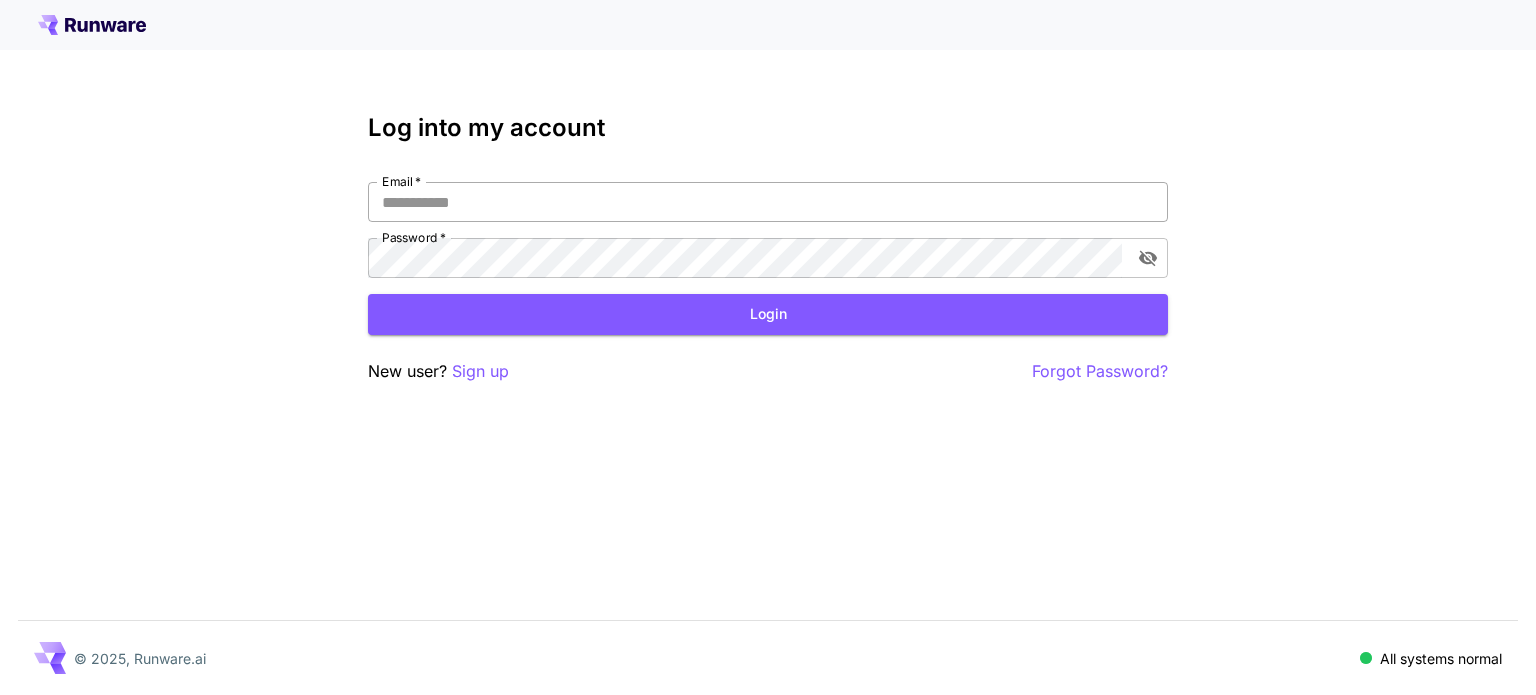 scroll, scrollTop: 0, scrollLeft: 0, axis: both 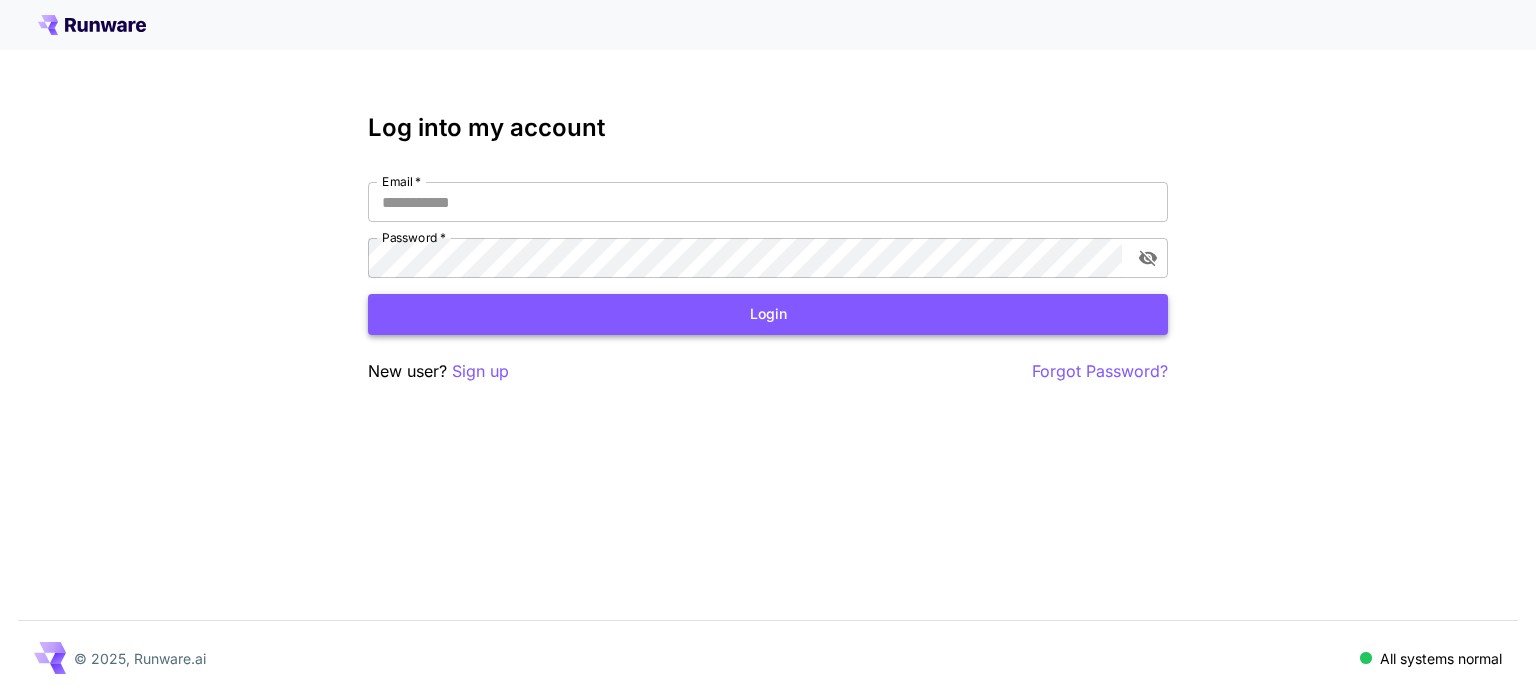 type on "**********" 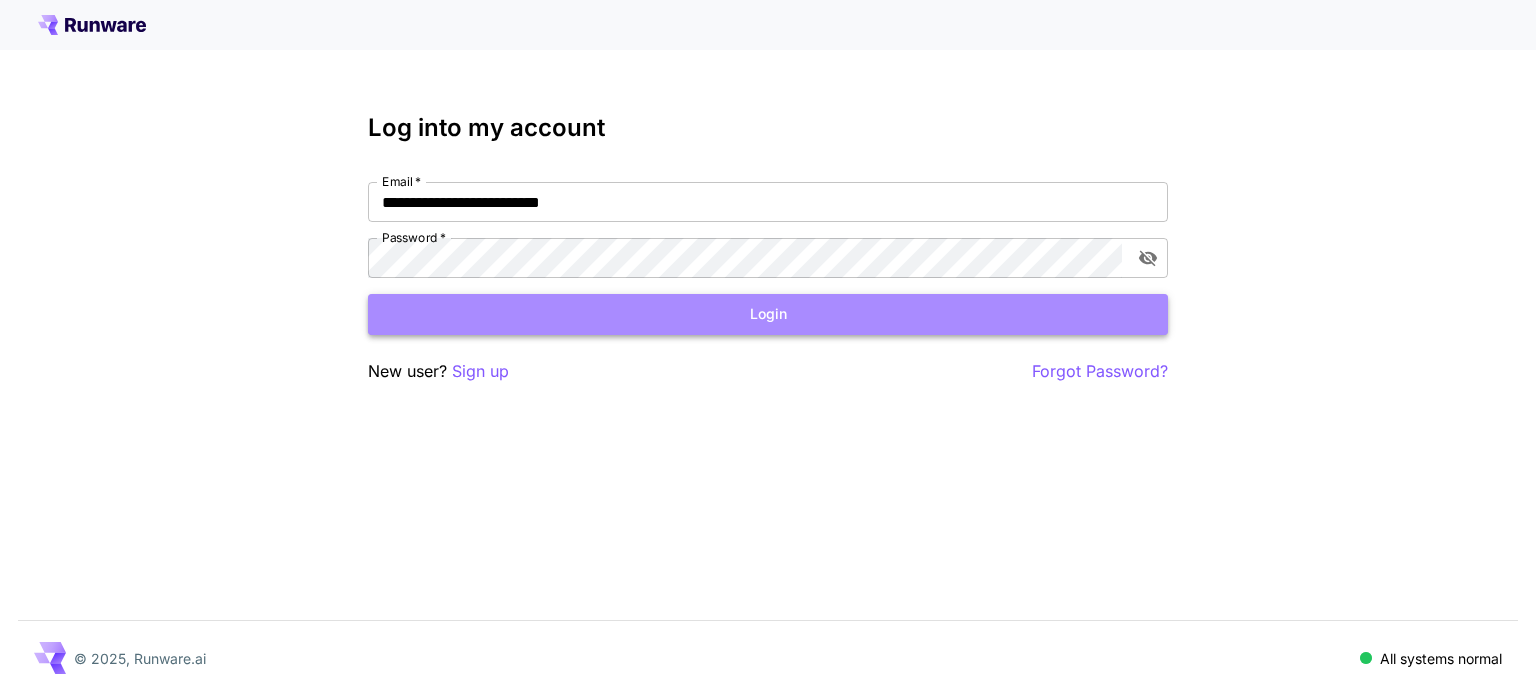 click on "Login" at bounding box center (768, 314) 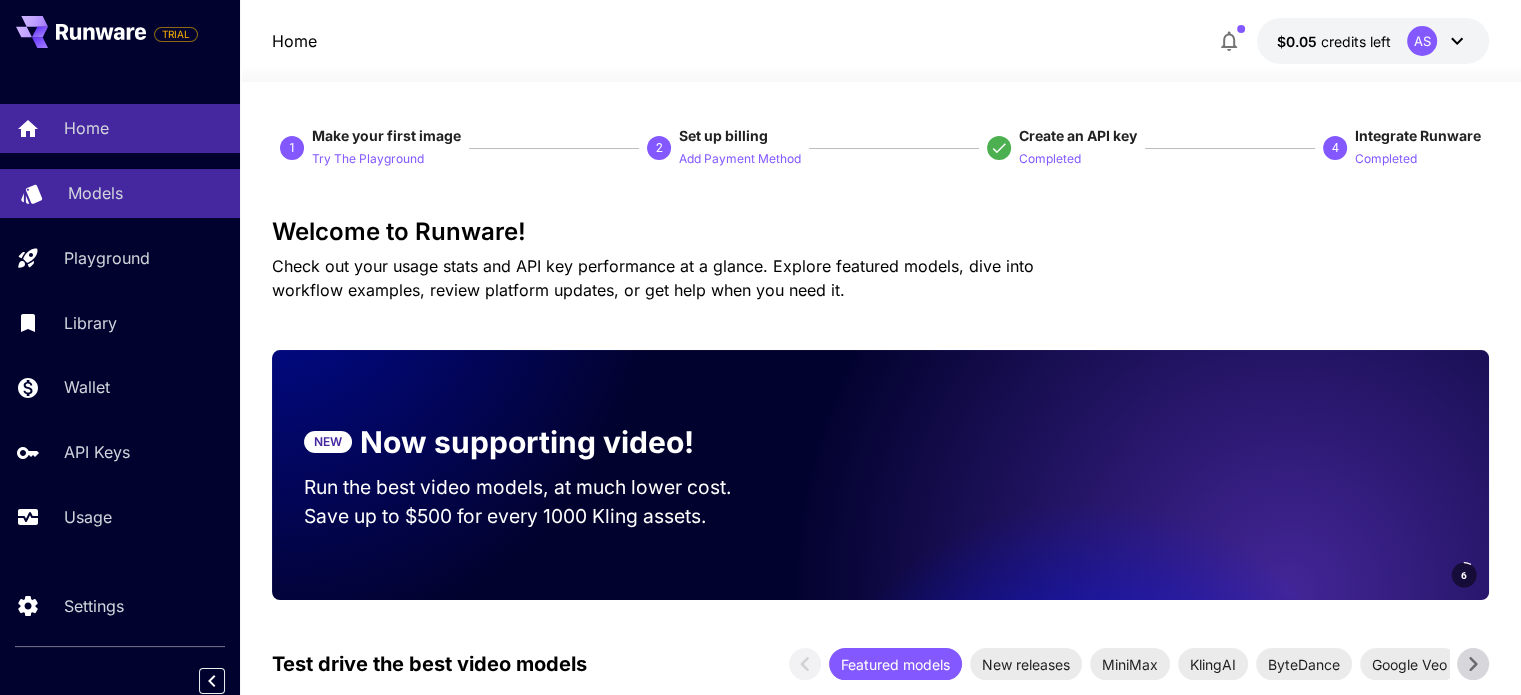 click on "Models" at bounding box center (95, 193) 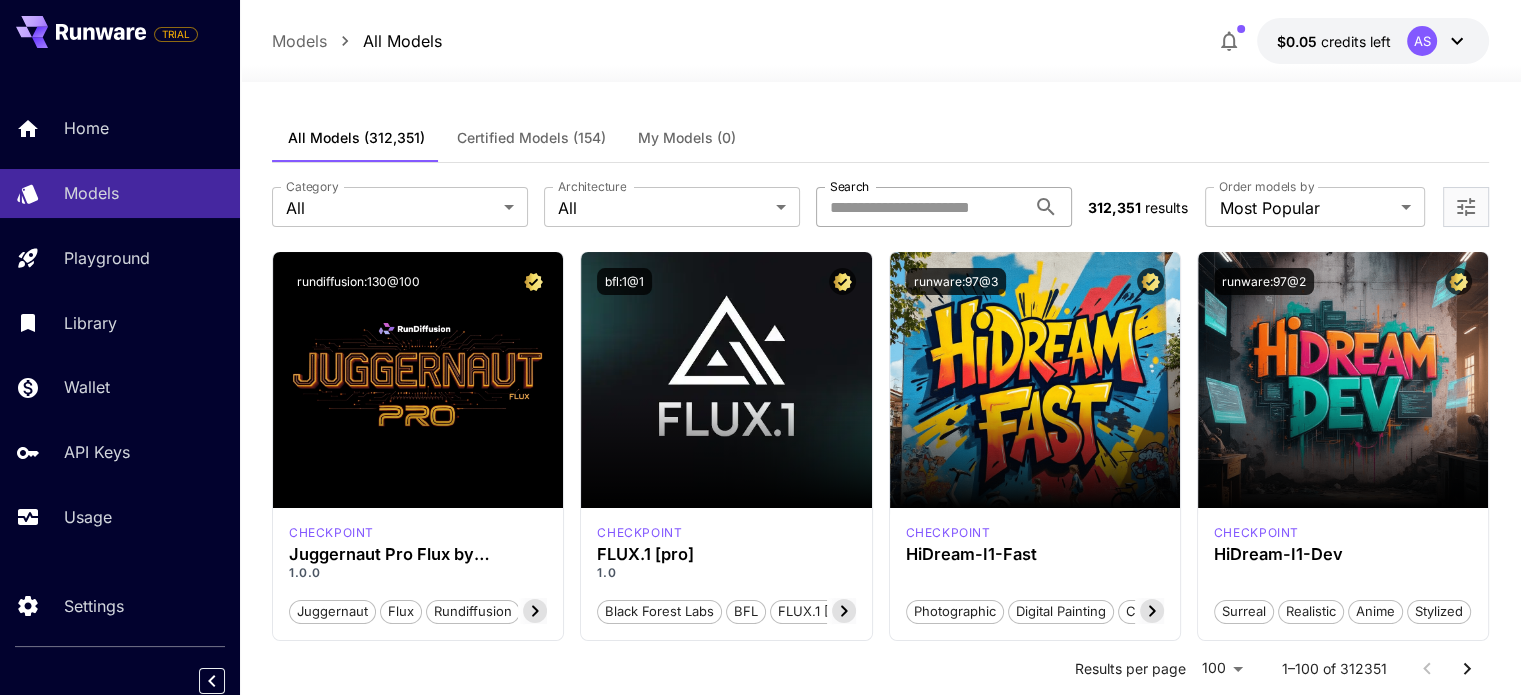 click on "Search" at bounding box center [921, 207] 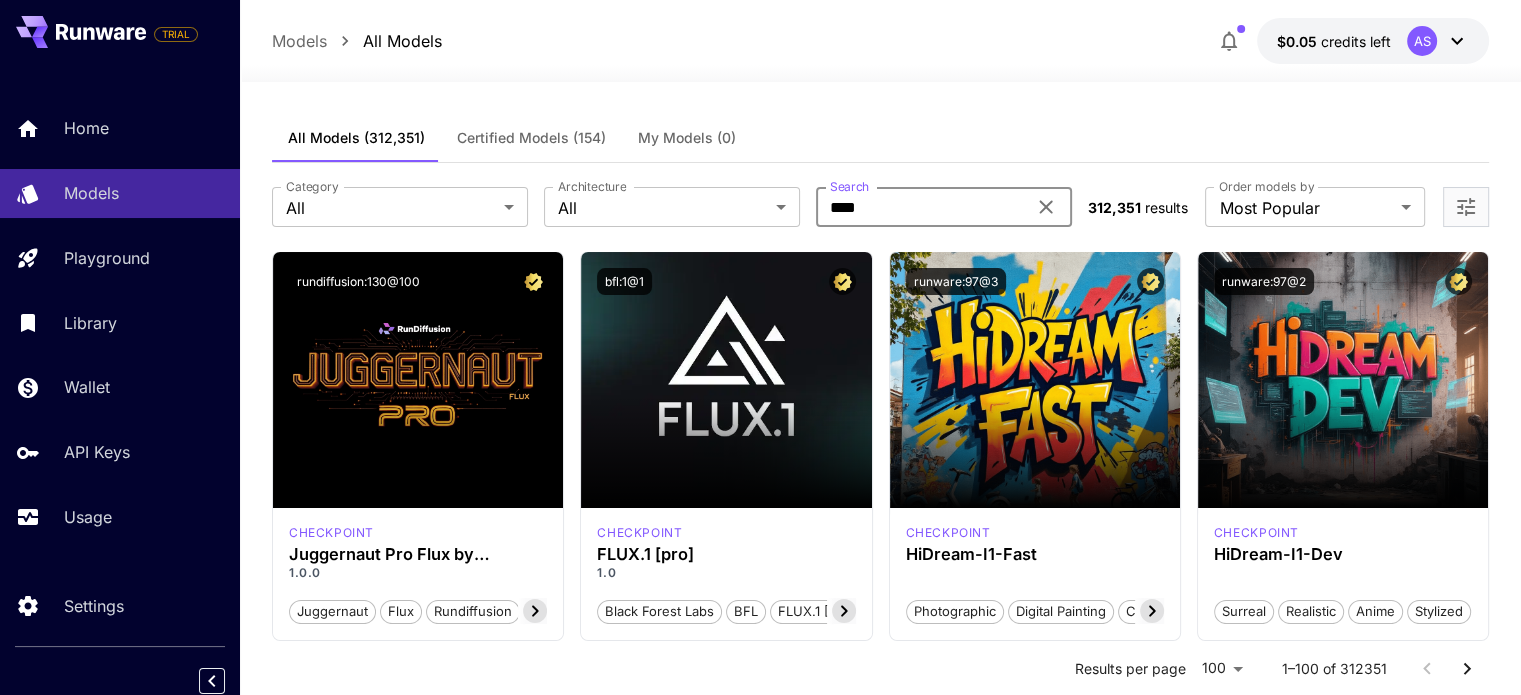 type on "****" 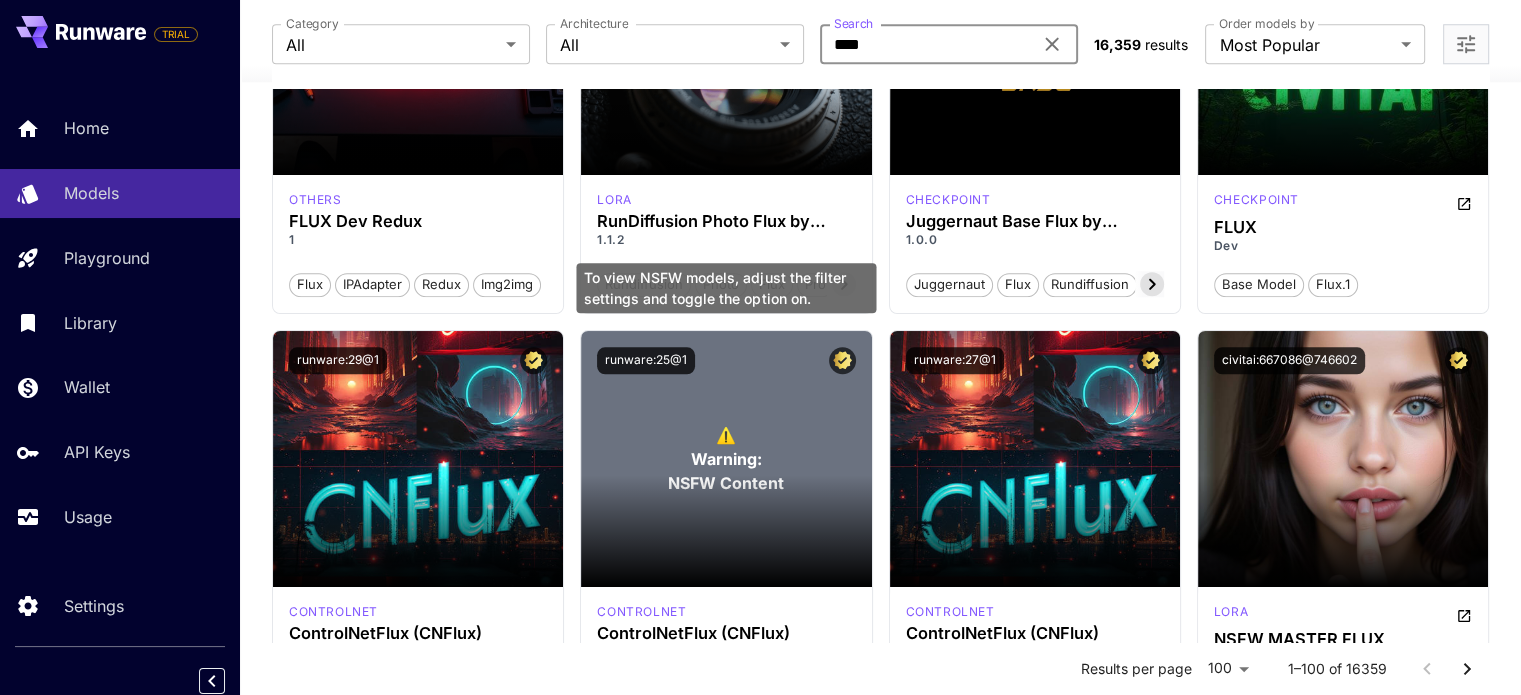 scroll, scrollTop: 1500, scrollLeft: 0, axis: vertical 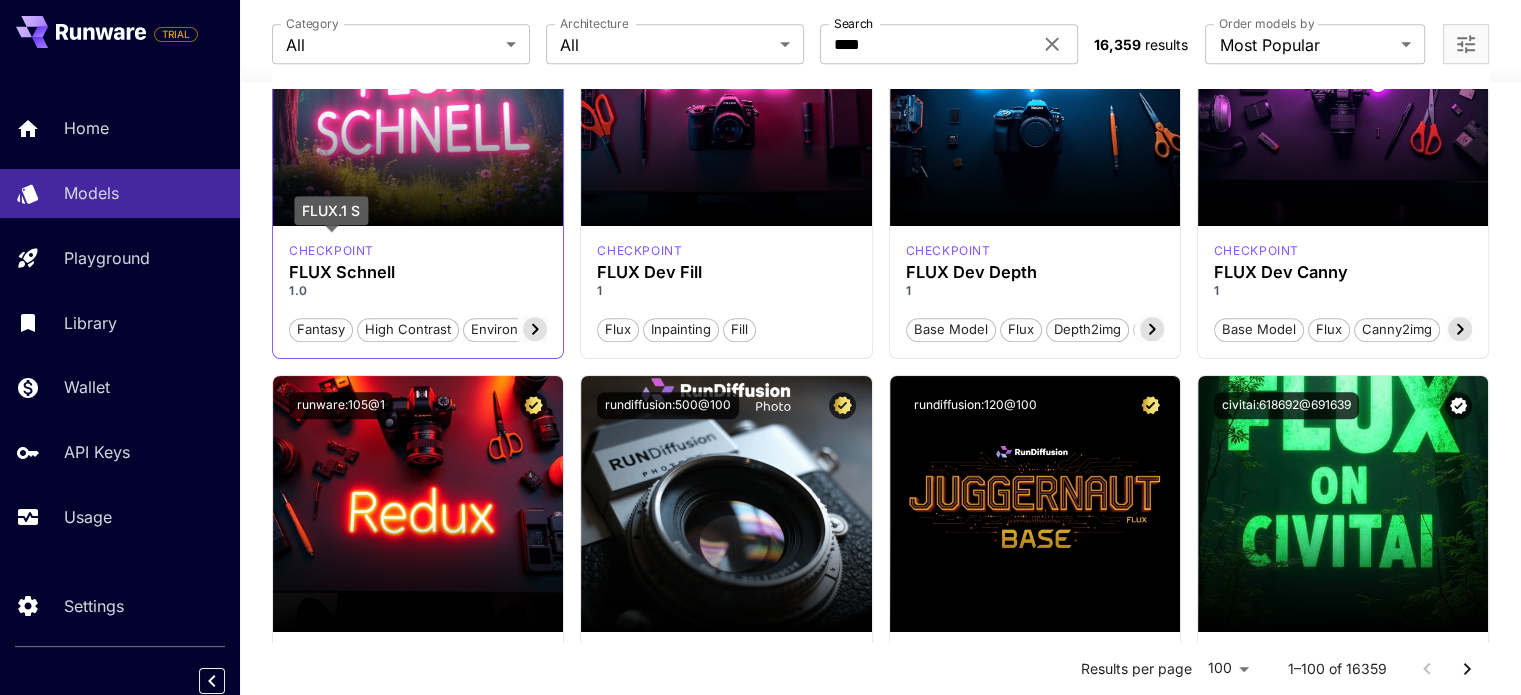 drag, startPoint x: 335, startPoint y: 246, endPoint x: 323, endPoint y: 245, distance: 12.0415945 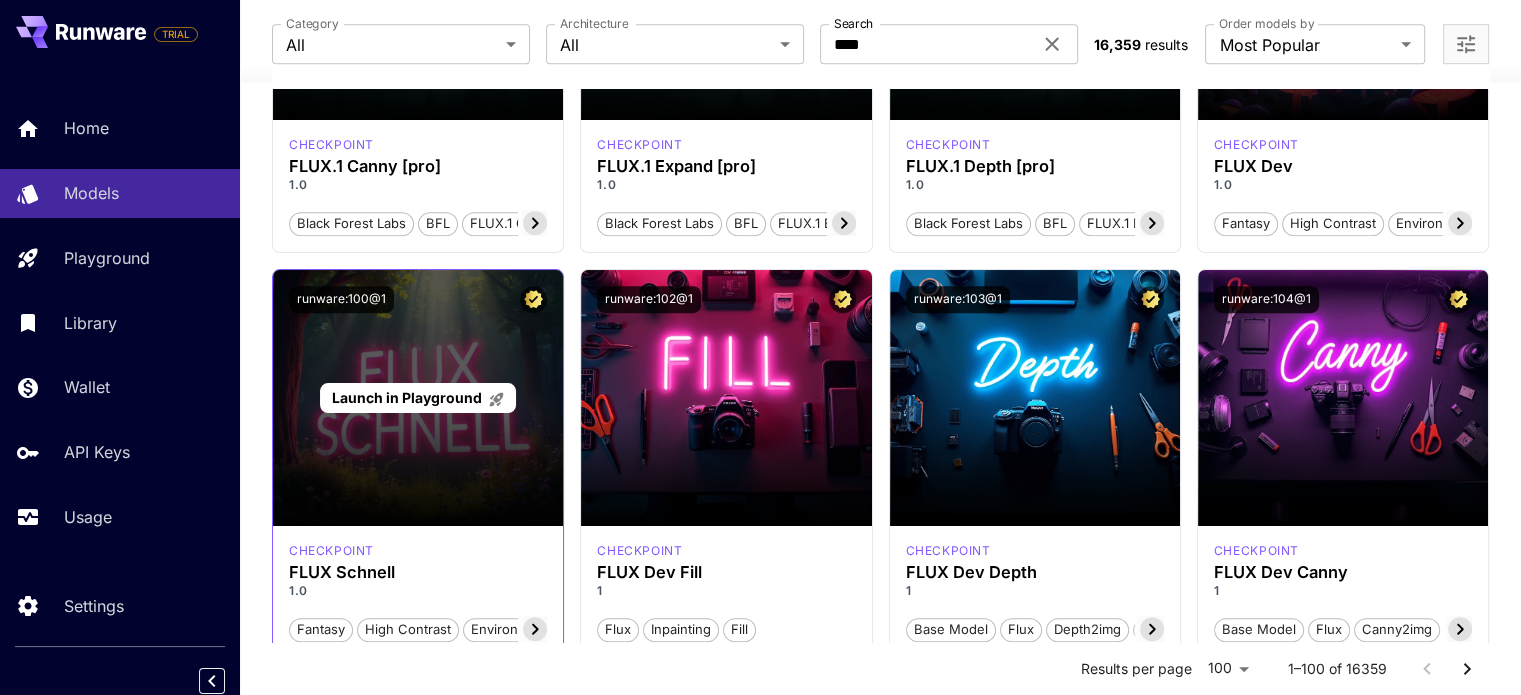 scroll, scrollTop: 1300, scrollLeft: 0, axis: vertical 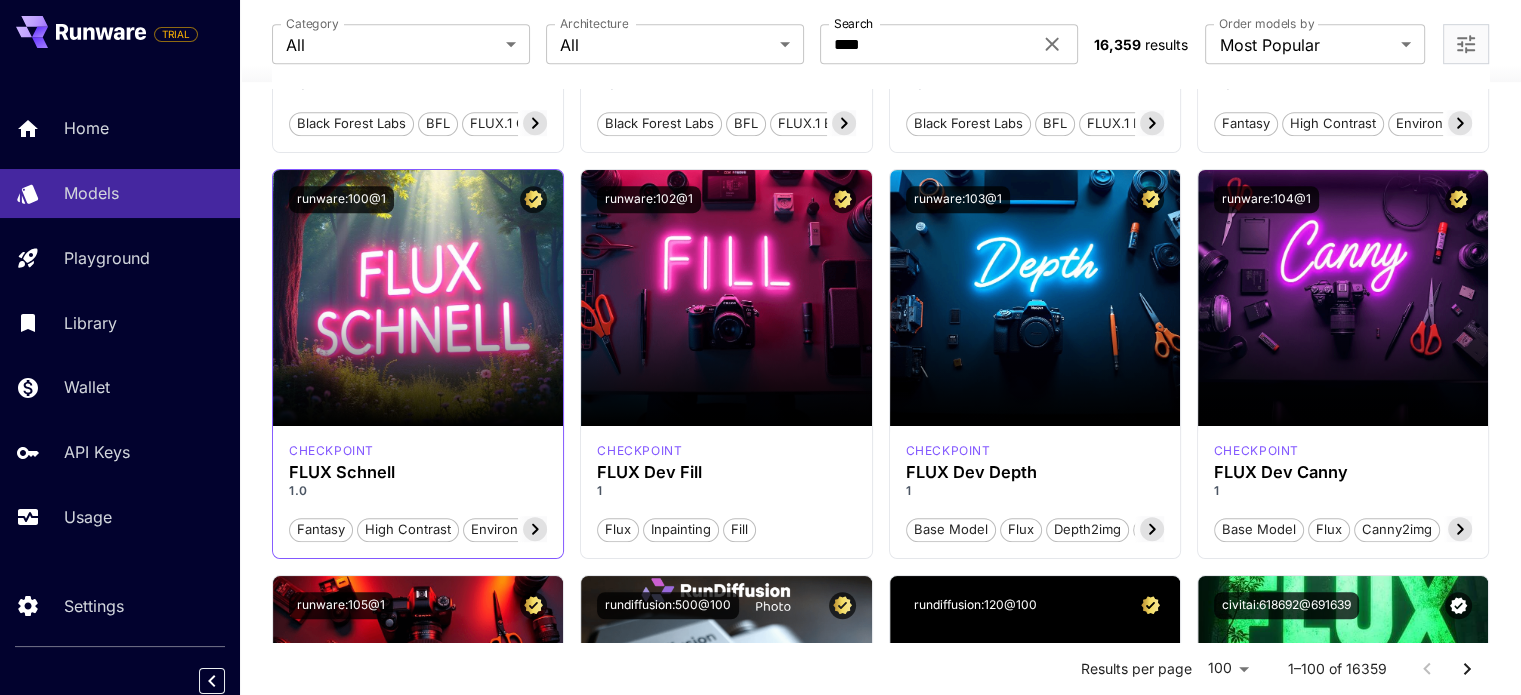 click 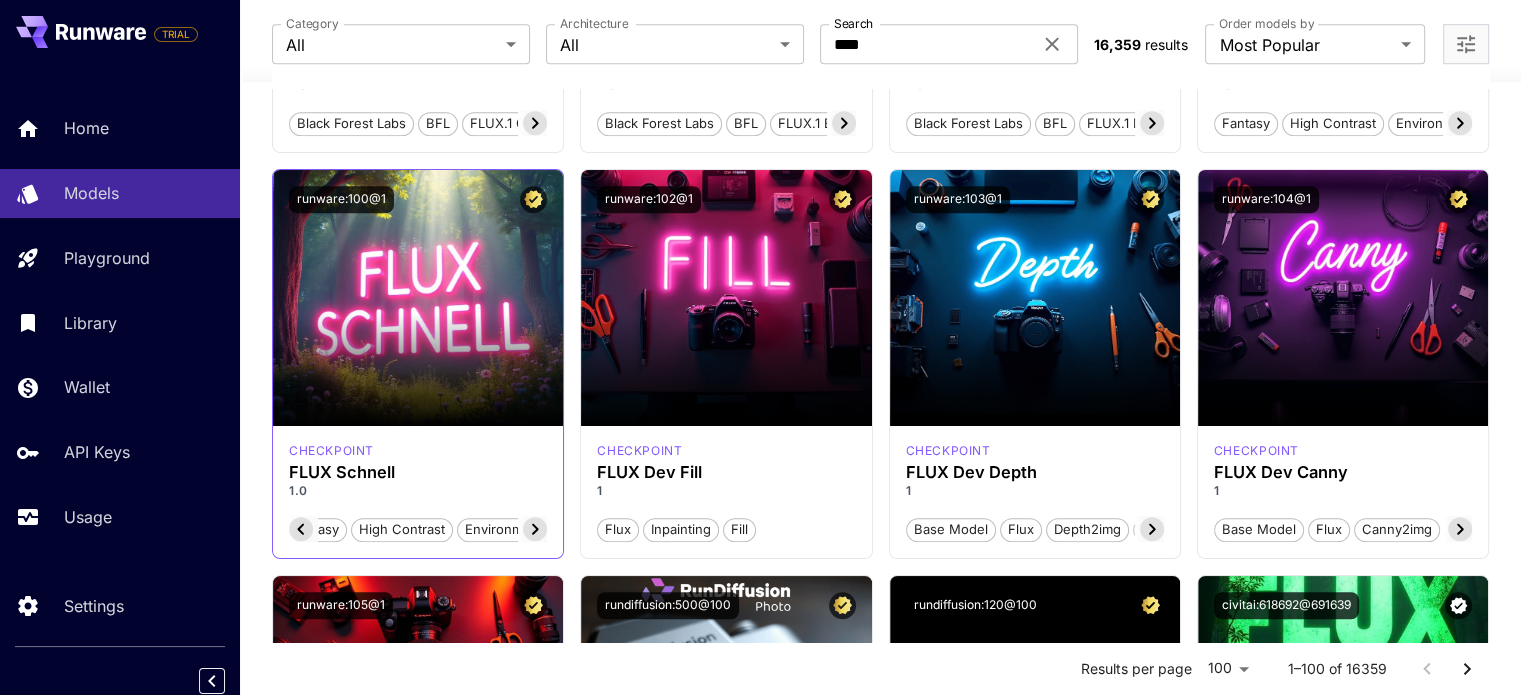 click 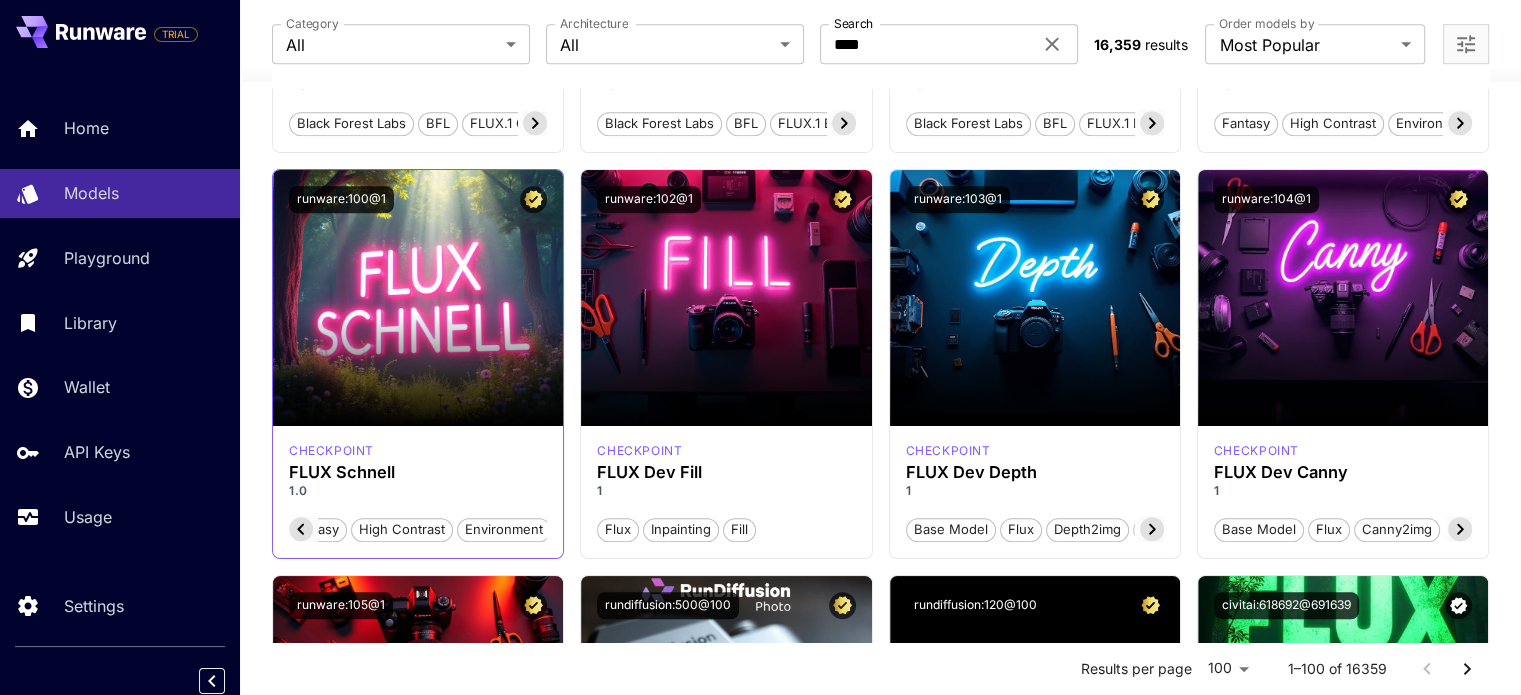 click on "Environment" at bounding box center [504, 530] 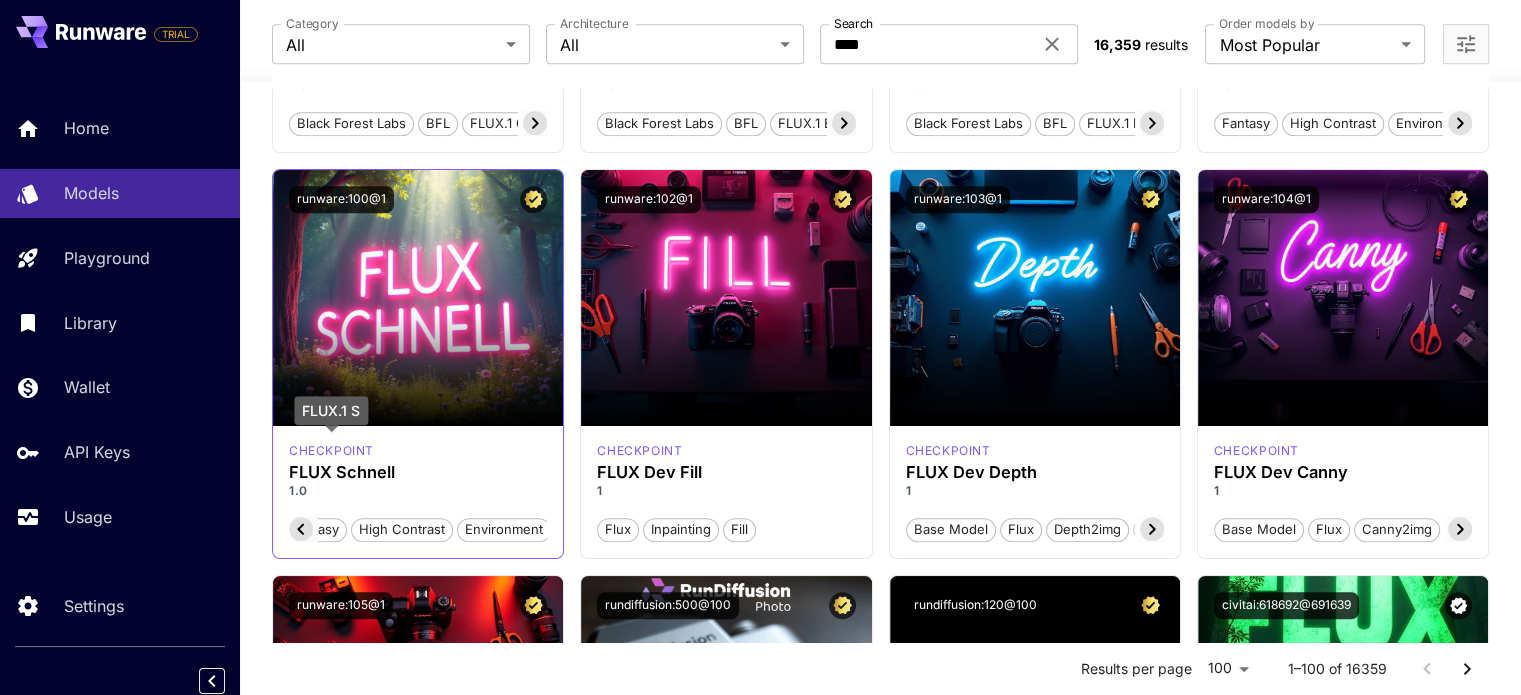 click on "checkpoint" at bounding box center (331, 451) 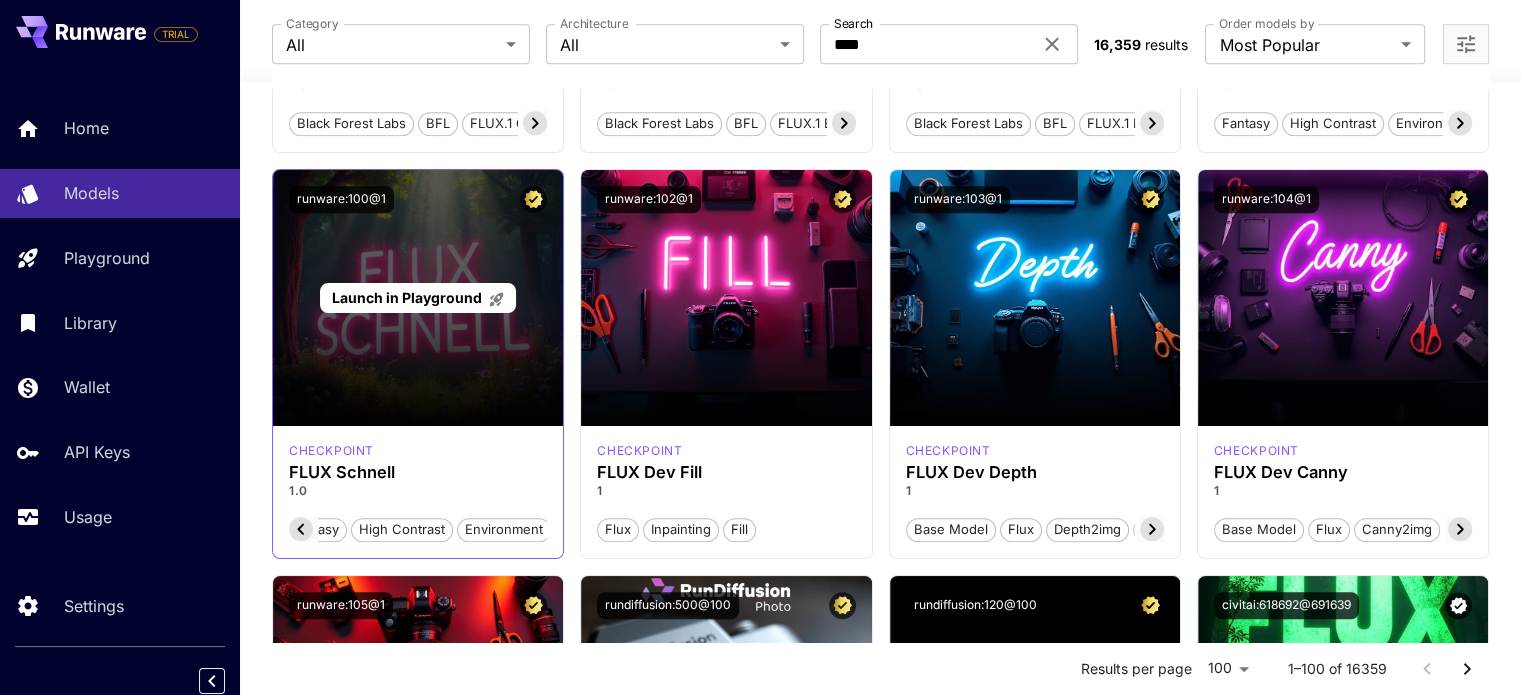 click on "Launch in Playground" at bounding box center (418, 298) 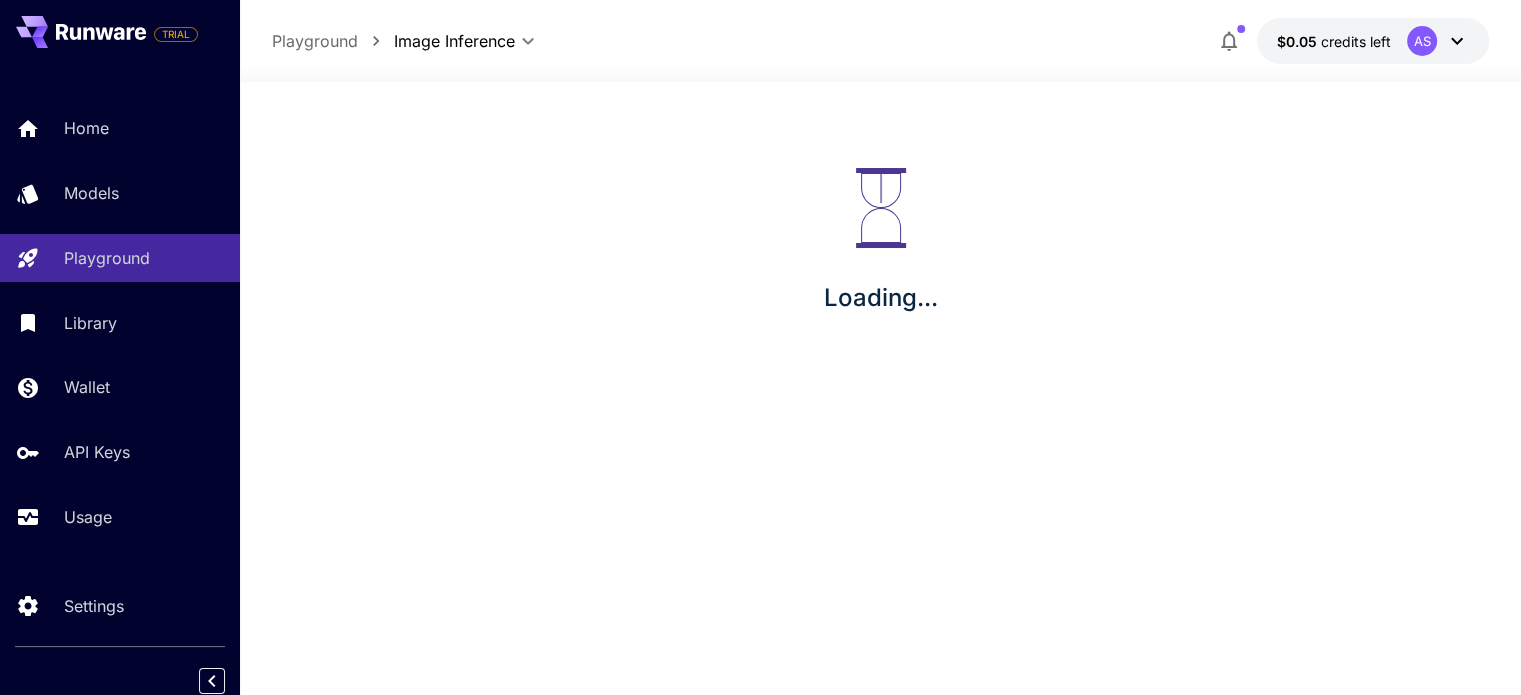scroll, scrollTop: 0, scrollLeft: 0, axis: both 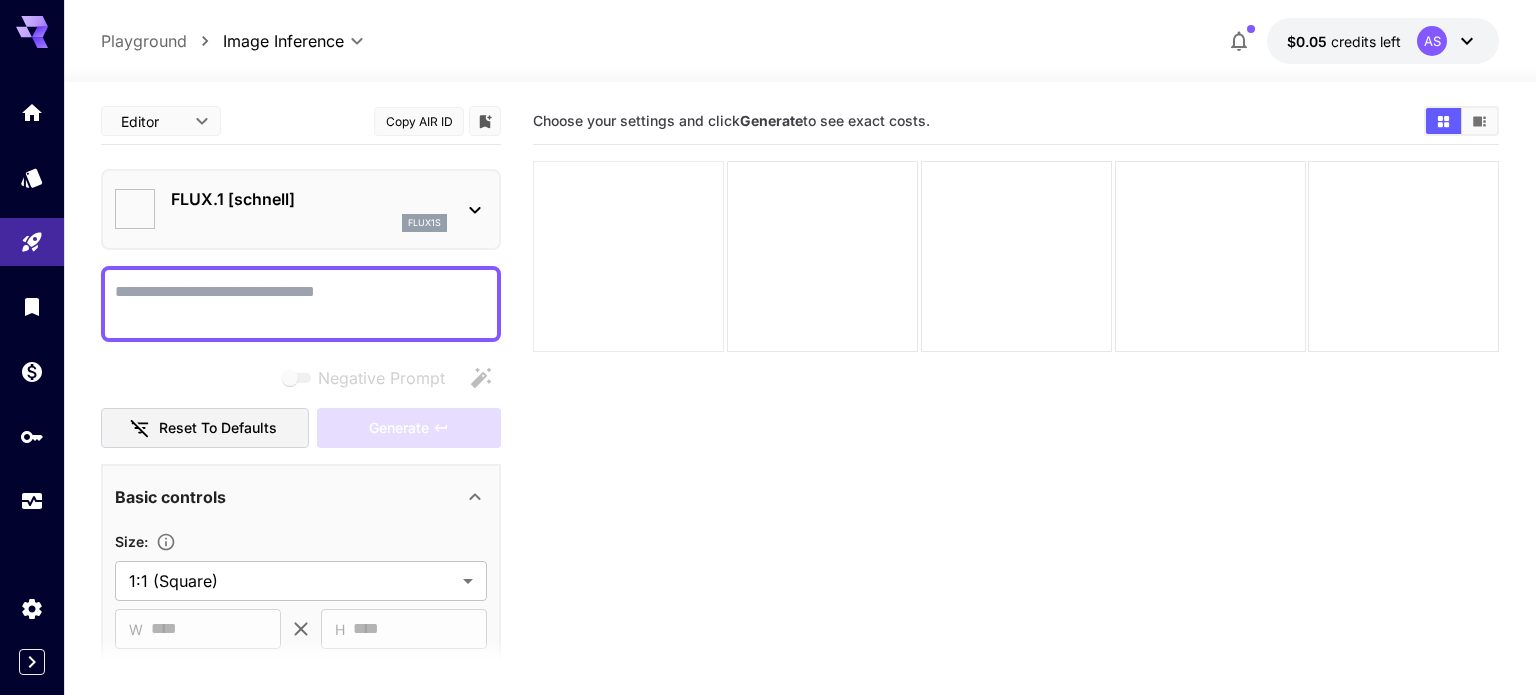 type on "**********" 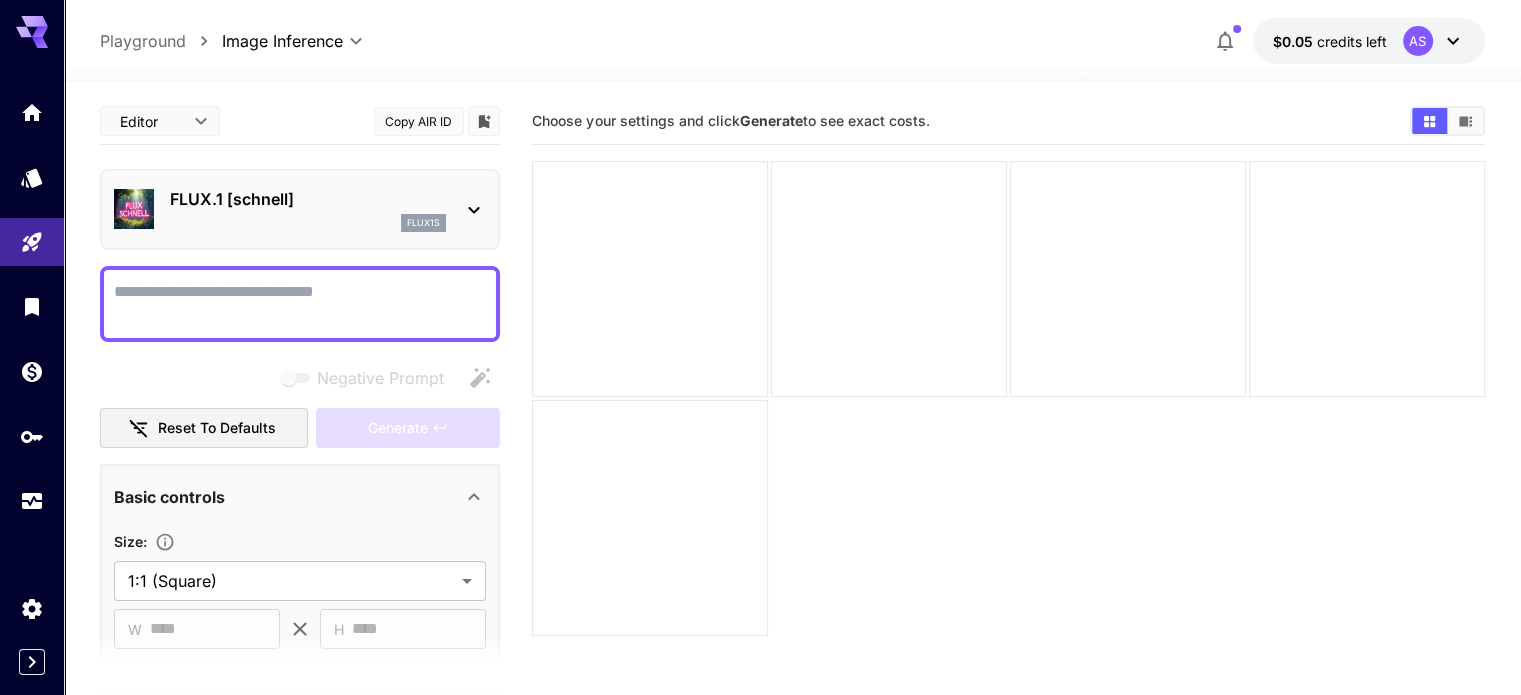 click on "**********" at bounding box center [792, 41] 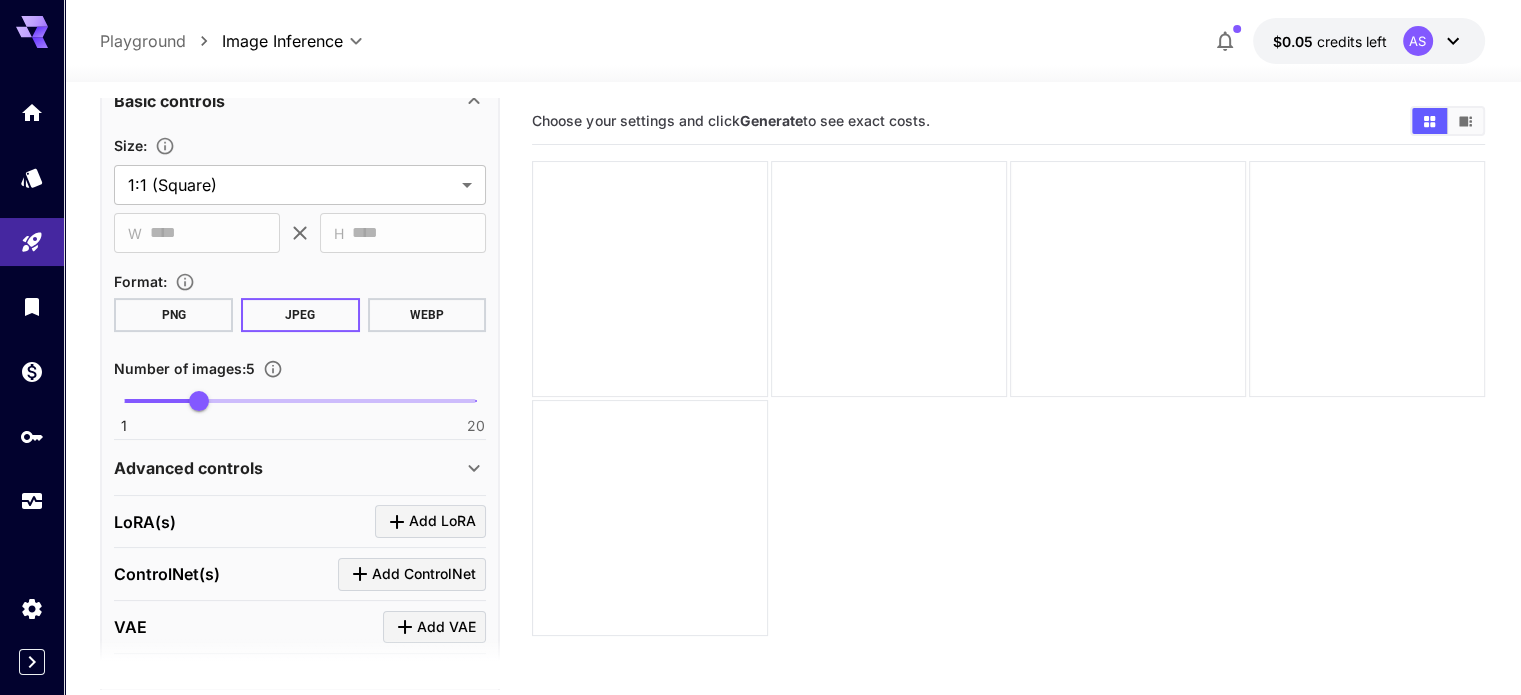 scroll, scrollTop: 400, scrollLeft: 0, axis: vertical 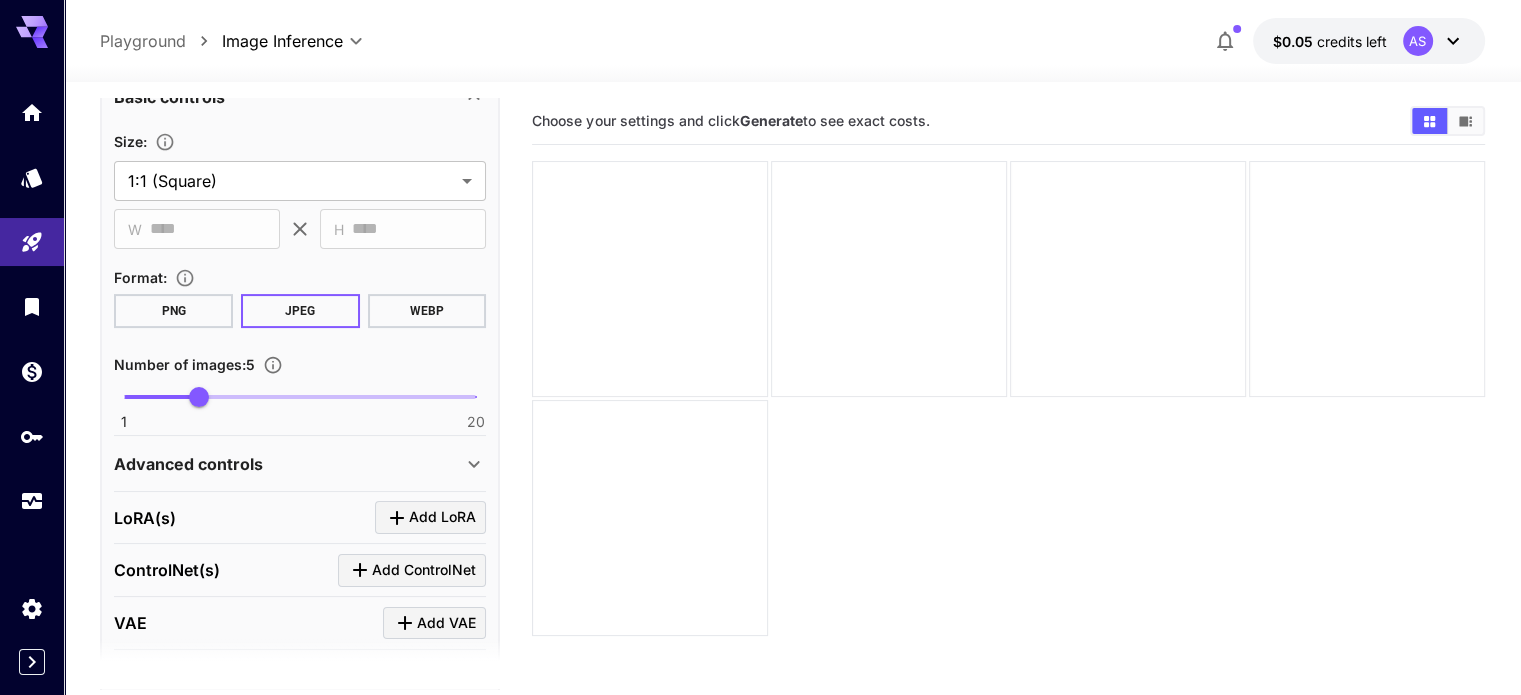 click 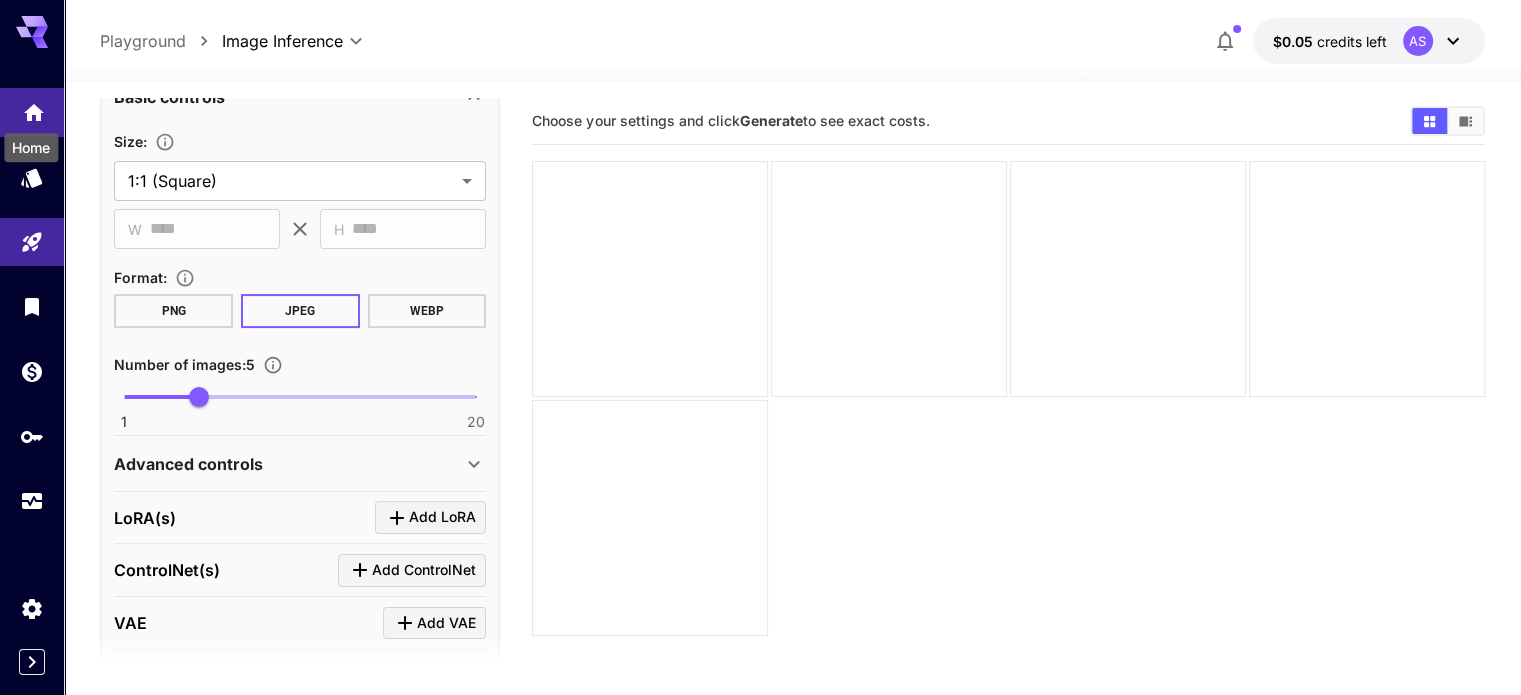 click 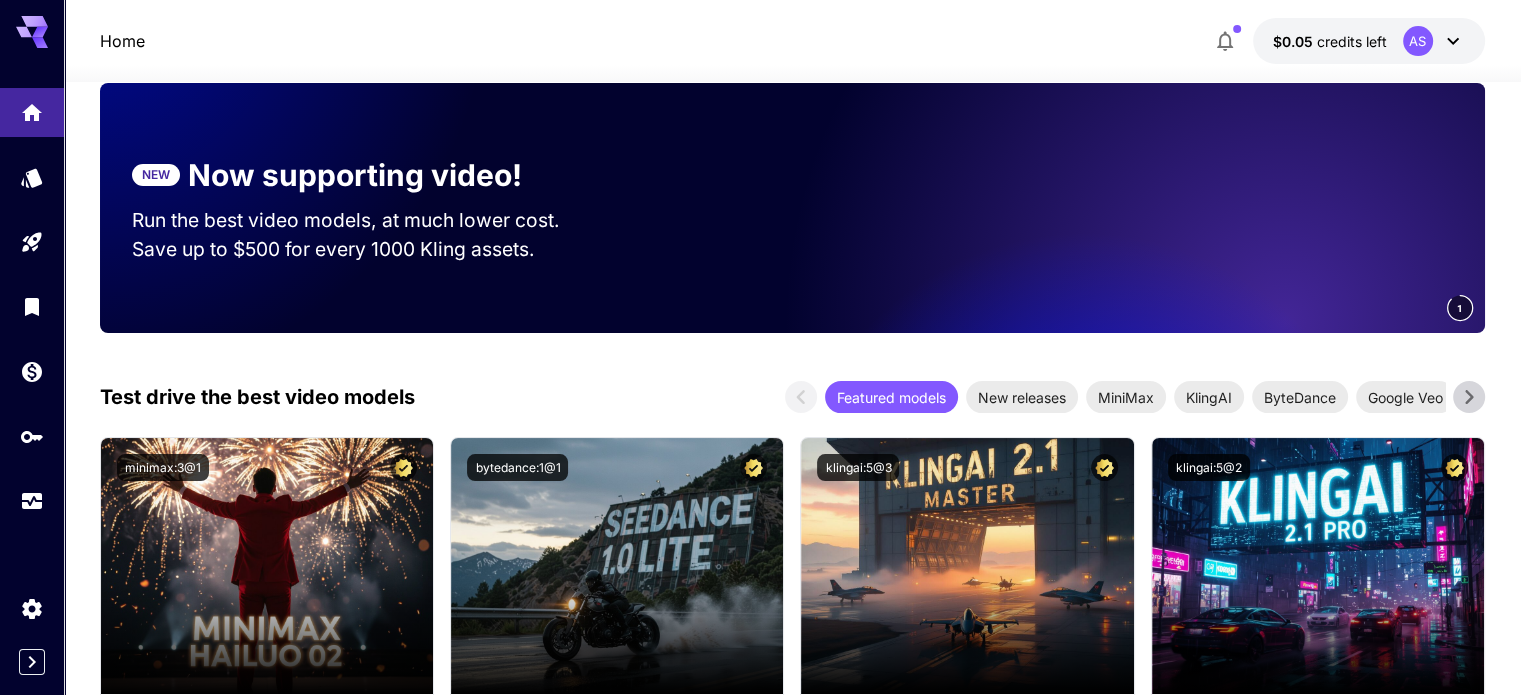 scroll, scrollTop: 500, scrollLeft: 0, axis: vertical 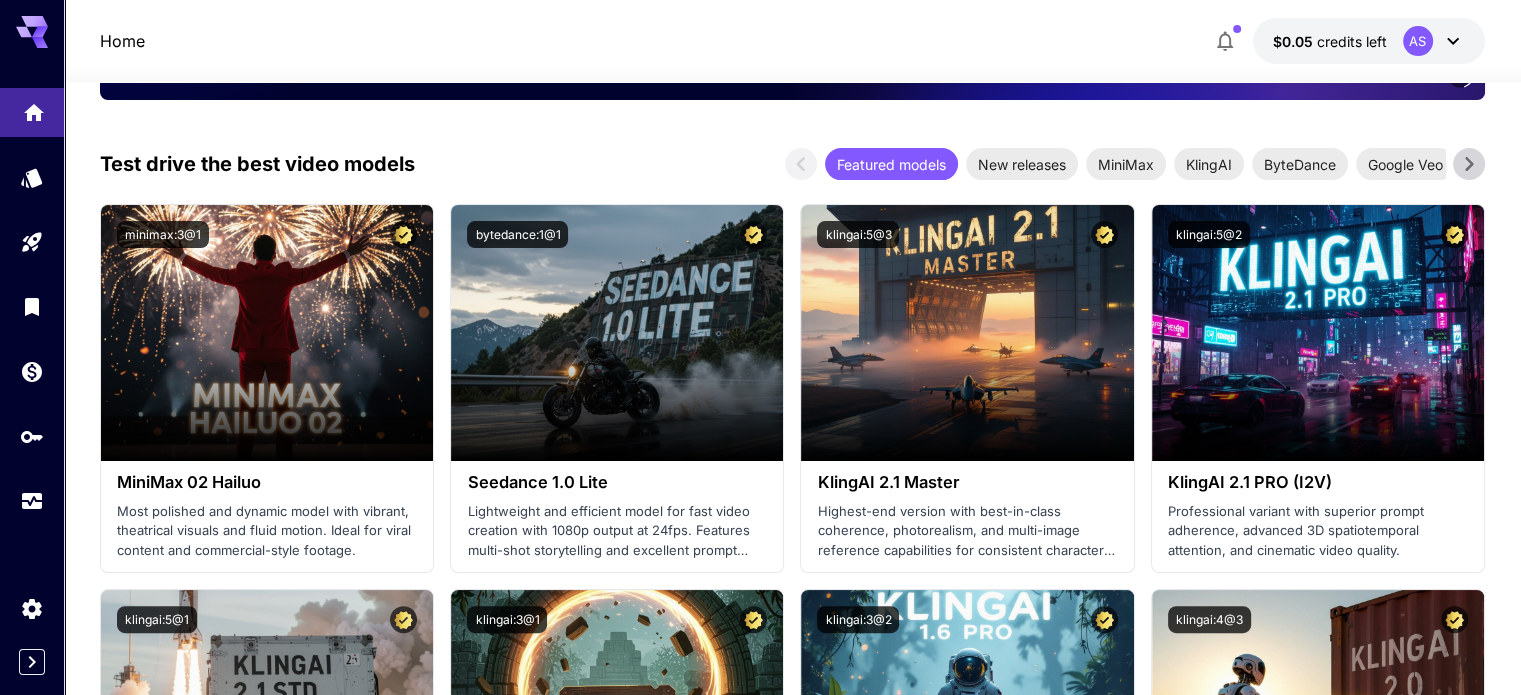 click at bounding box center [32, 112] 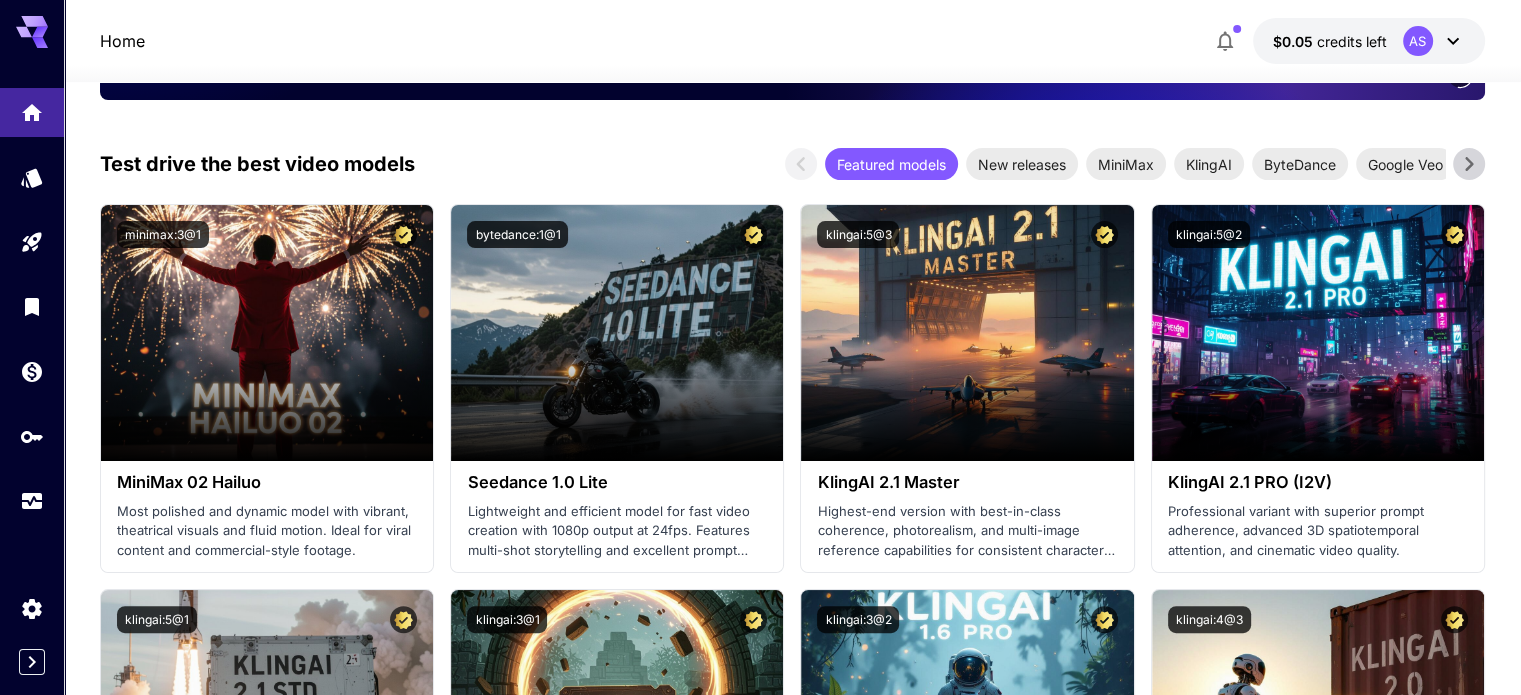 click 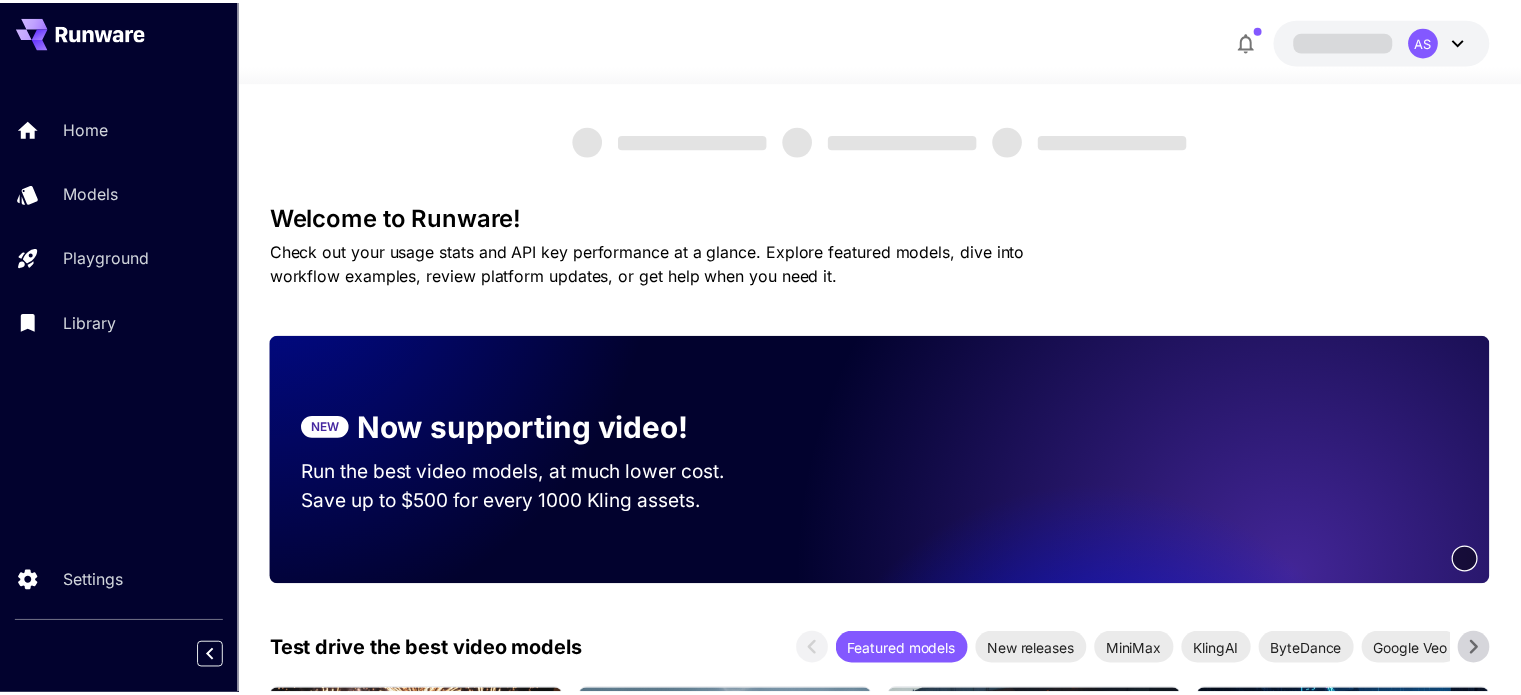 scroll, scrollTop: 0, scrollLeft: 0, axis: both 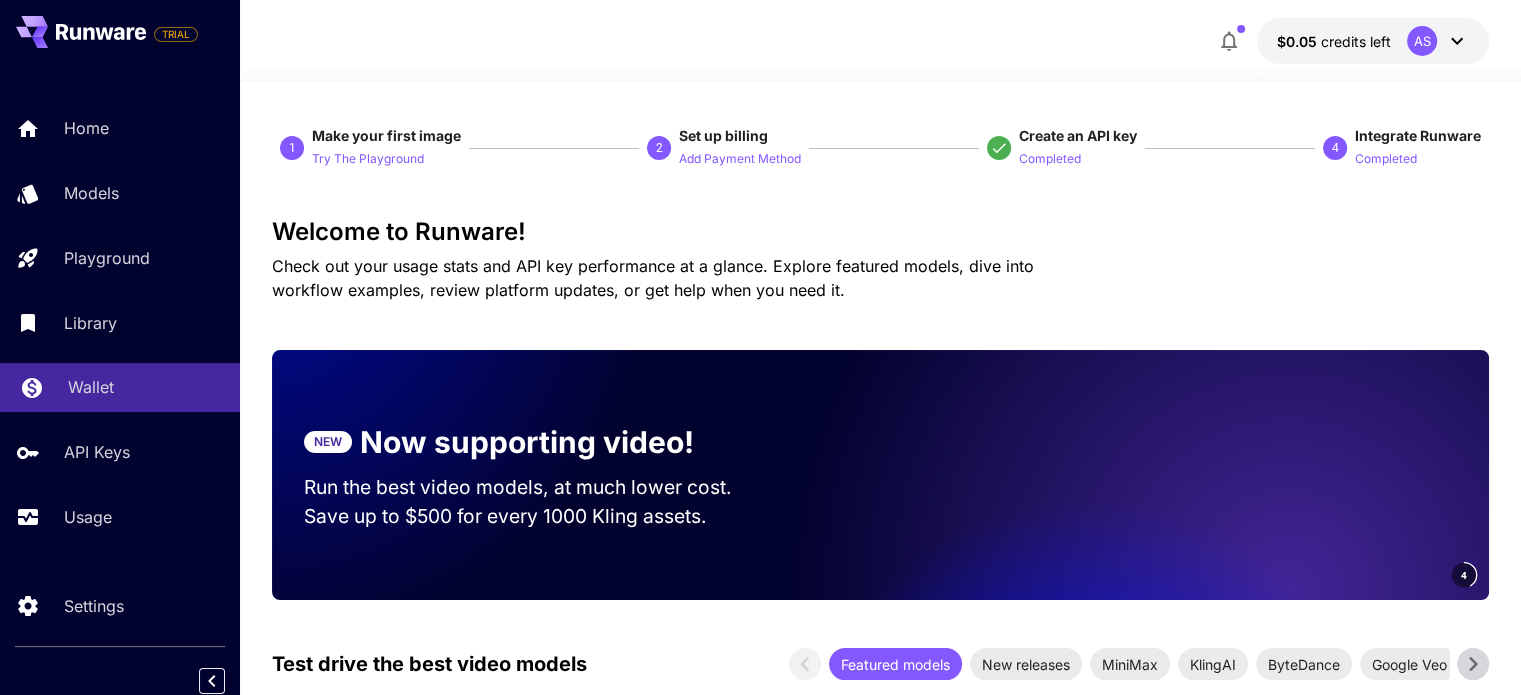click on "Wallet" at bounding box center [91, 387] 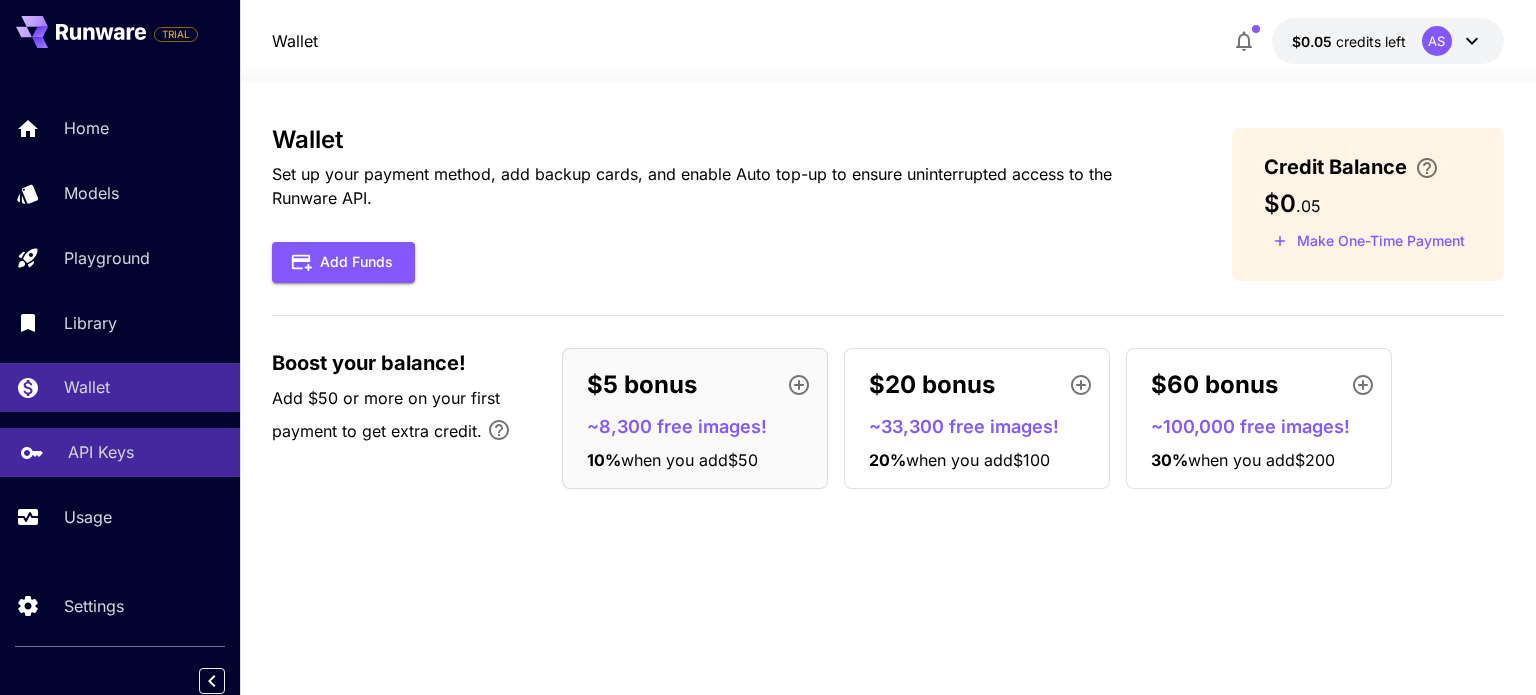 click on "API Keys" at bounding box center [101, 452] 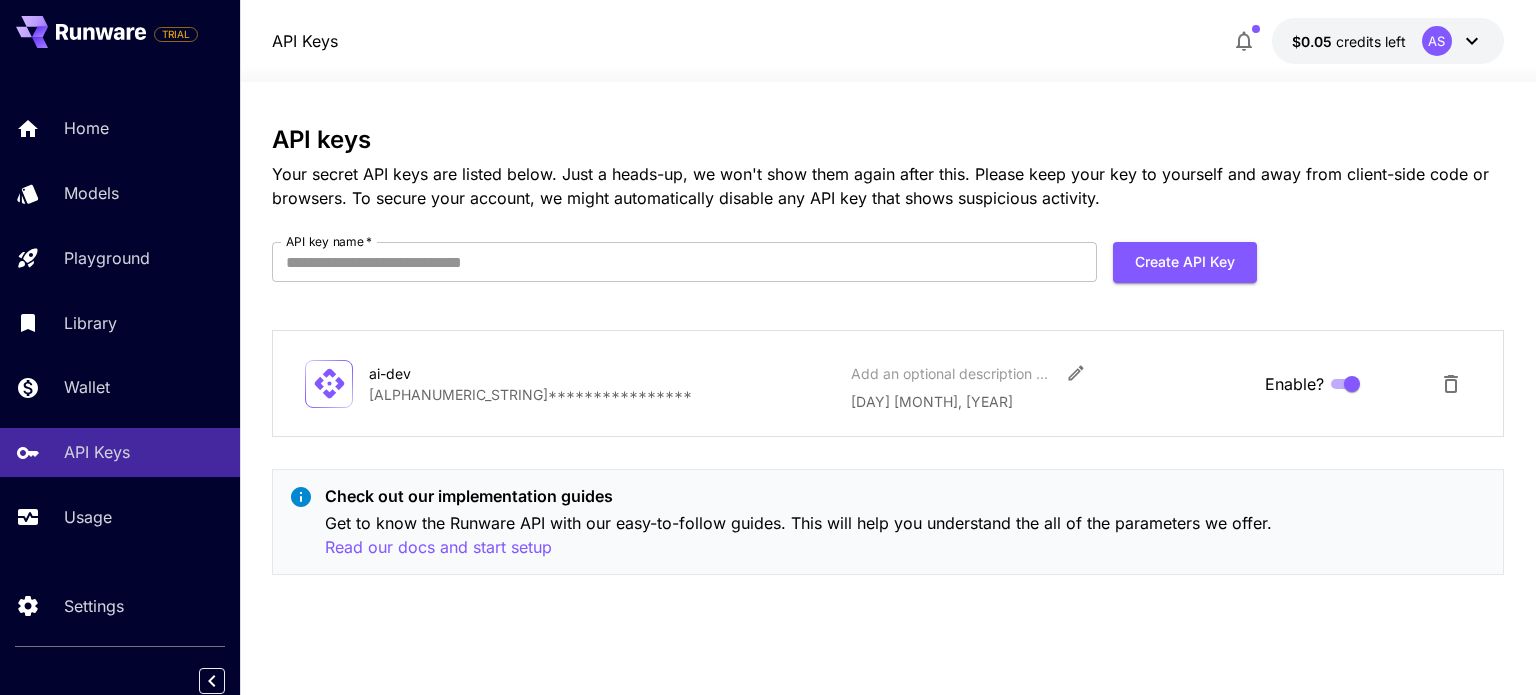 click 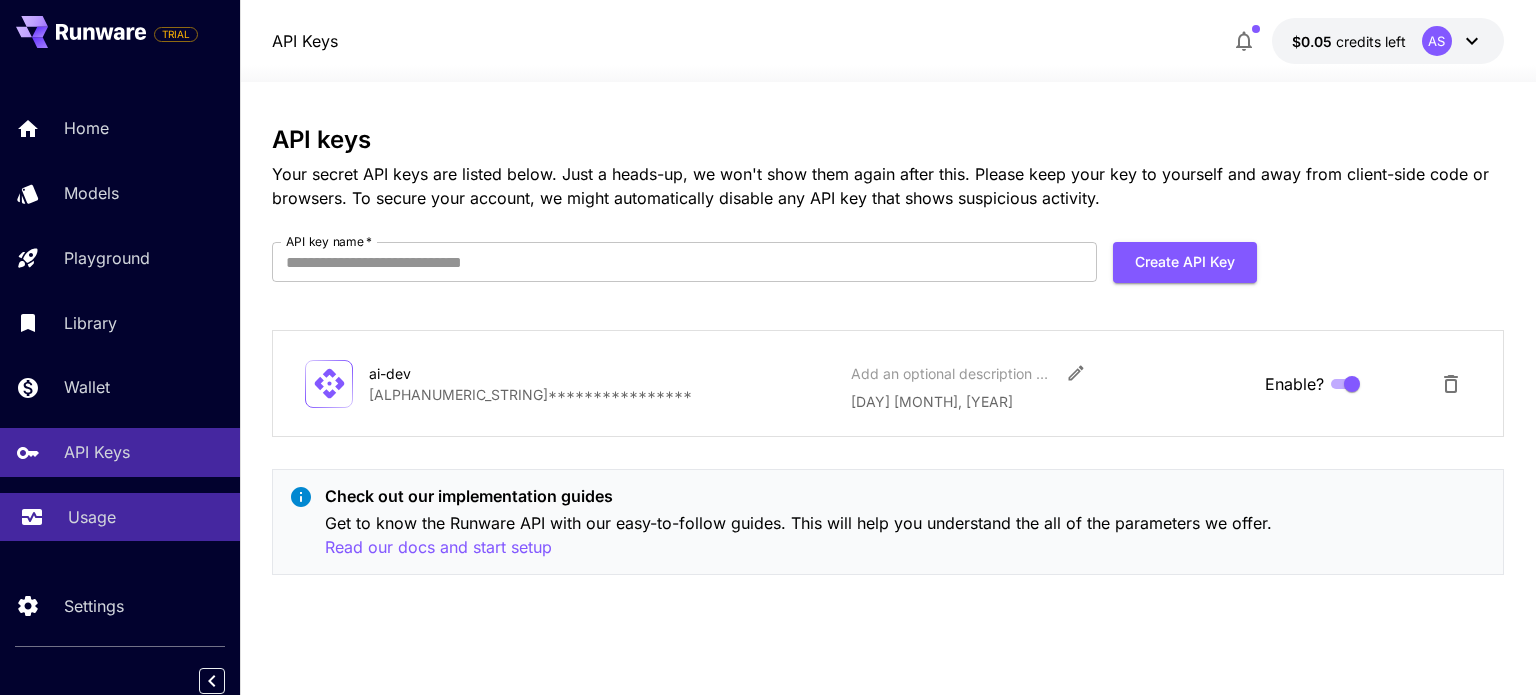 click on "Usage" at bounding box center (120, 517) 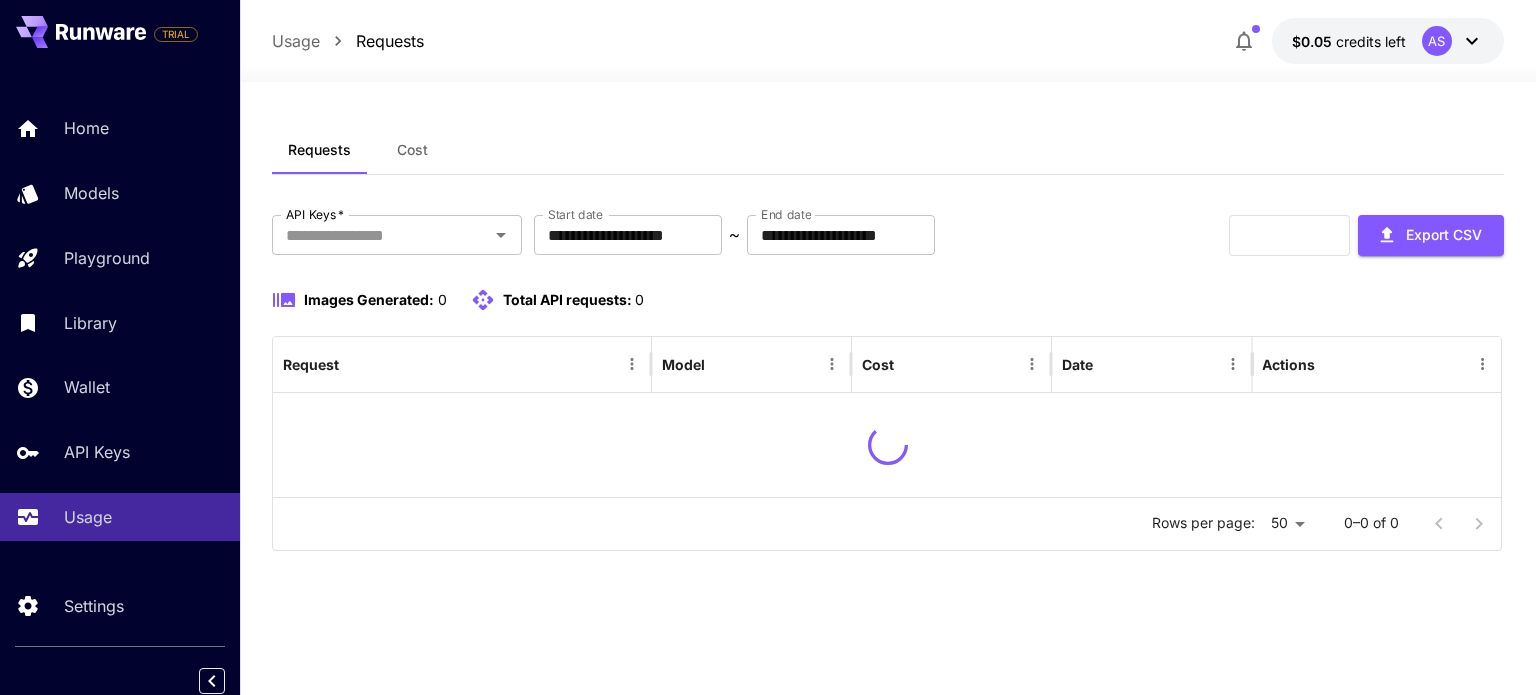 click on "Home Models Playground Library Wallet API Keys Usage" at bounding box center [120, 322] 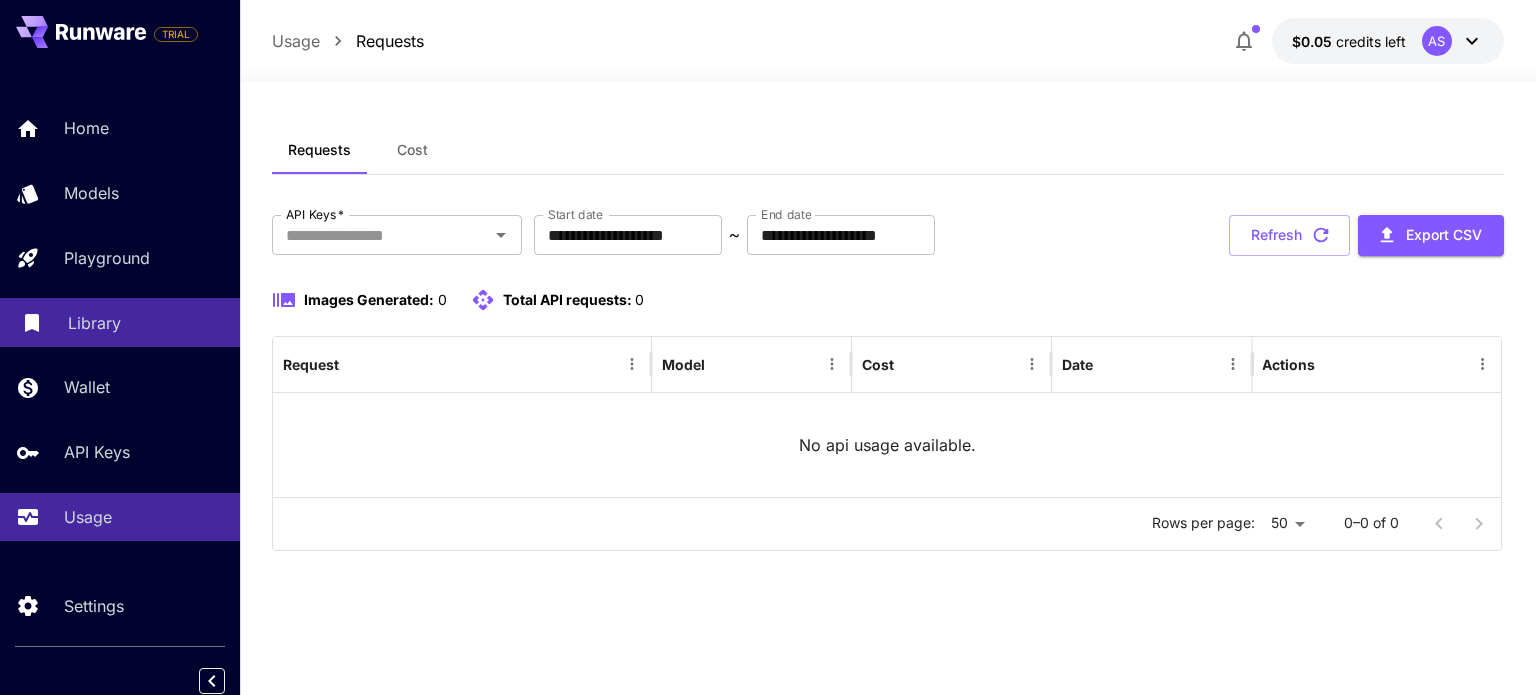 click on "Library" at bounding box center (94, 323) 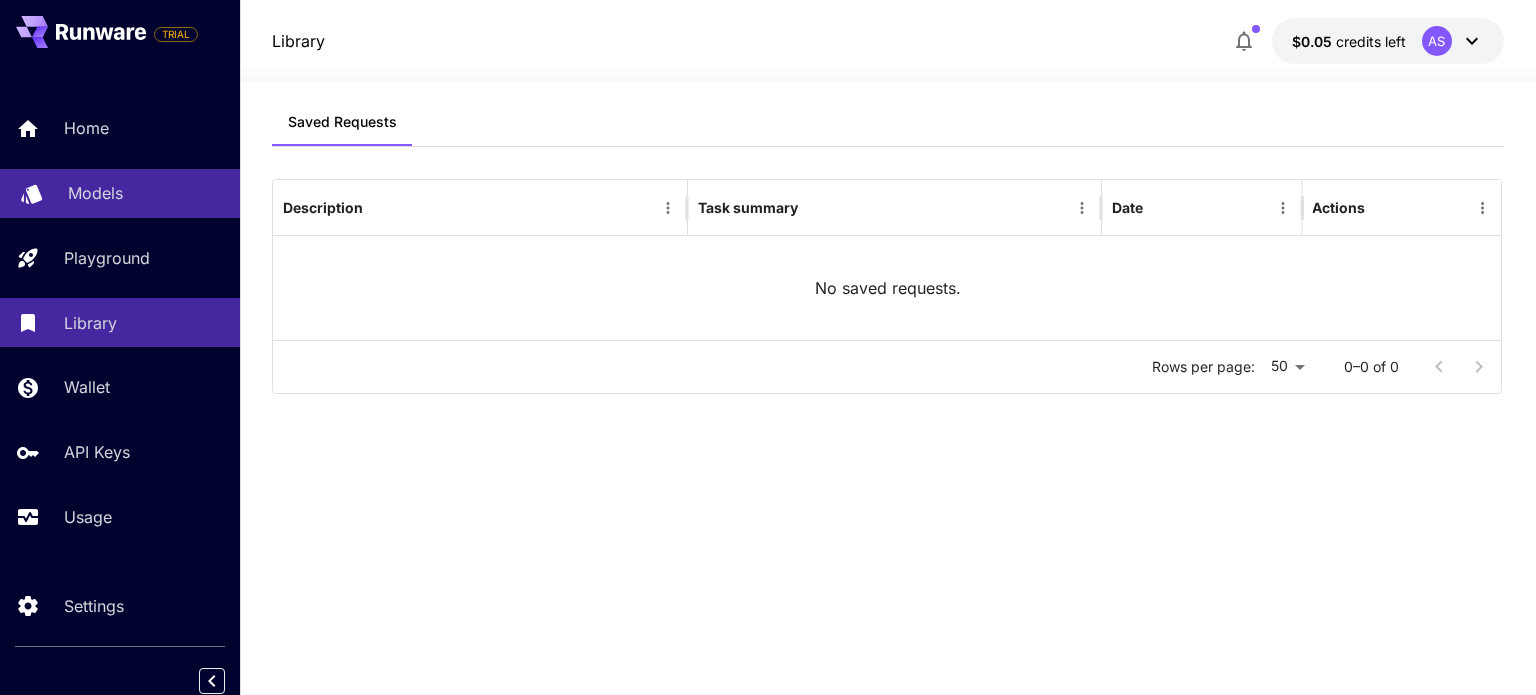 click on "Models" at bounding box center (95, 193) 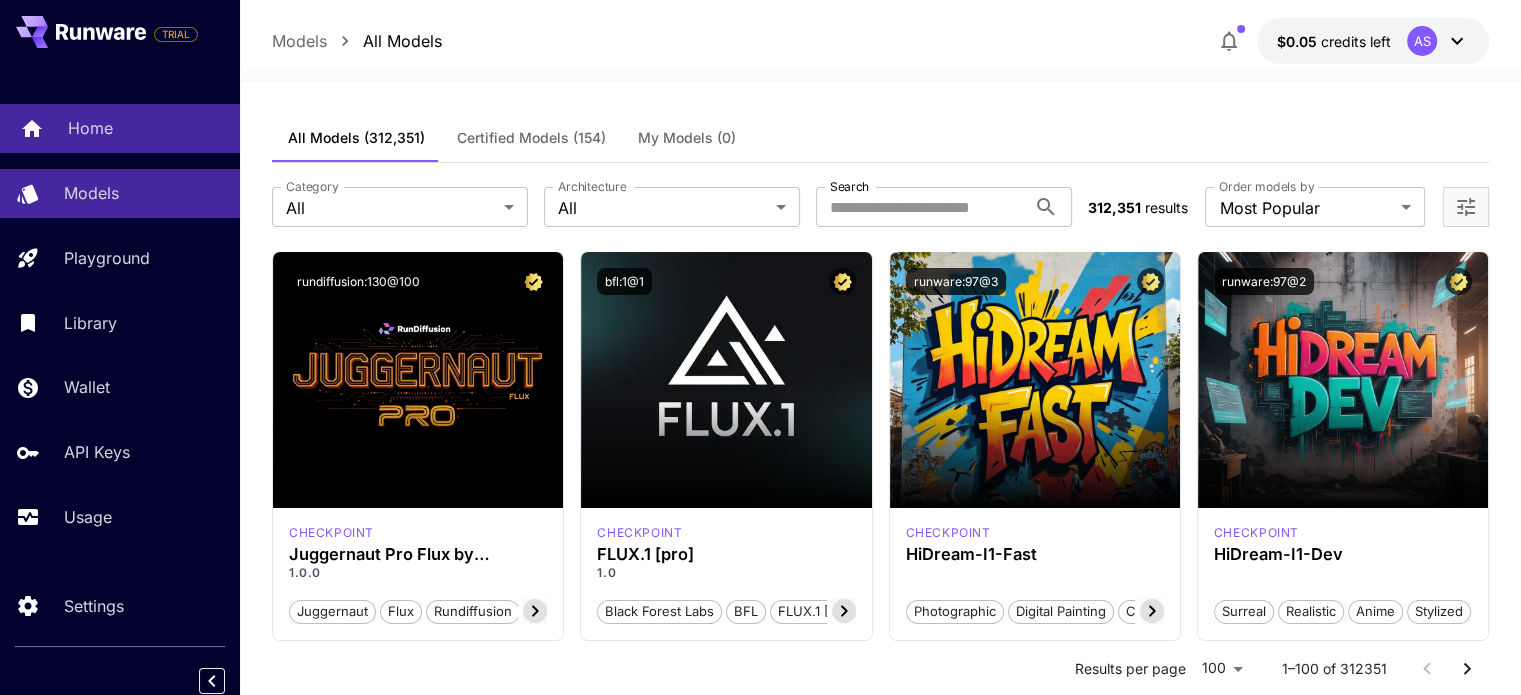 click on "Home" at bounding box center [120, 128] 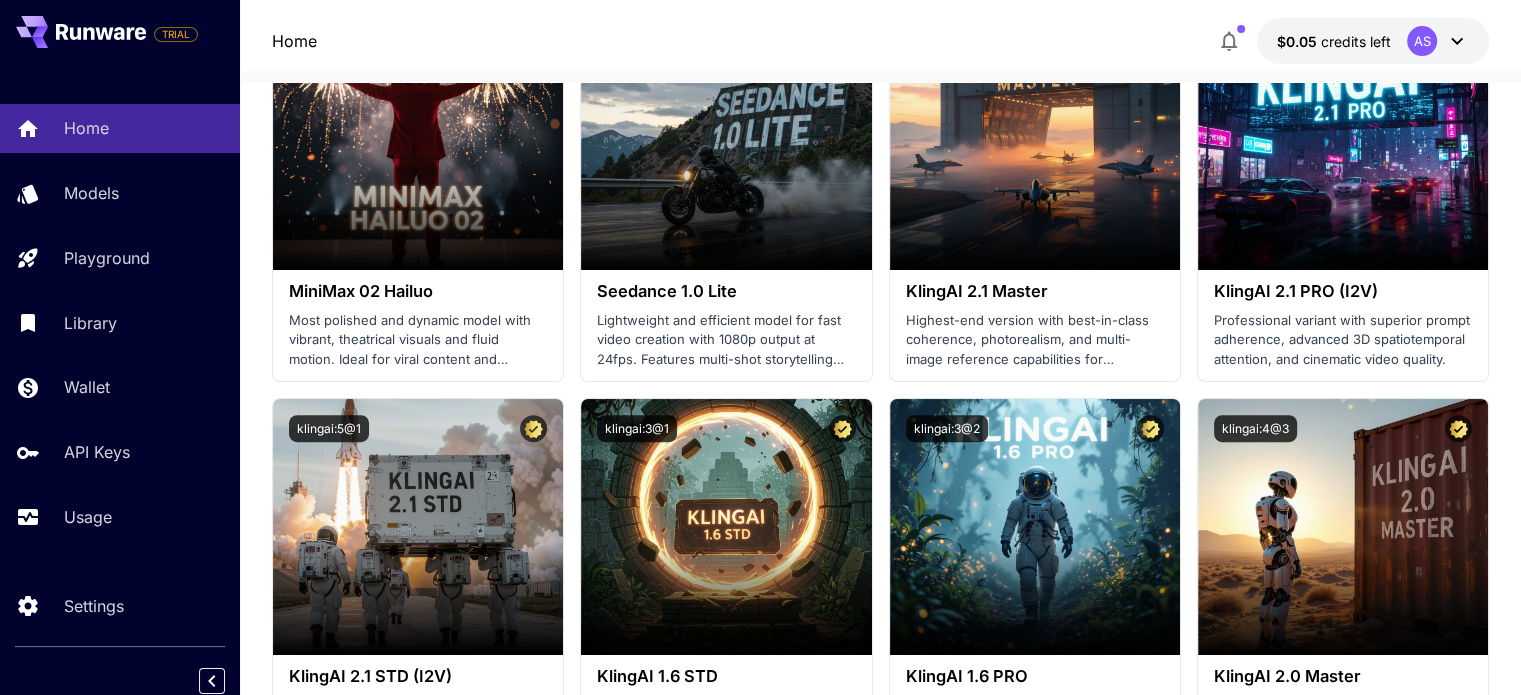 scroll, scrollTop: 900, scrollLeft: 0, axis: vertical 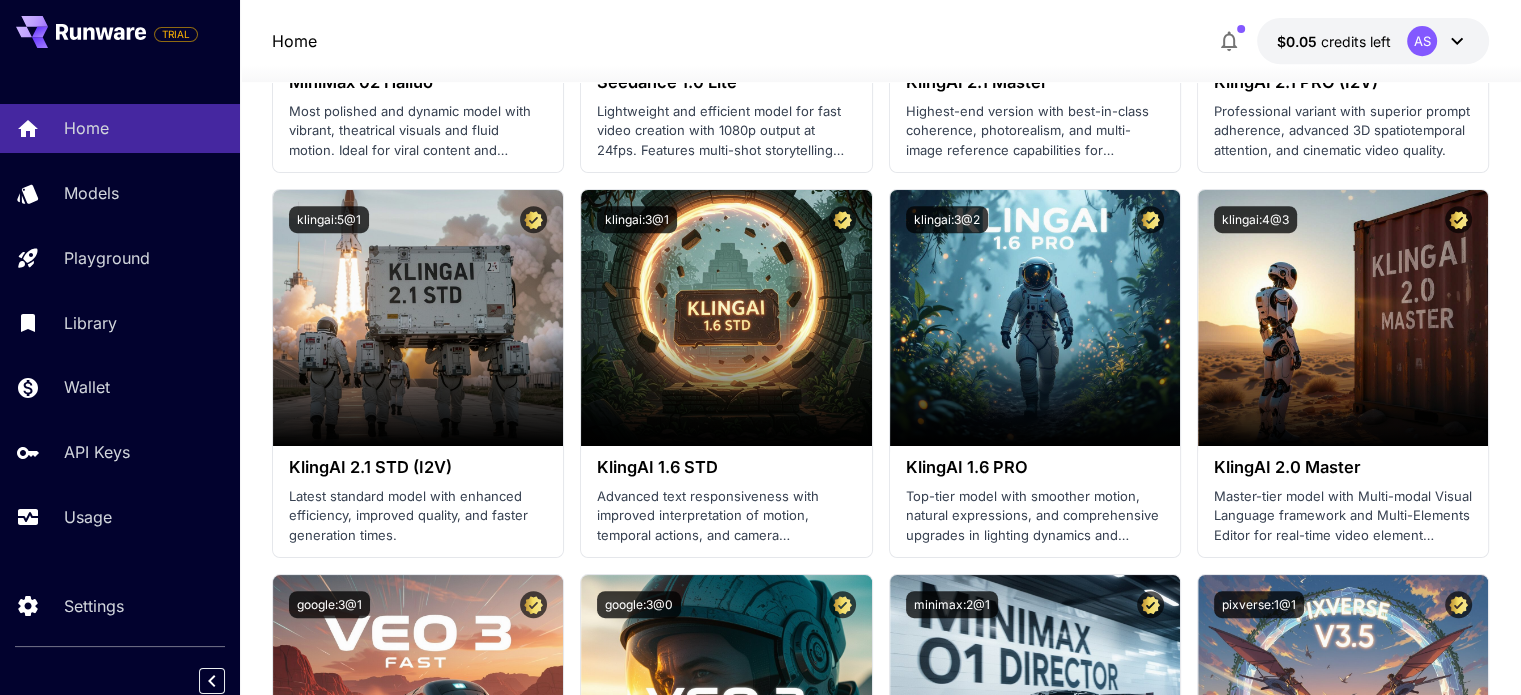 click on "$0.05    credits left  AS" at bounding box center [1373, 41] 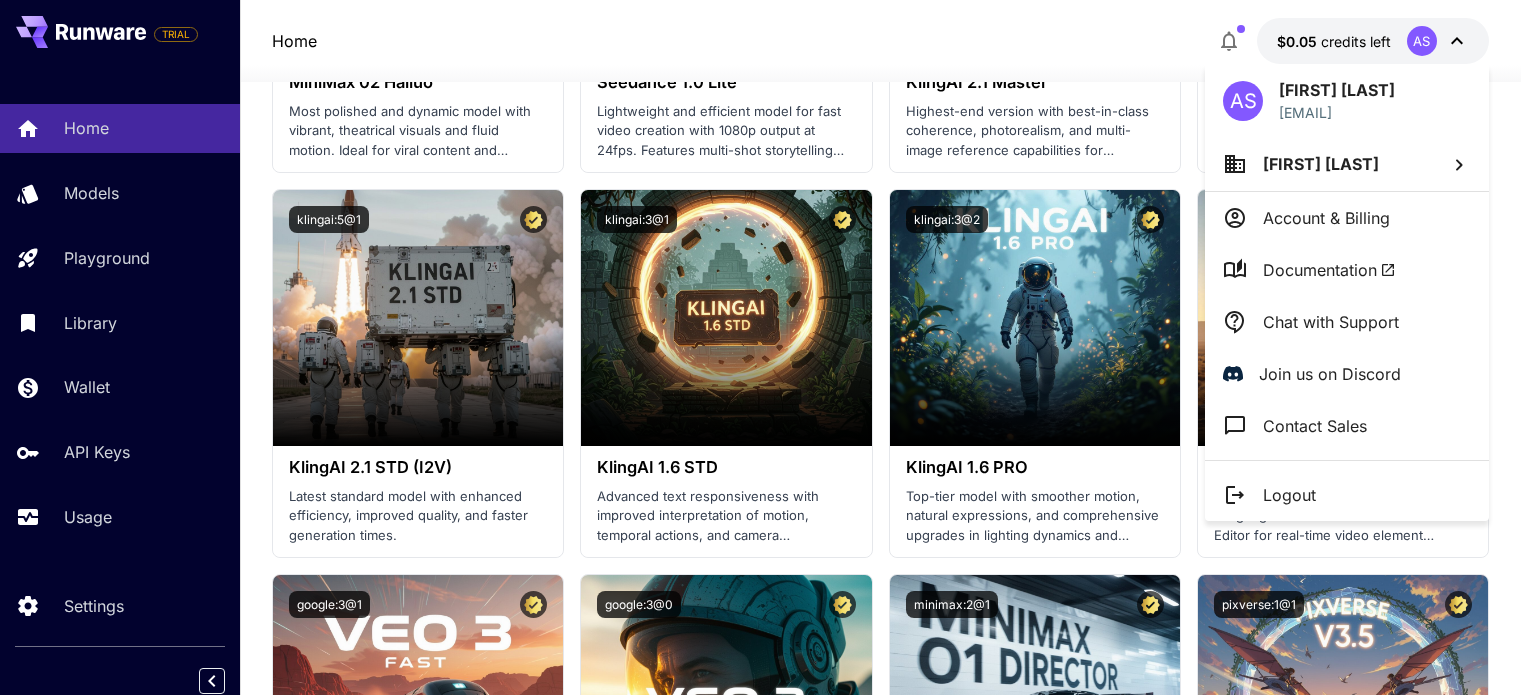 click on "Documentation" at bounding box center [1329, 270] 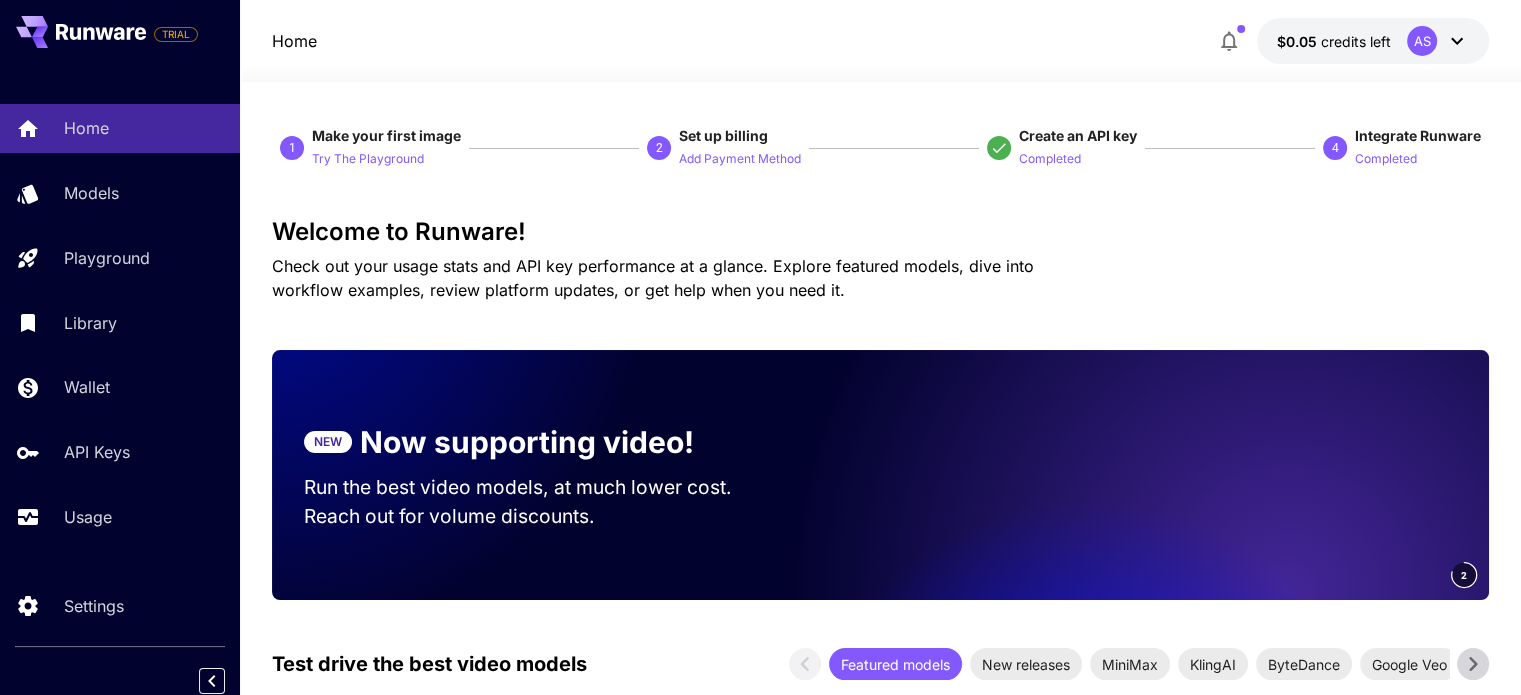 scroll, scrollTop: 300, scrollLeft: 0, axis: vertical 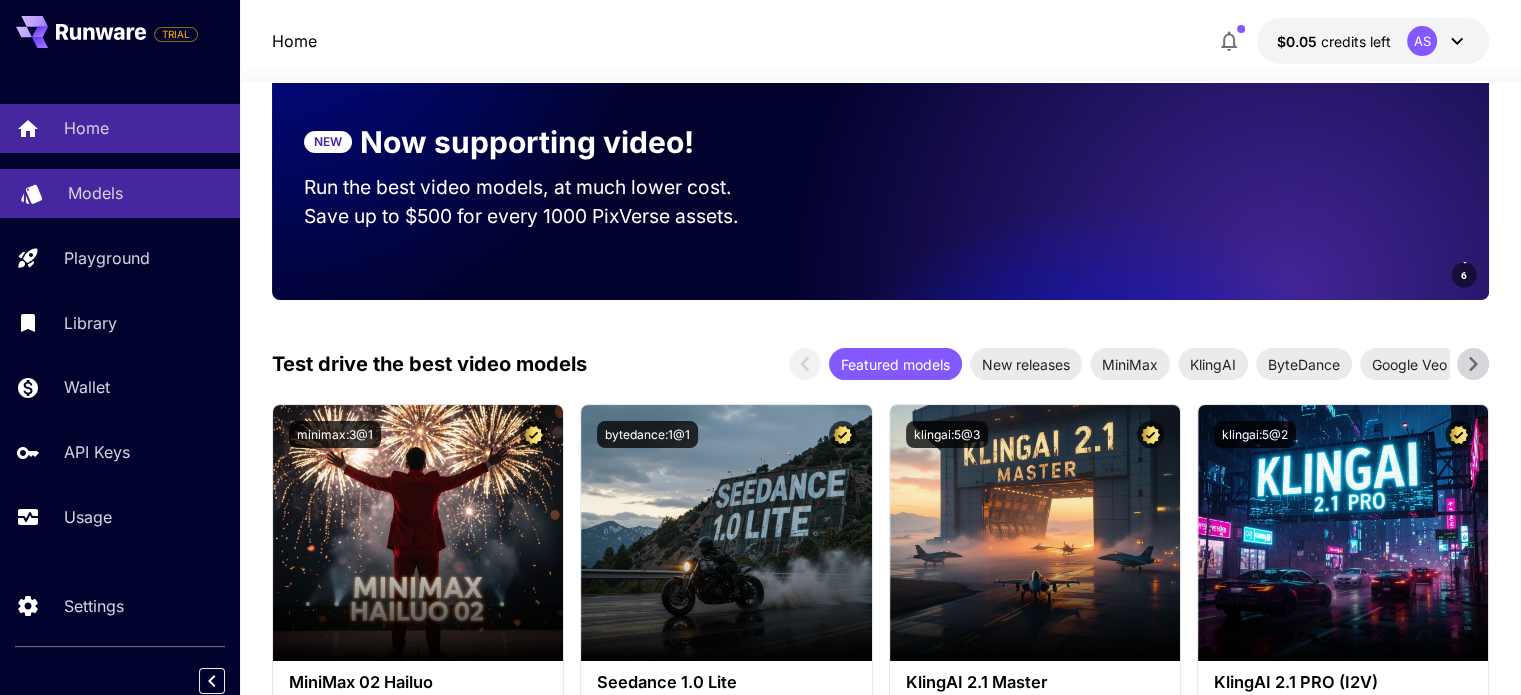 click on "Models" at bounding box center [95, 193] 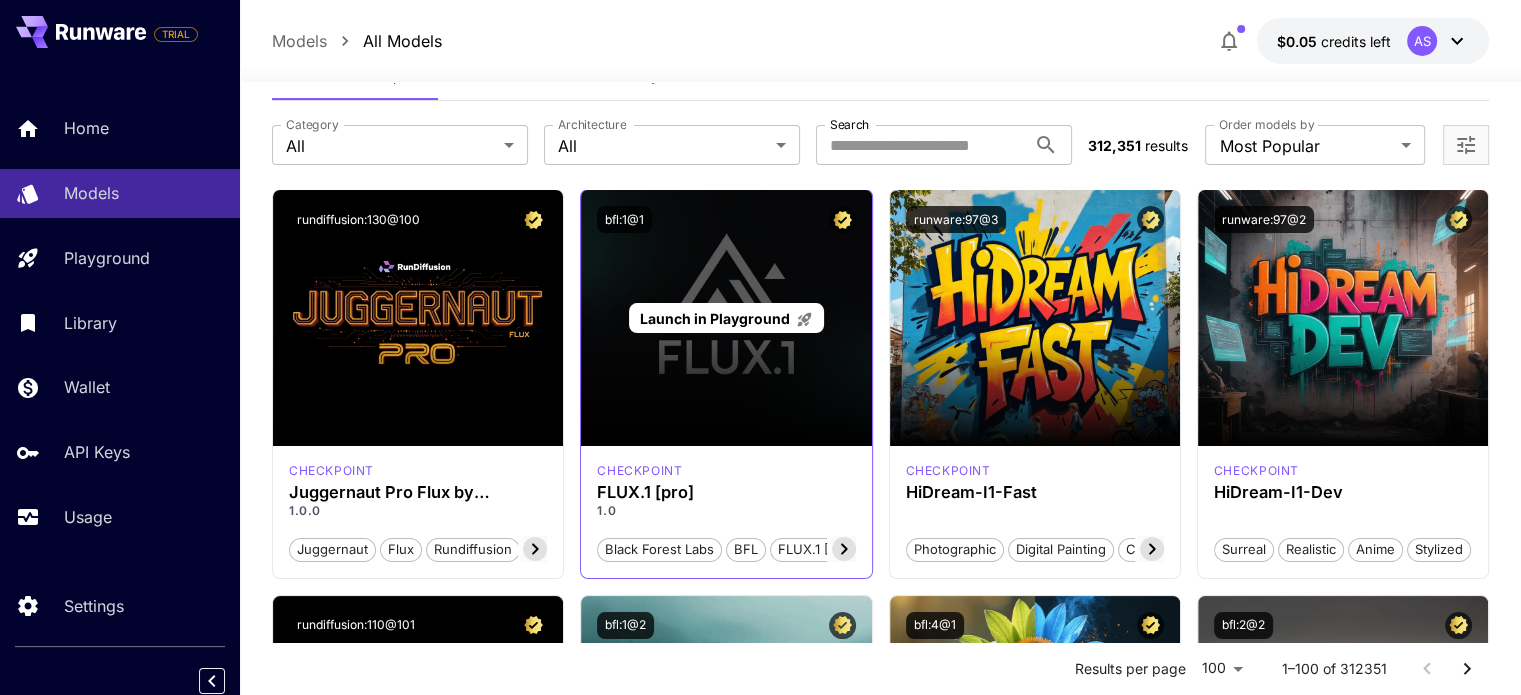 scroll, scrollTop: 0, scrollLeft: 0, axis: both 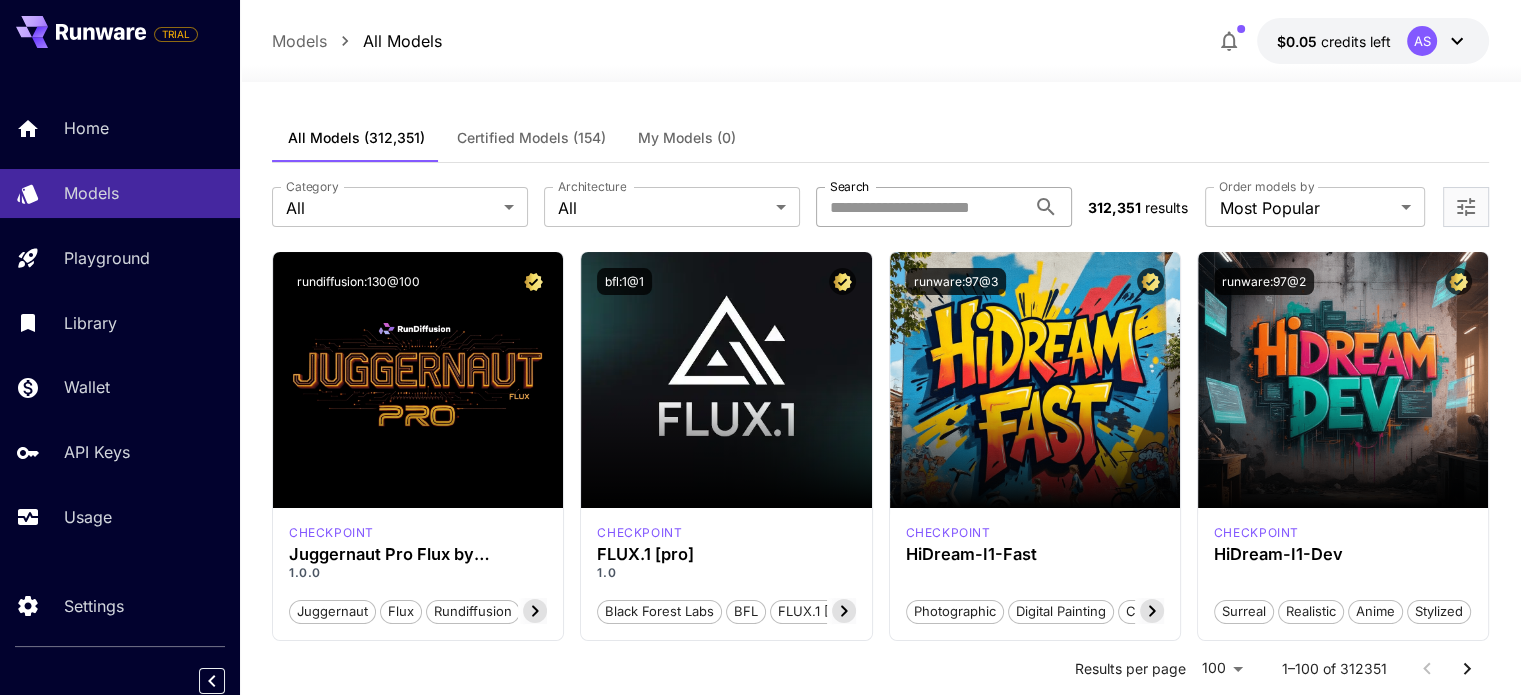 click on "Search" at bounding box center [921, 207] 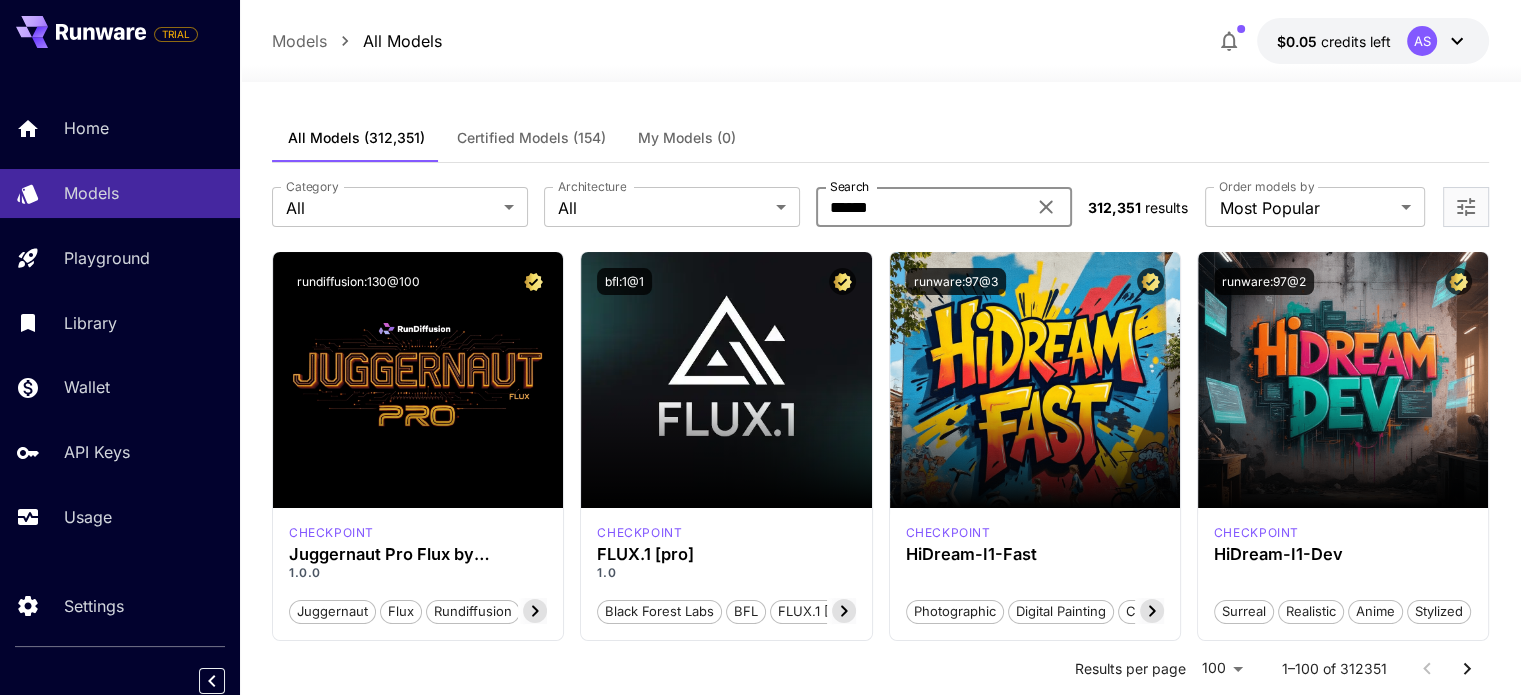 type on "******" 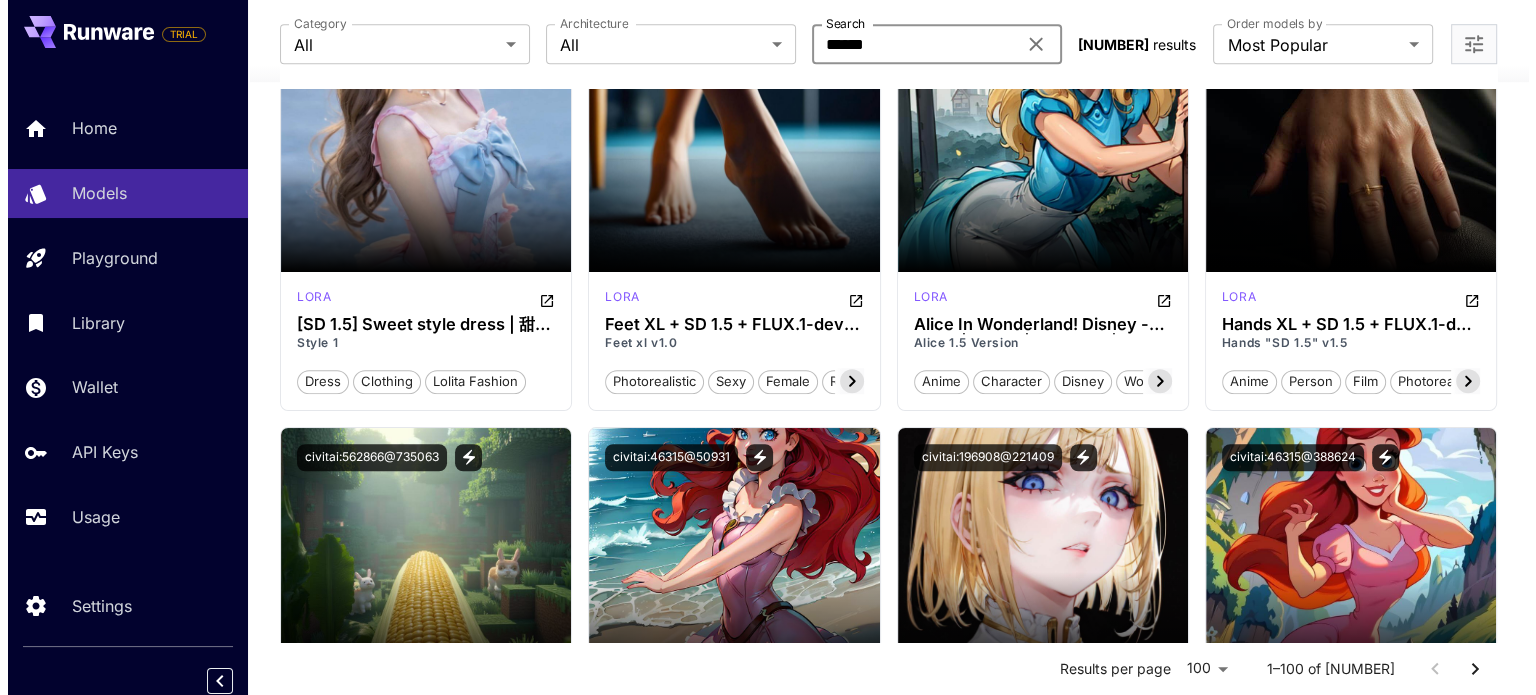 scroll, scrollTop: 1800, scrollLeft: 0, axis: vertical 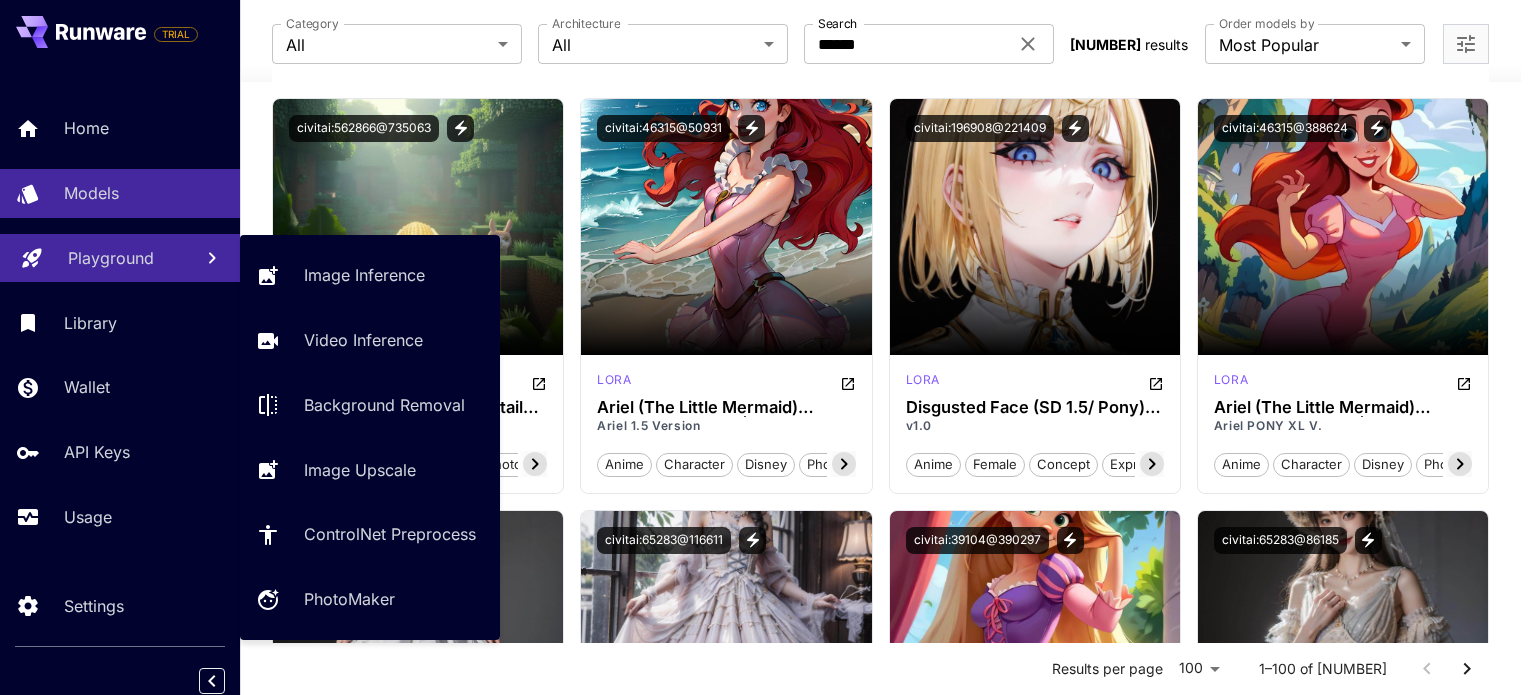 click on "Playground" at bounding box center [111, 258] 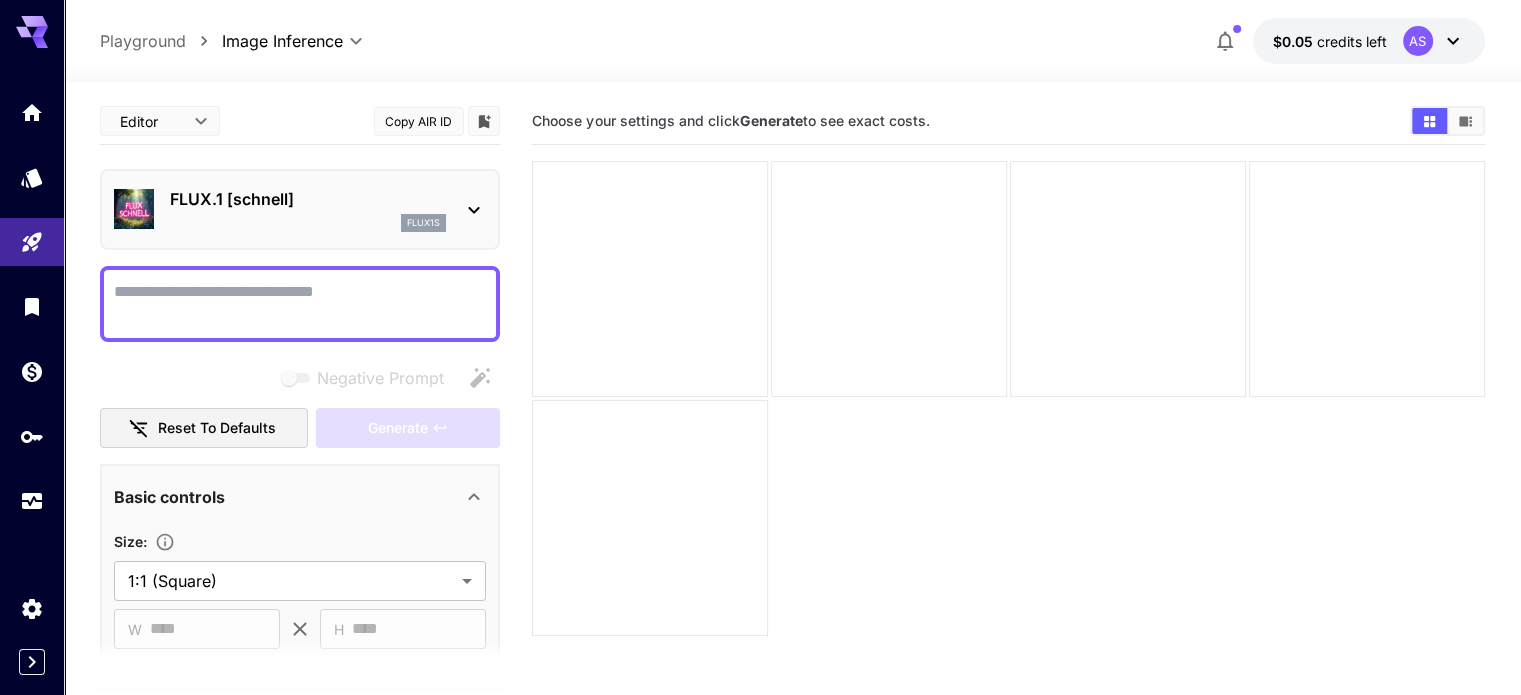 click 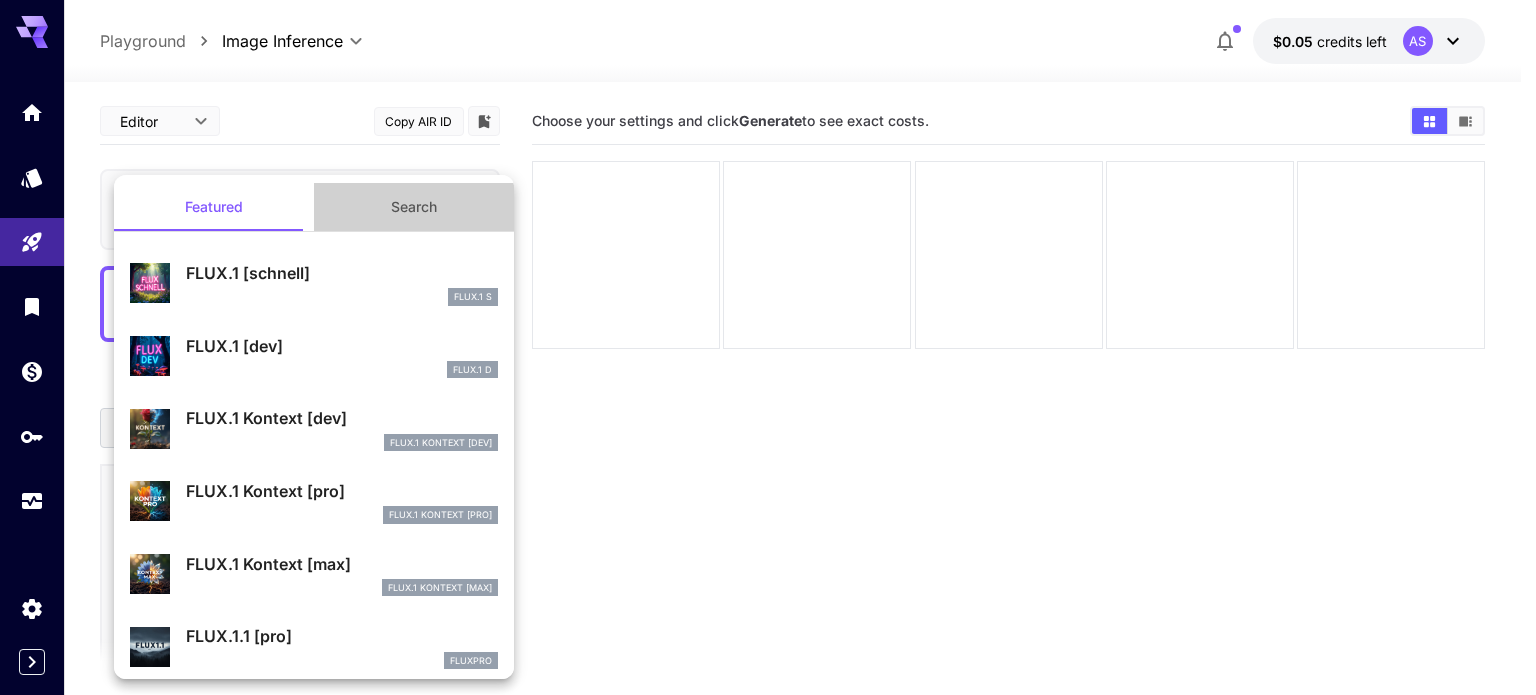 click on "Search" at bounding box center (414, 207) 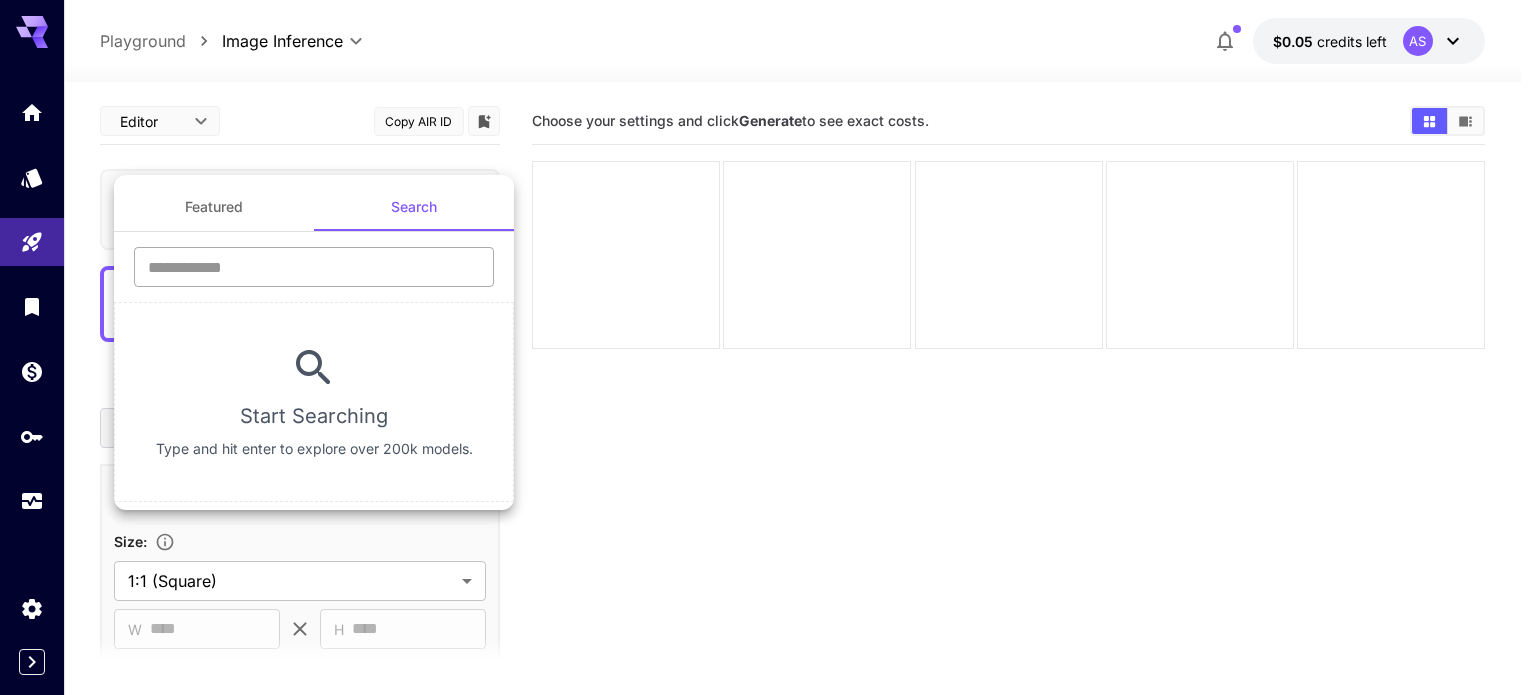 click at bounding box center [314, 267] 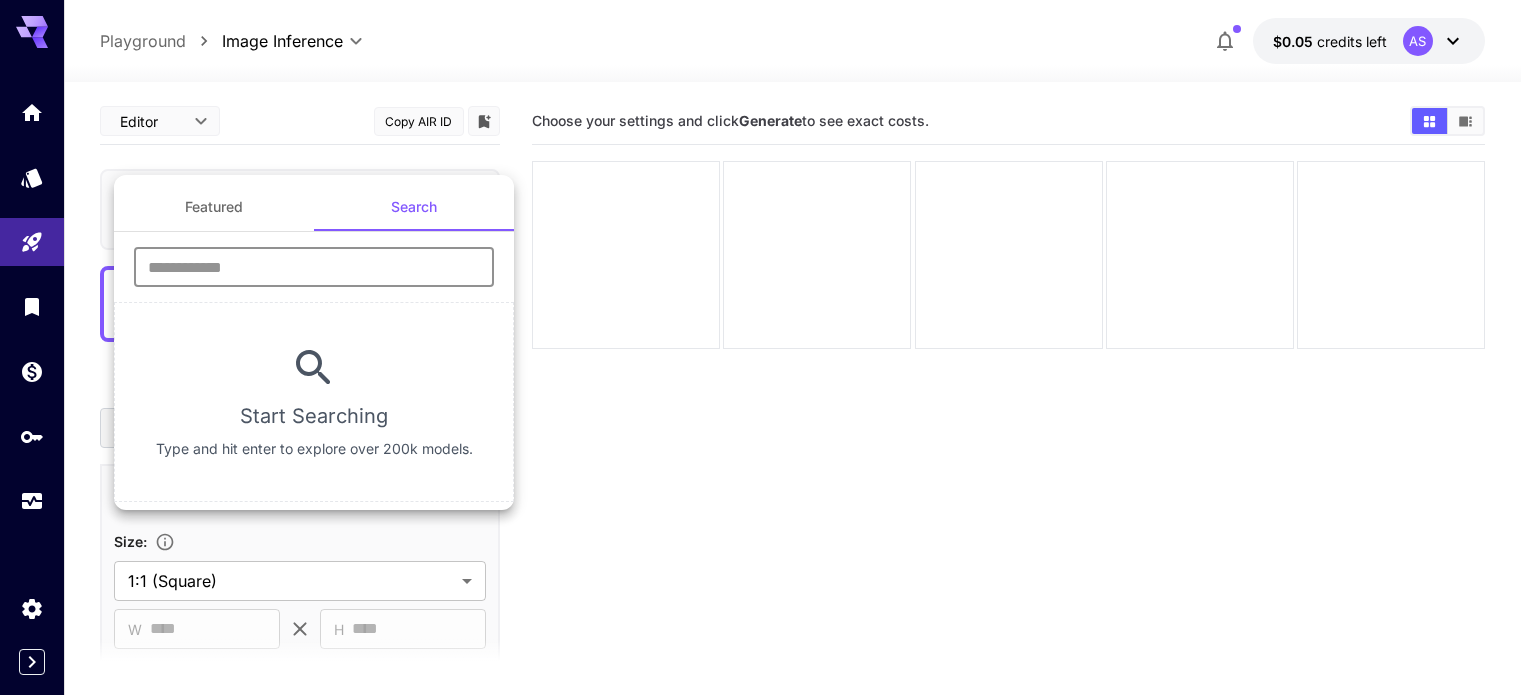 paste on "******" 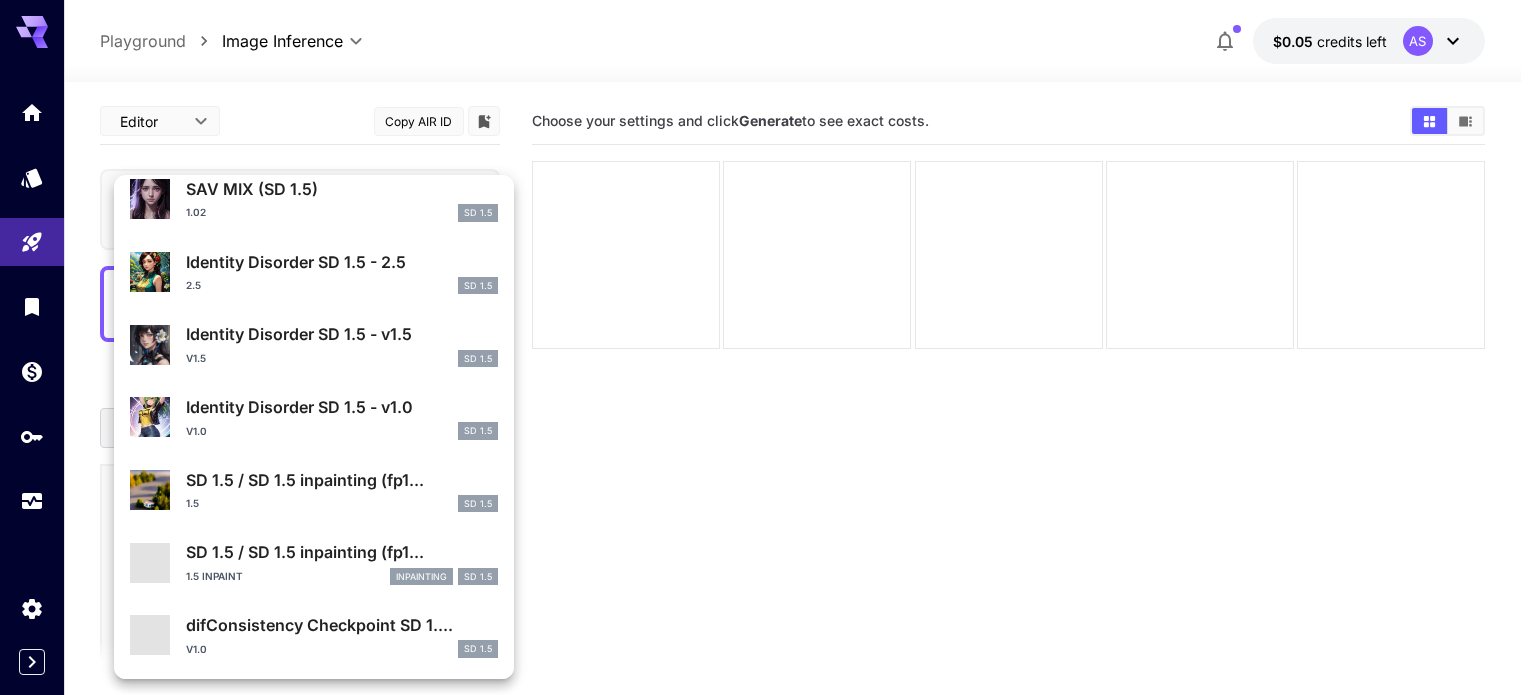 scroll, scrollTop: 701, scrollLeft: 0, axis: vertical 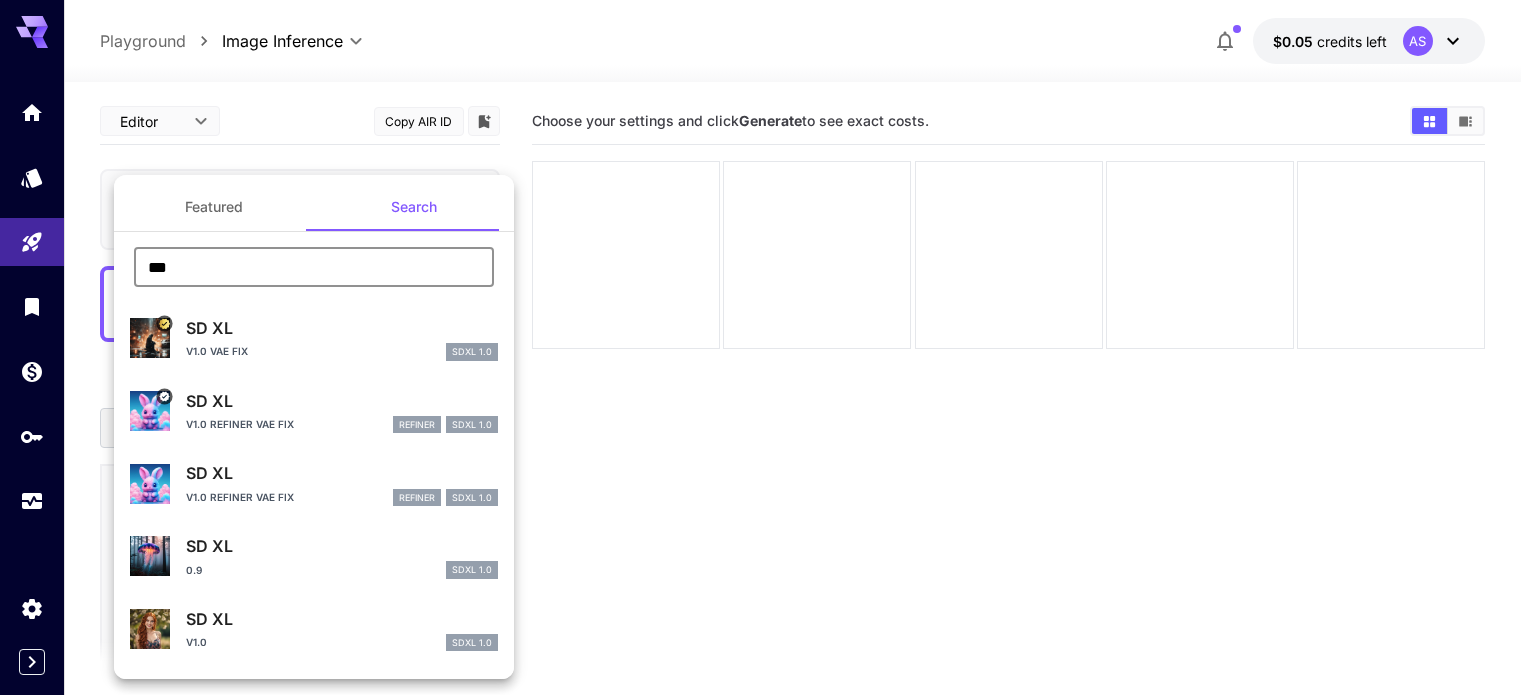 drag, startPoint x: 207, startPoint y: 271, endPoint x: 97, endPoint y: 251, distance: 111.8034 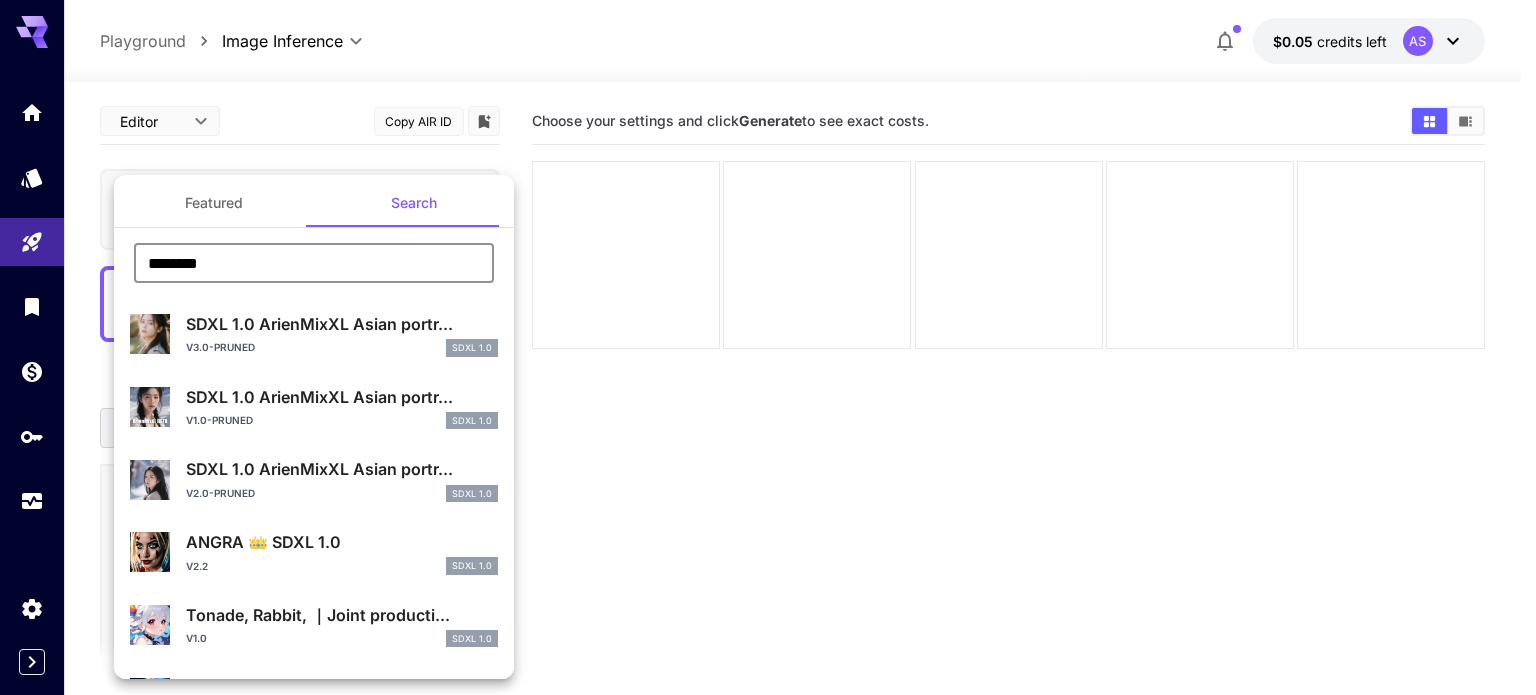 scroll, scrollTop: 0, scrollLeft: 0, axis: both 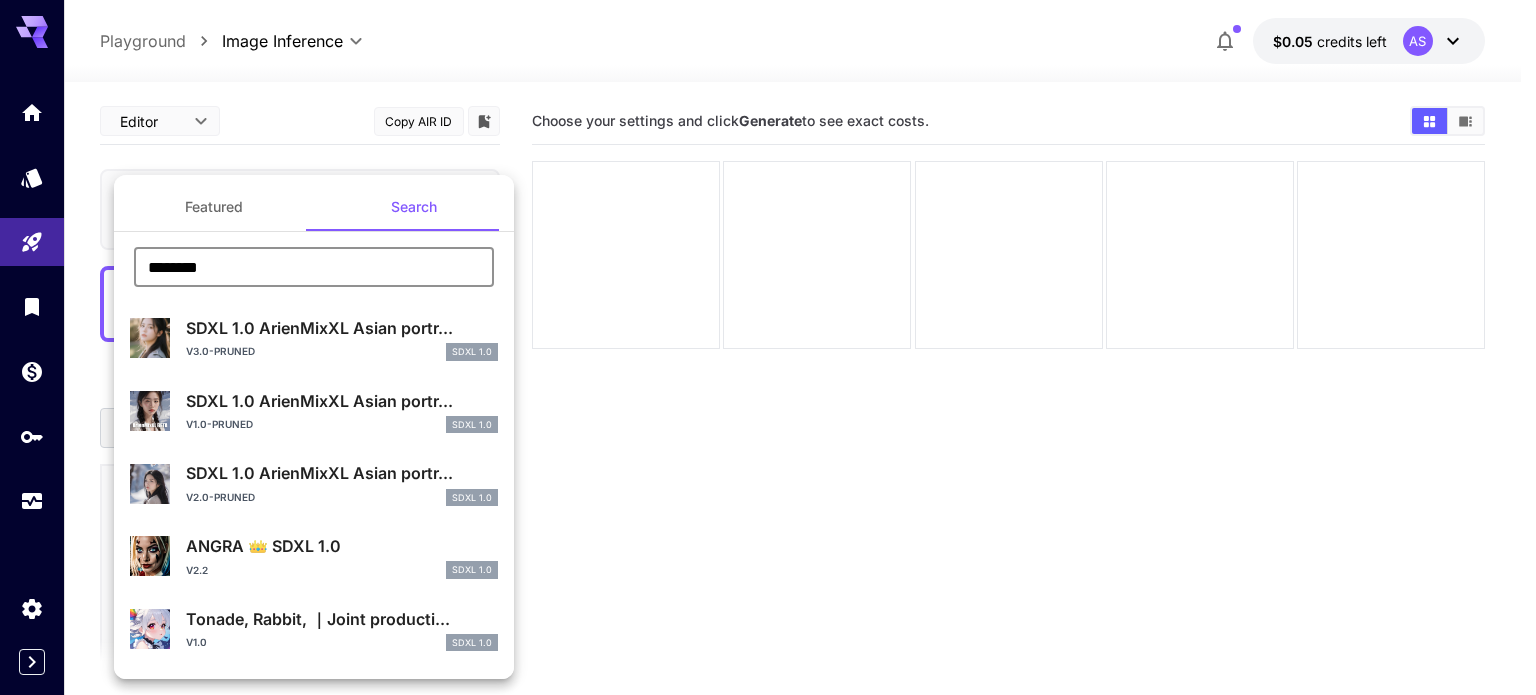 drag, startPoint x: 256, startPoint y: 264, endPoint x: 40, endPoint y: 248, distance: 216.59178 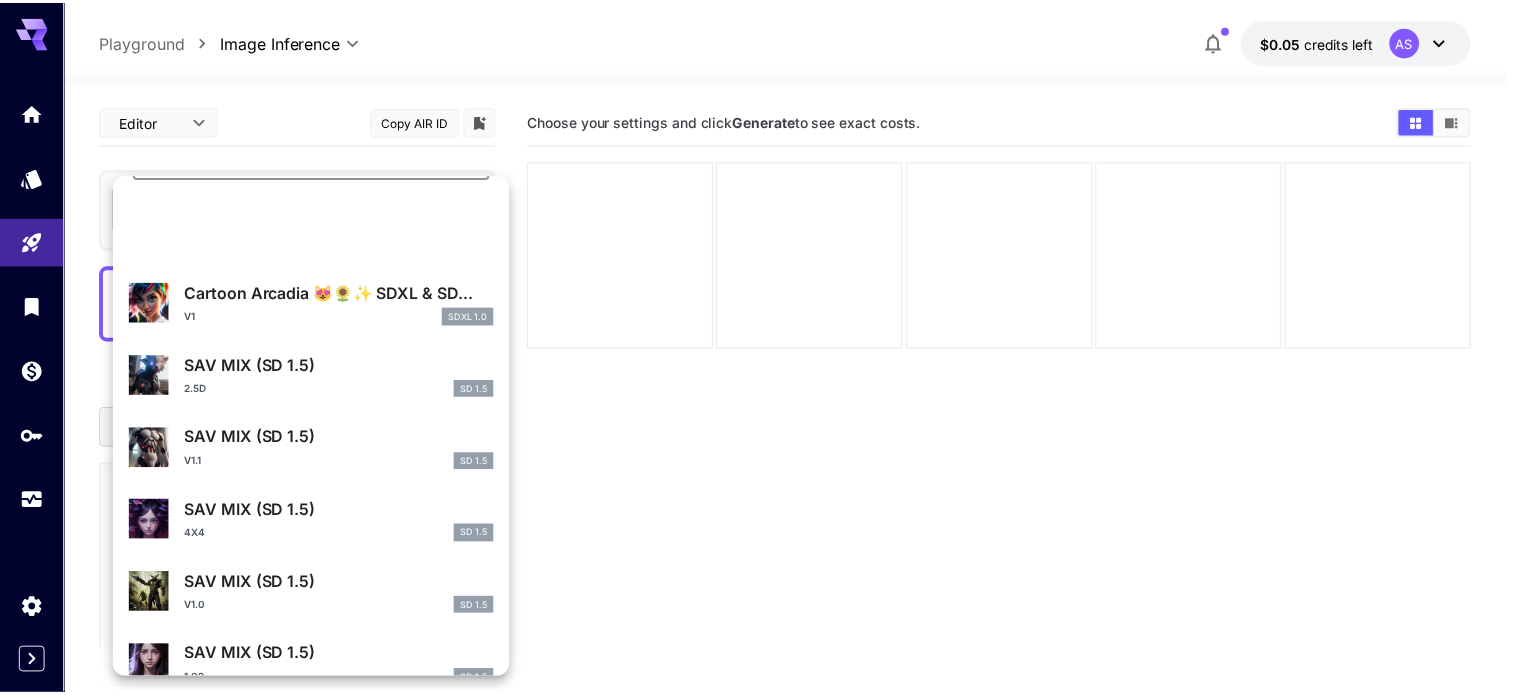 scroll, scrollTop: 100, scrollLeft: 0, axis: vertical 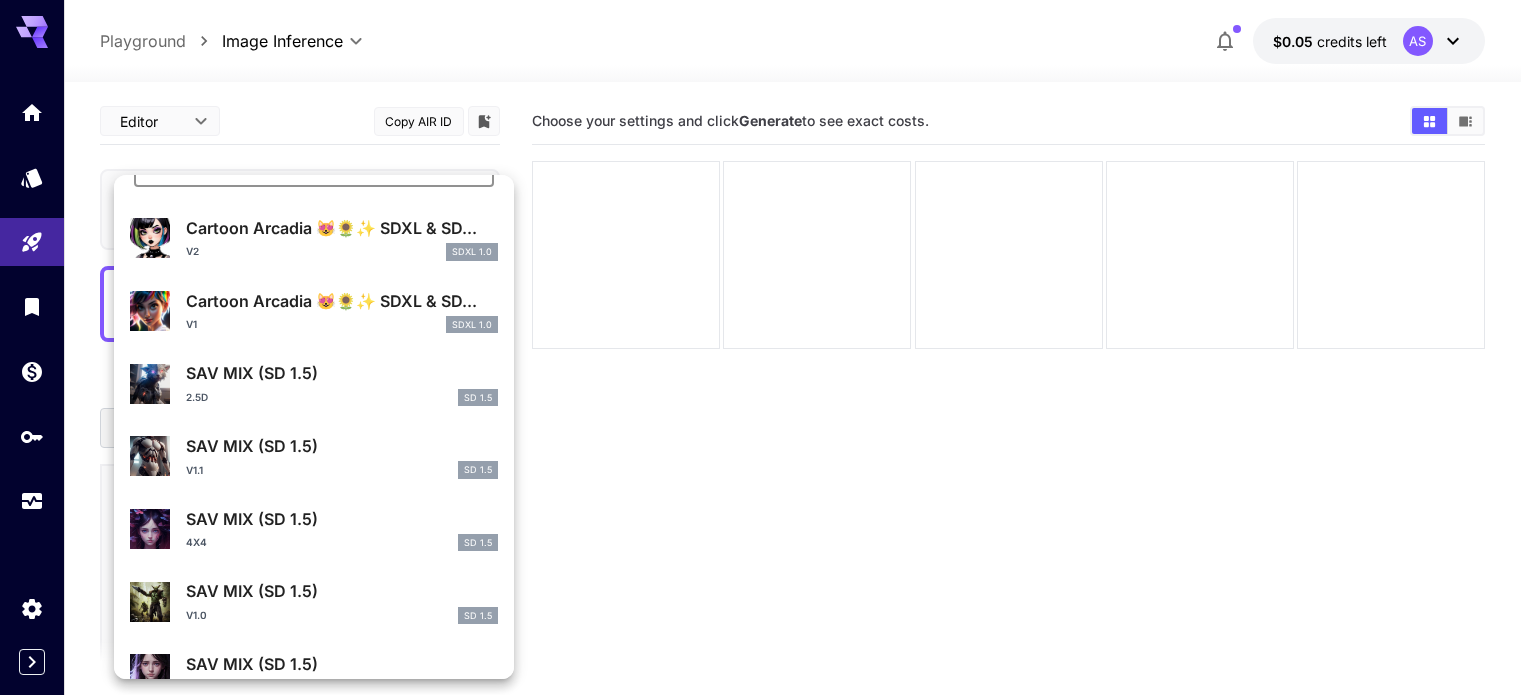 type on "******" 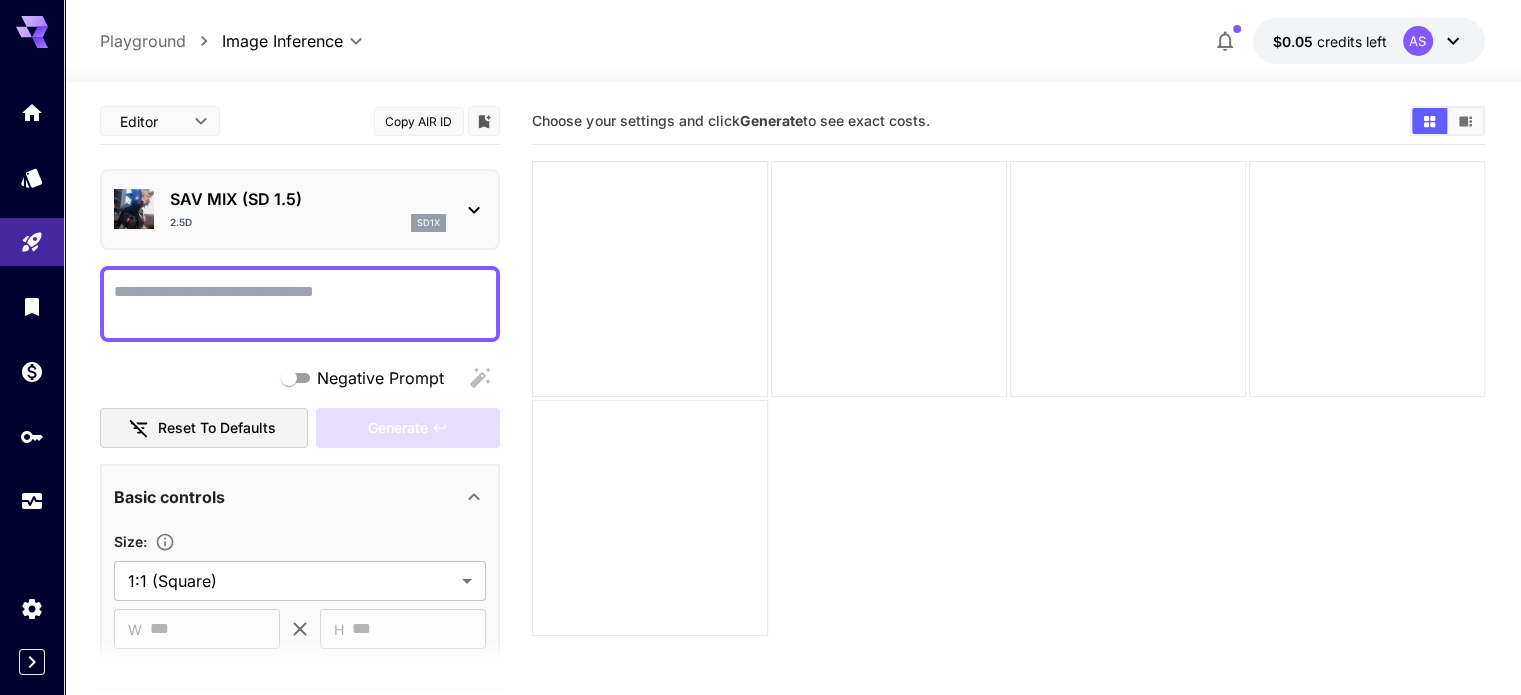 click on "Negative Prompt" at bounding box center (300, 304) 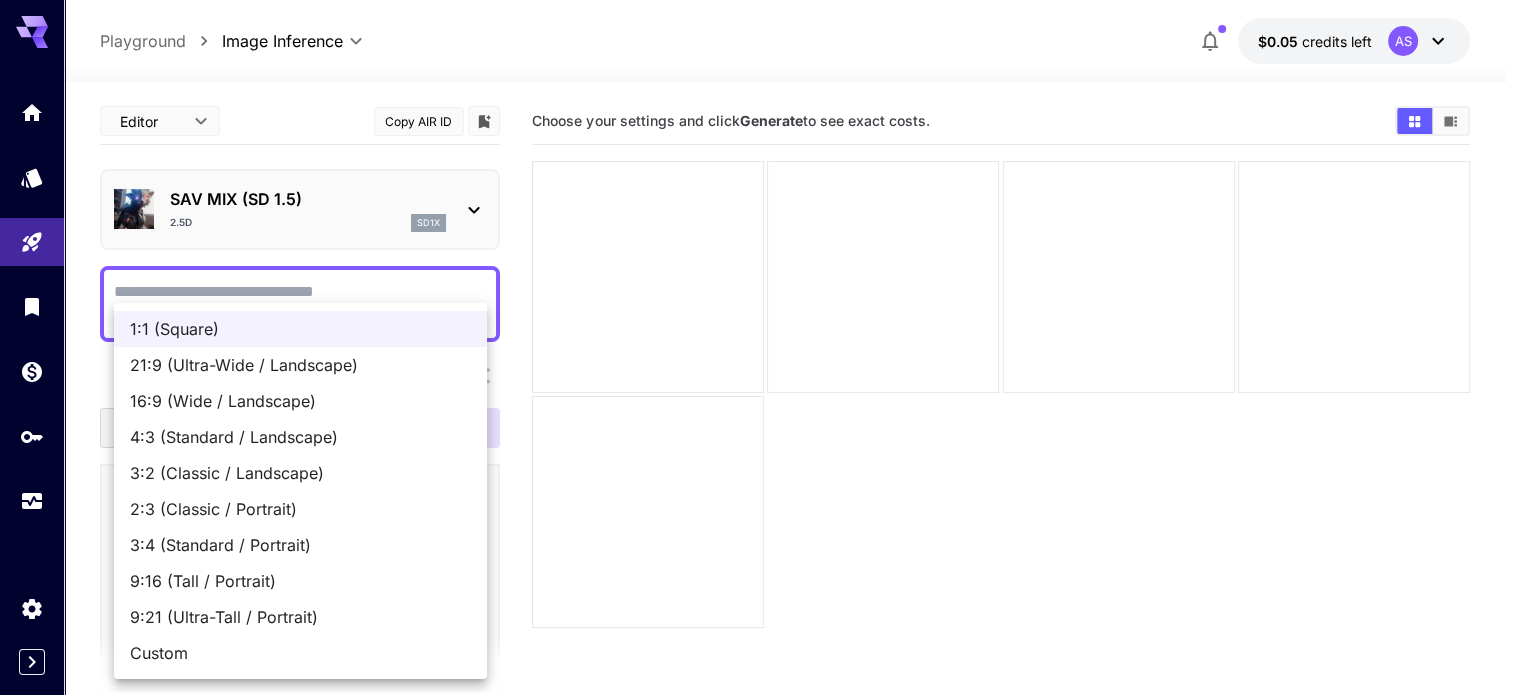 click on "**********" at bounding box center (760, 426) 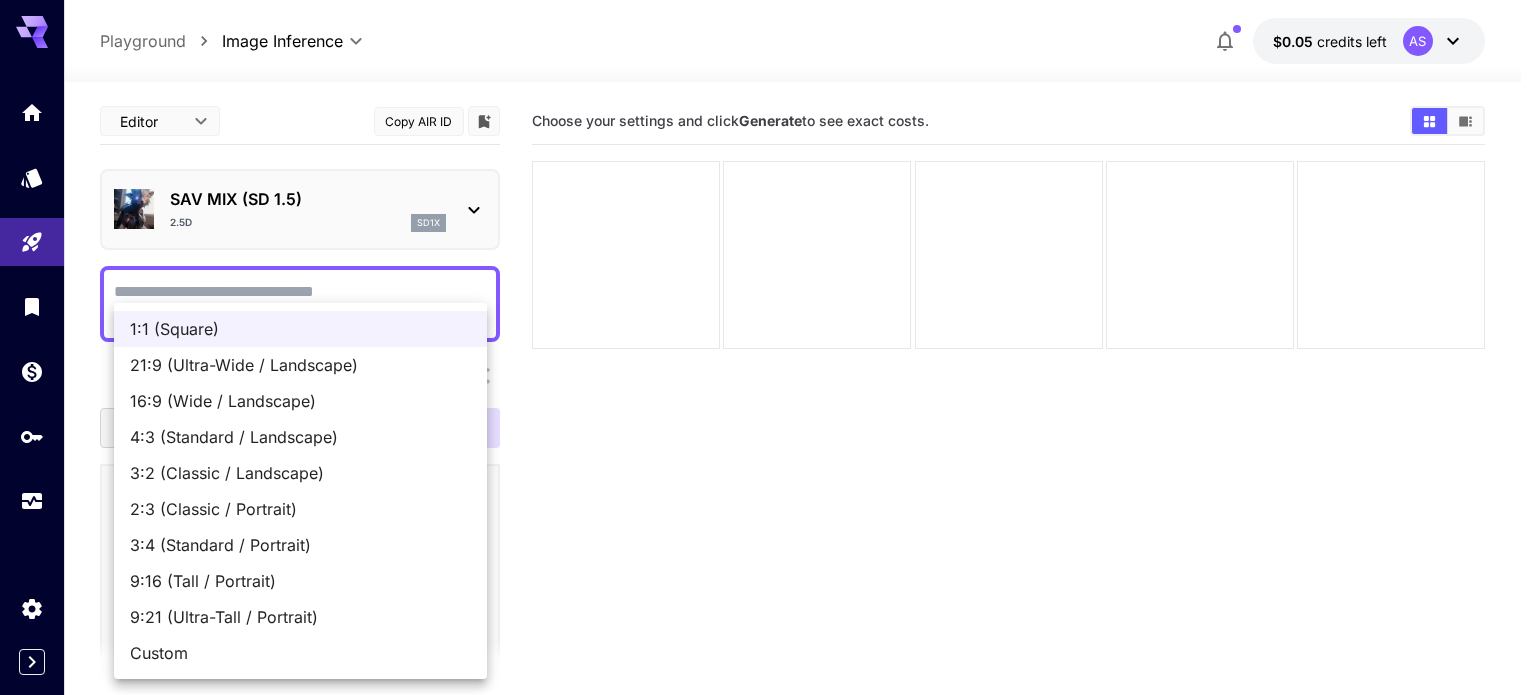 click at bounding box center (768, 347) 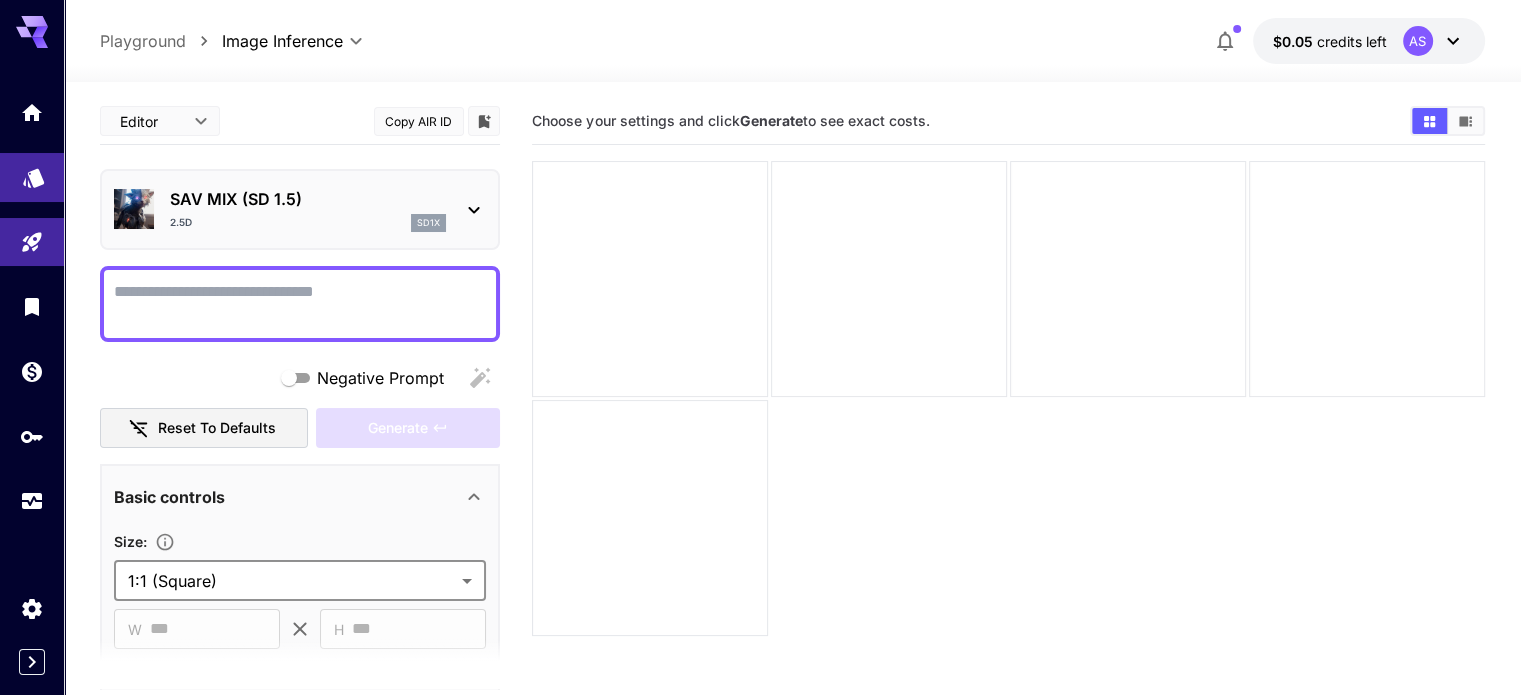 click 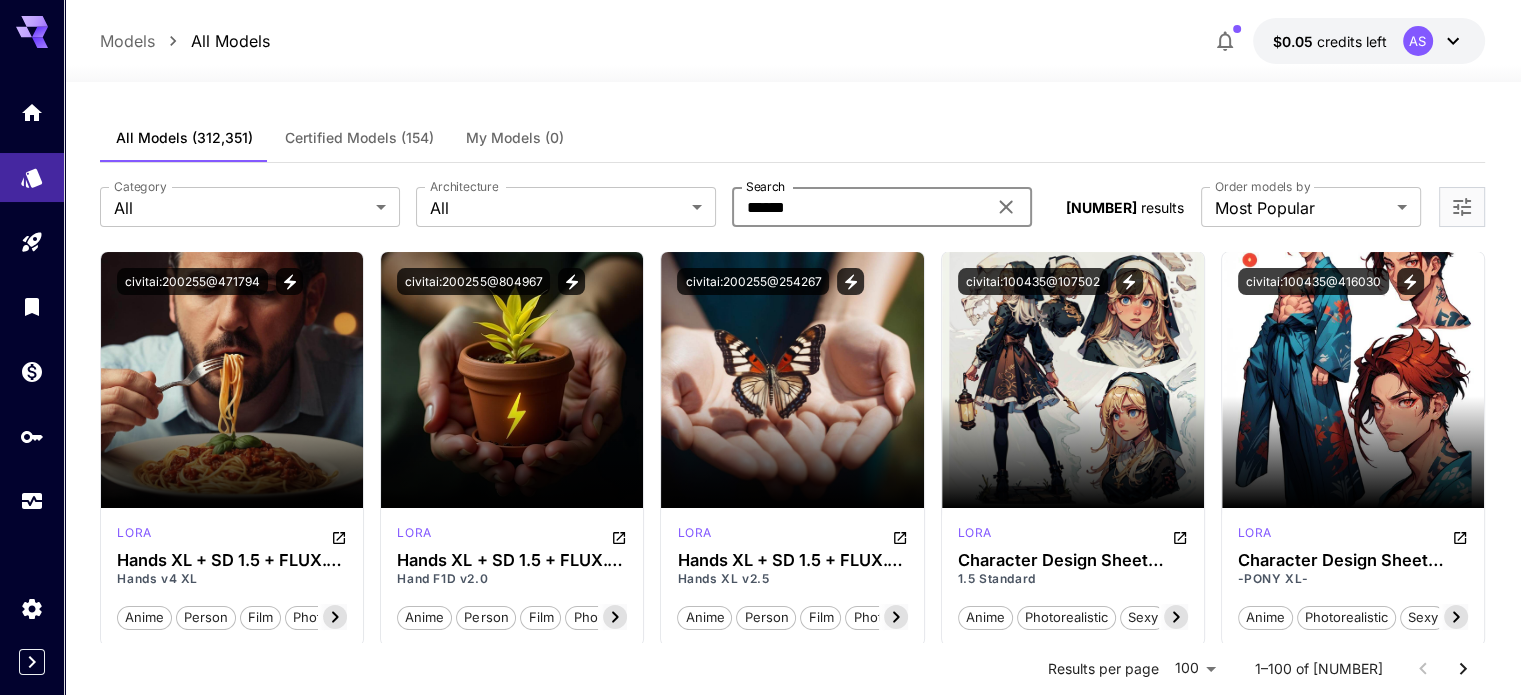 click on "******" at bounding box center [859, 207] 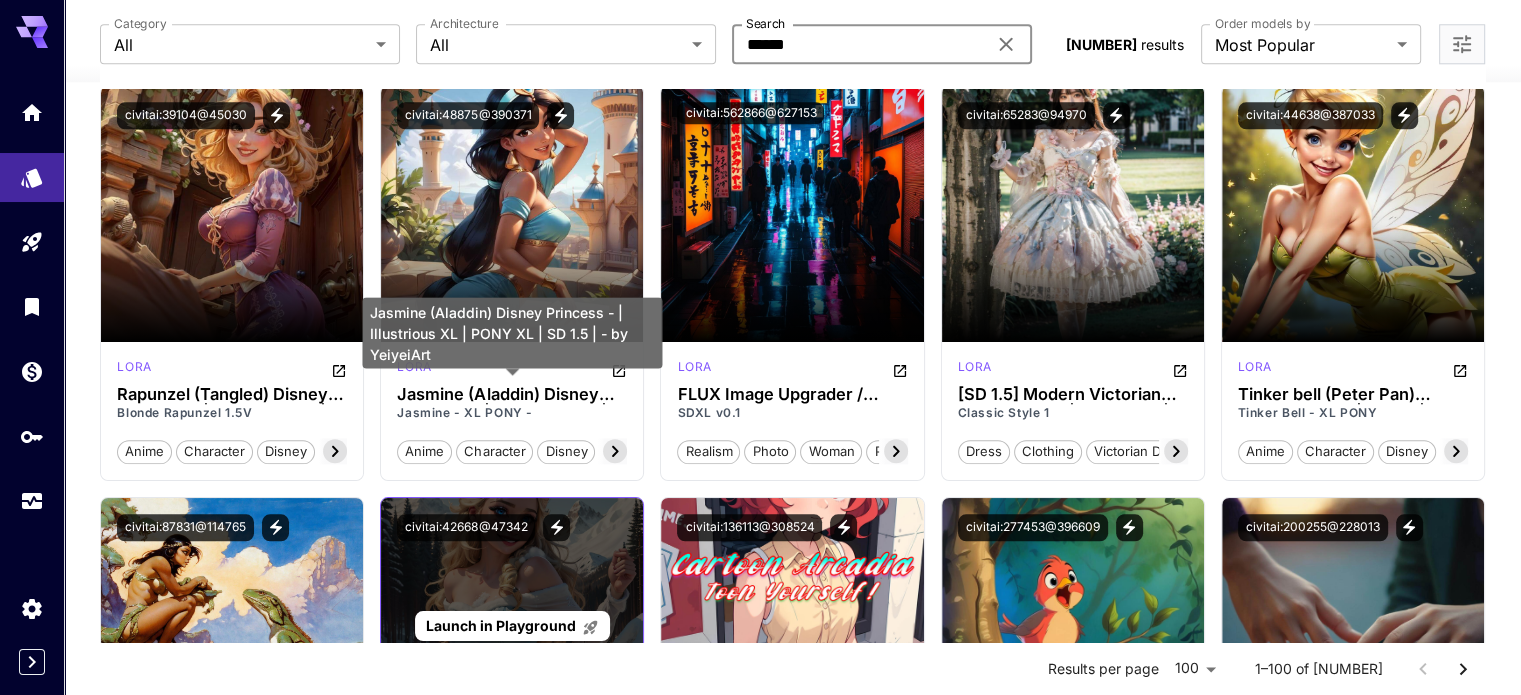 scroll, scrollTop: 2400, scrollLeft: 0, axis: vertical 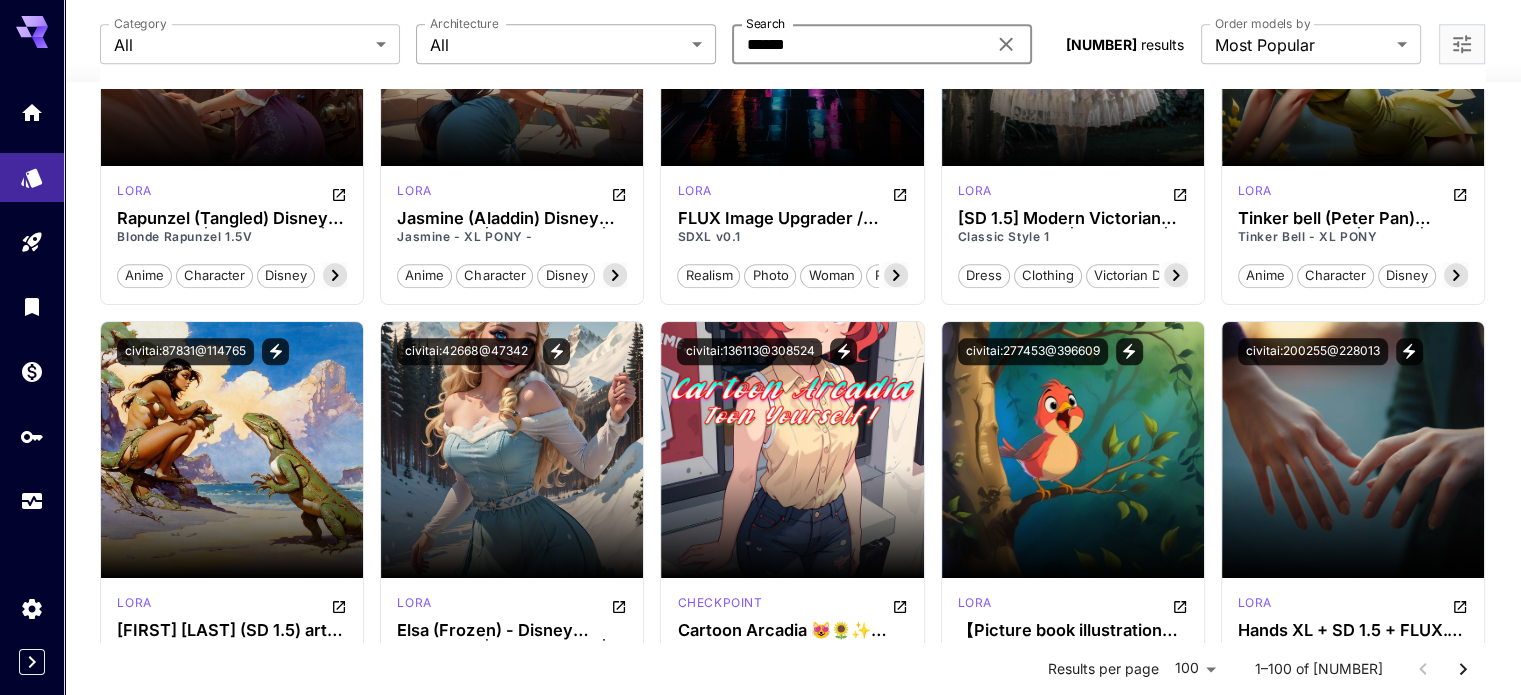 drag, startPoint x: 813, startPoint y: 60, endPoint x: 646, endPoint y: 45, distance: 167.6723 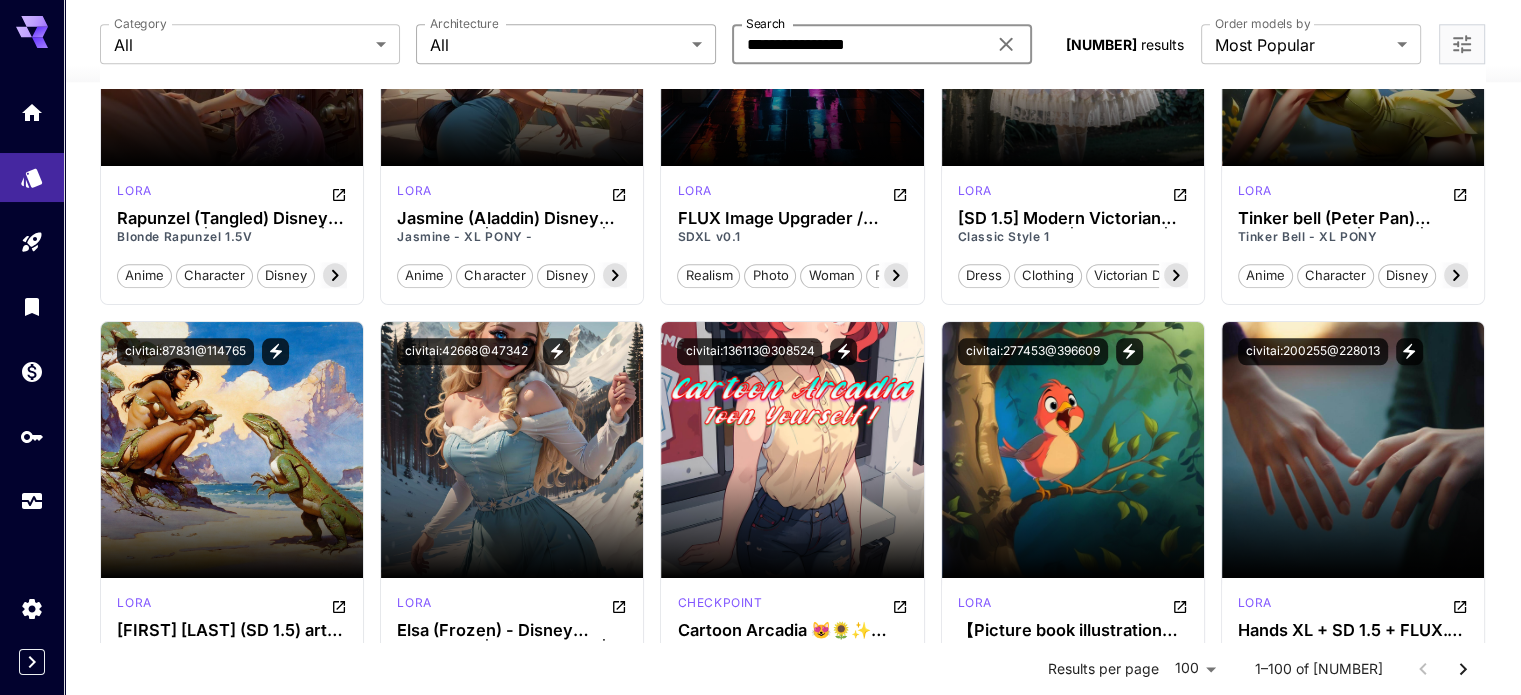 type on "**********" 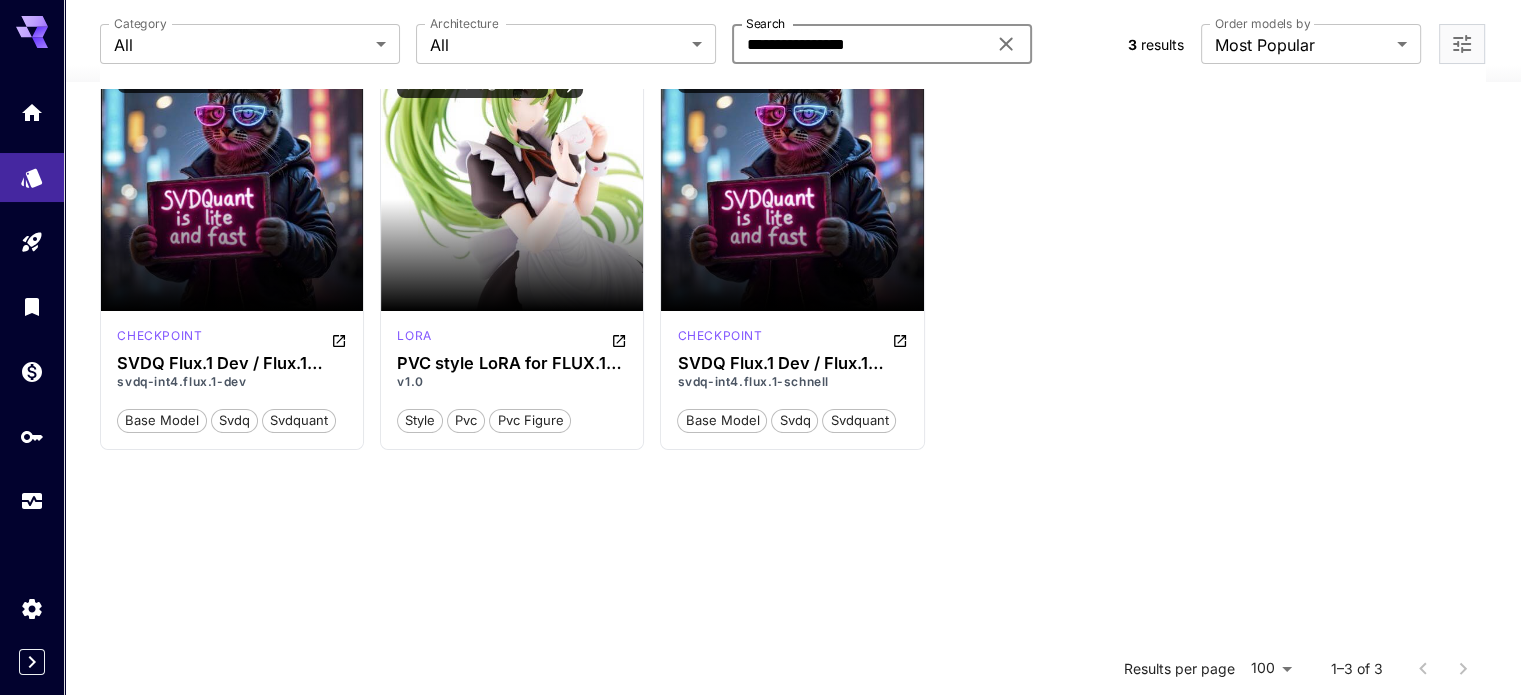 scroll, scrollTop: 0, scrollLeft: 0, axis: both 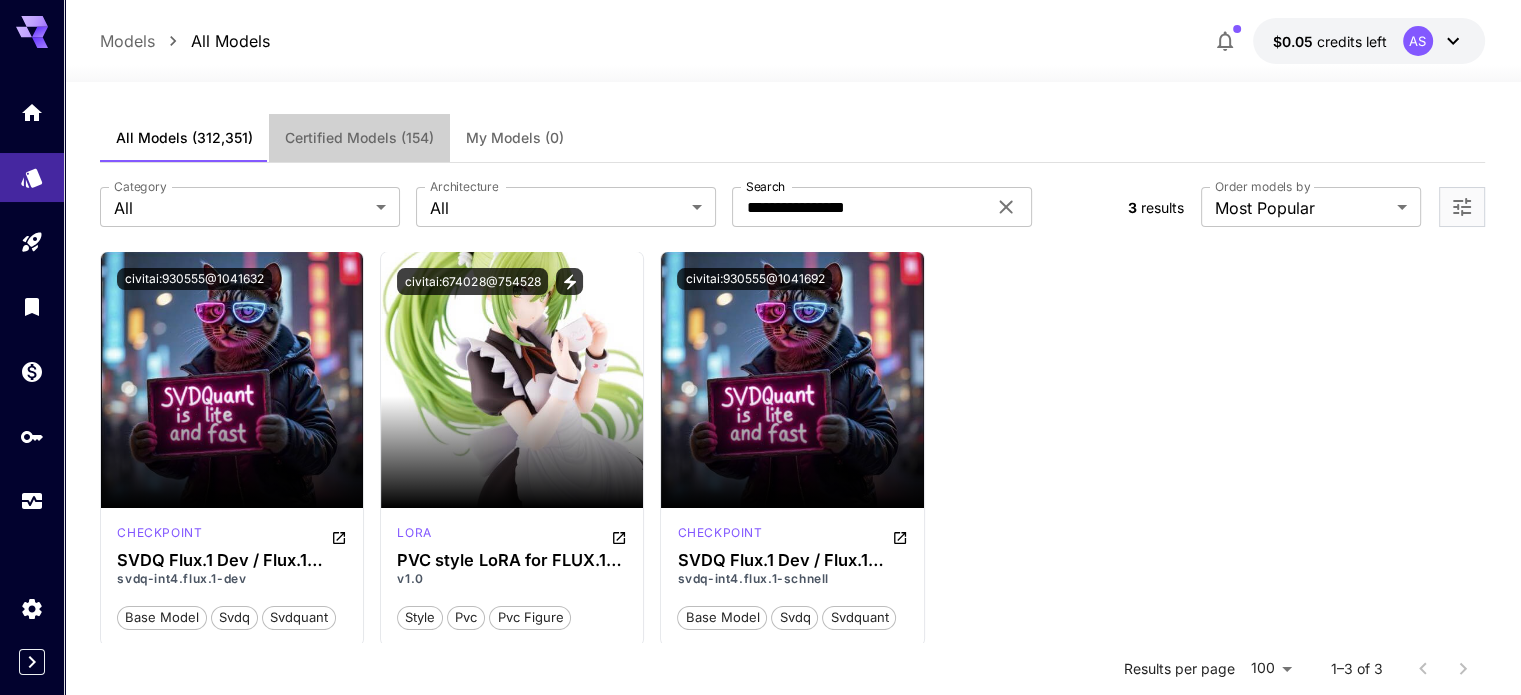 click on "Certified Models (154)" at bounding box center [359, 138] 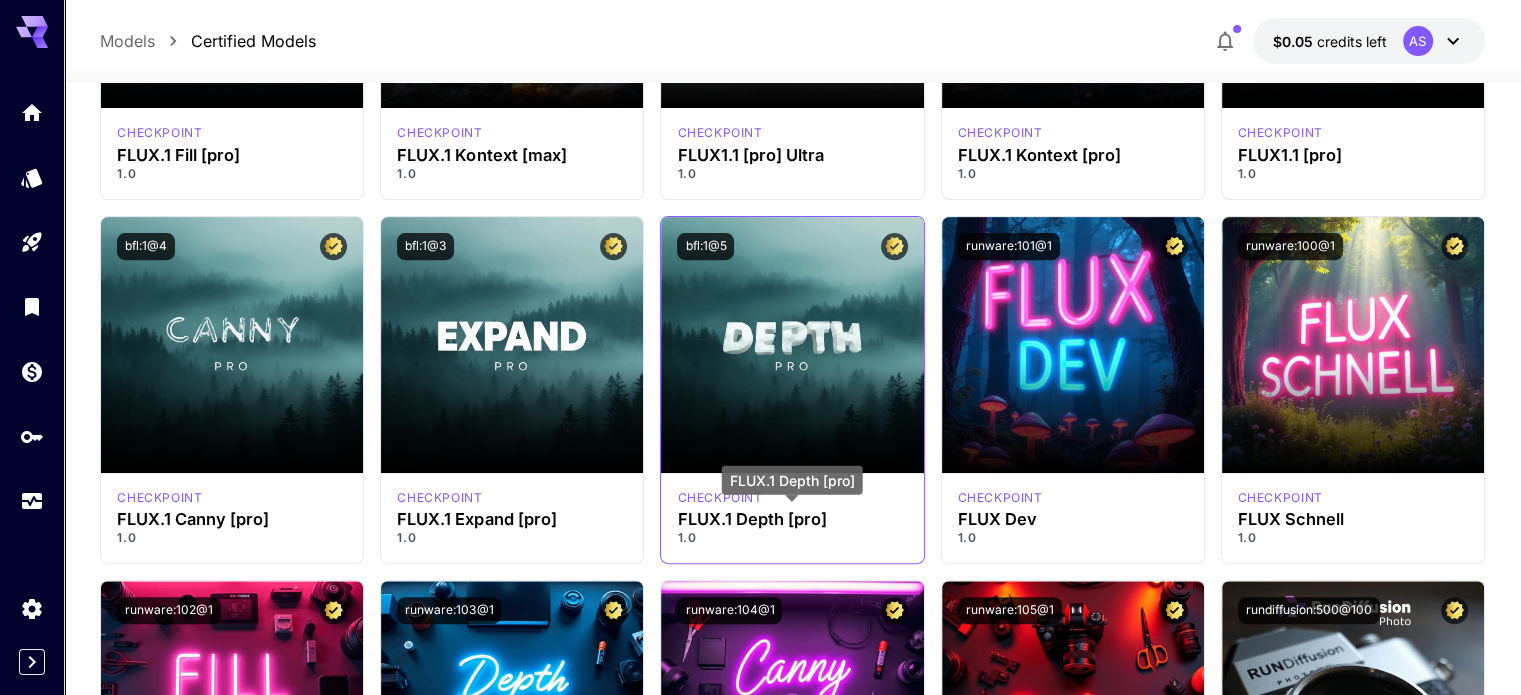 scroll, scrollTop: 900, scrollLeft: 0, axis: vertical 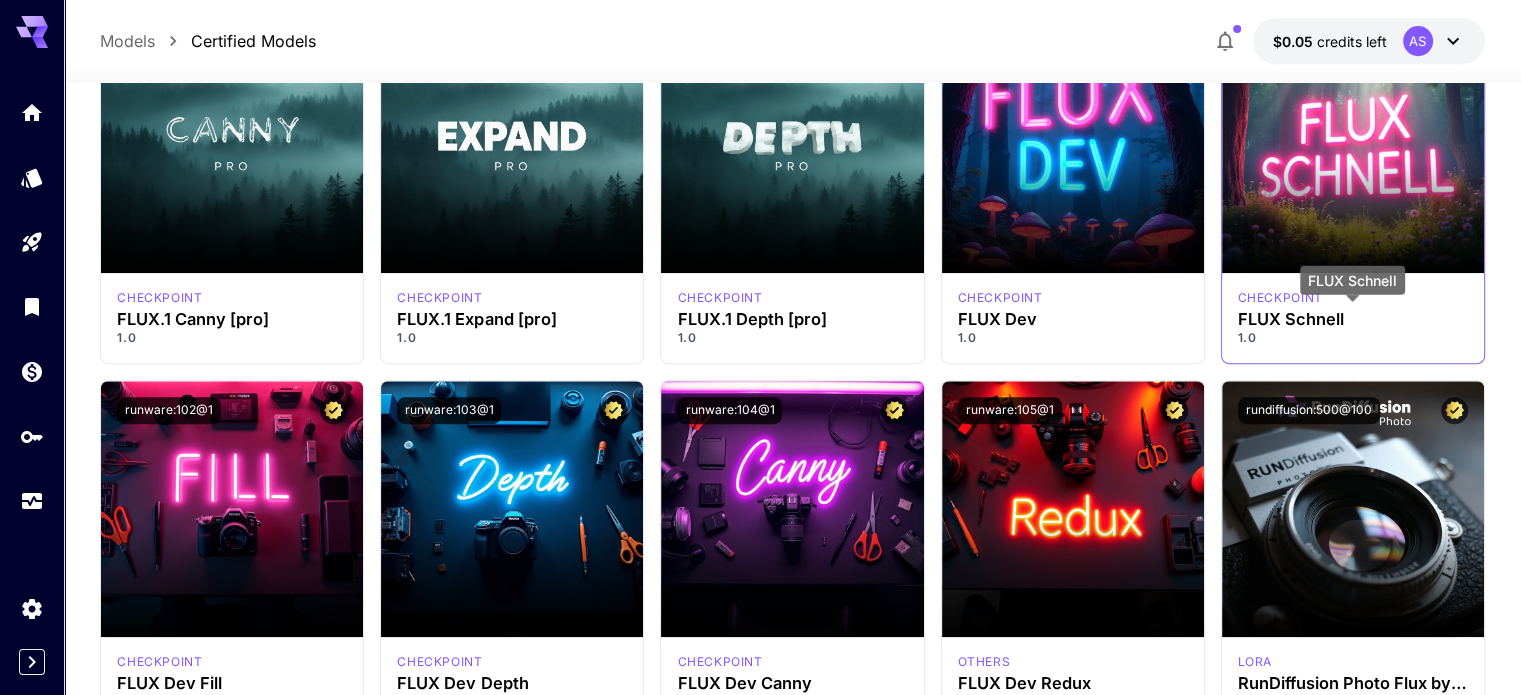 click on "FLUX Schnell" at bounding box center (1353, 319) 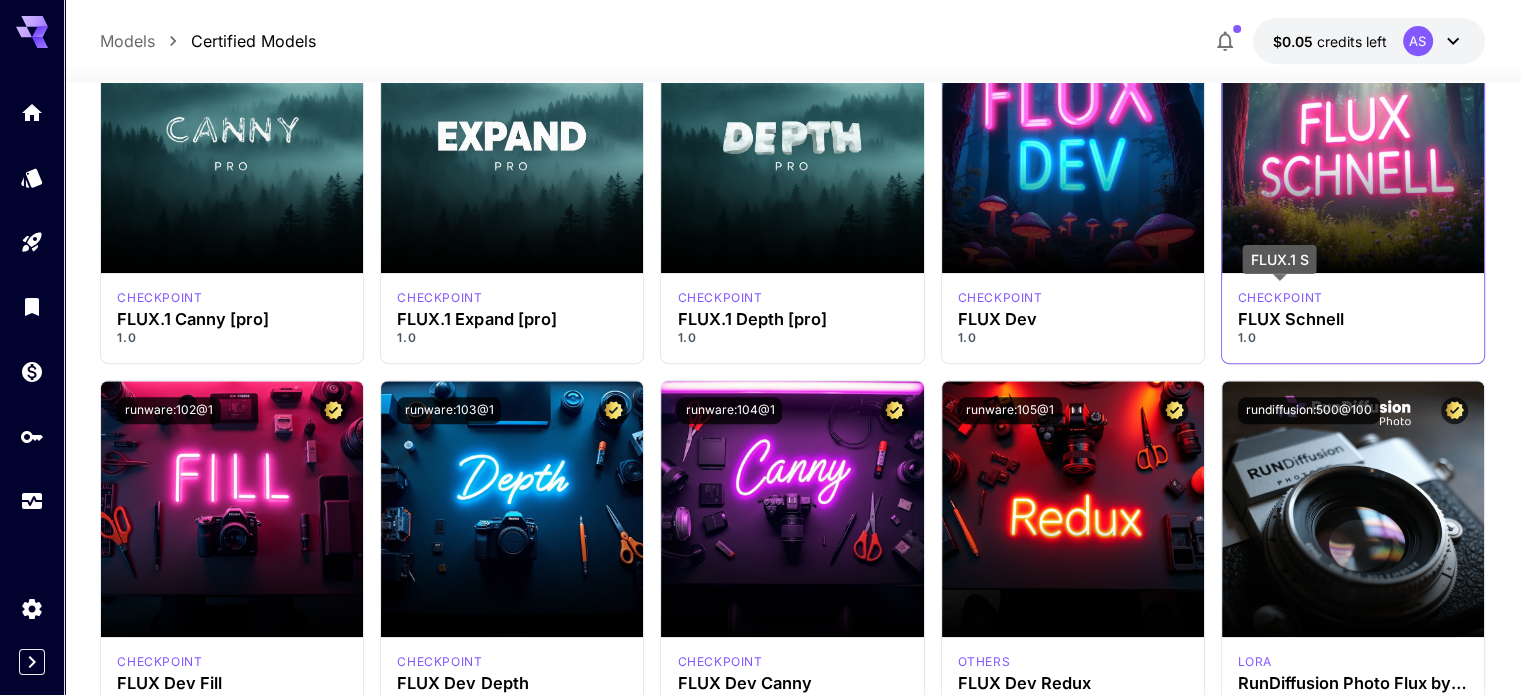 click on "checkpoint" at bounding box center (1280, 298) 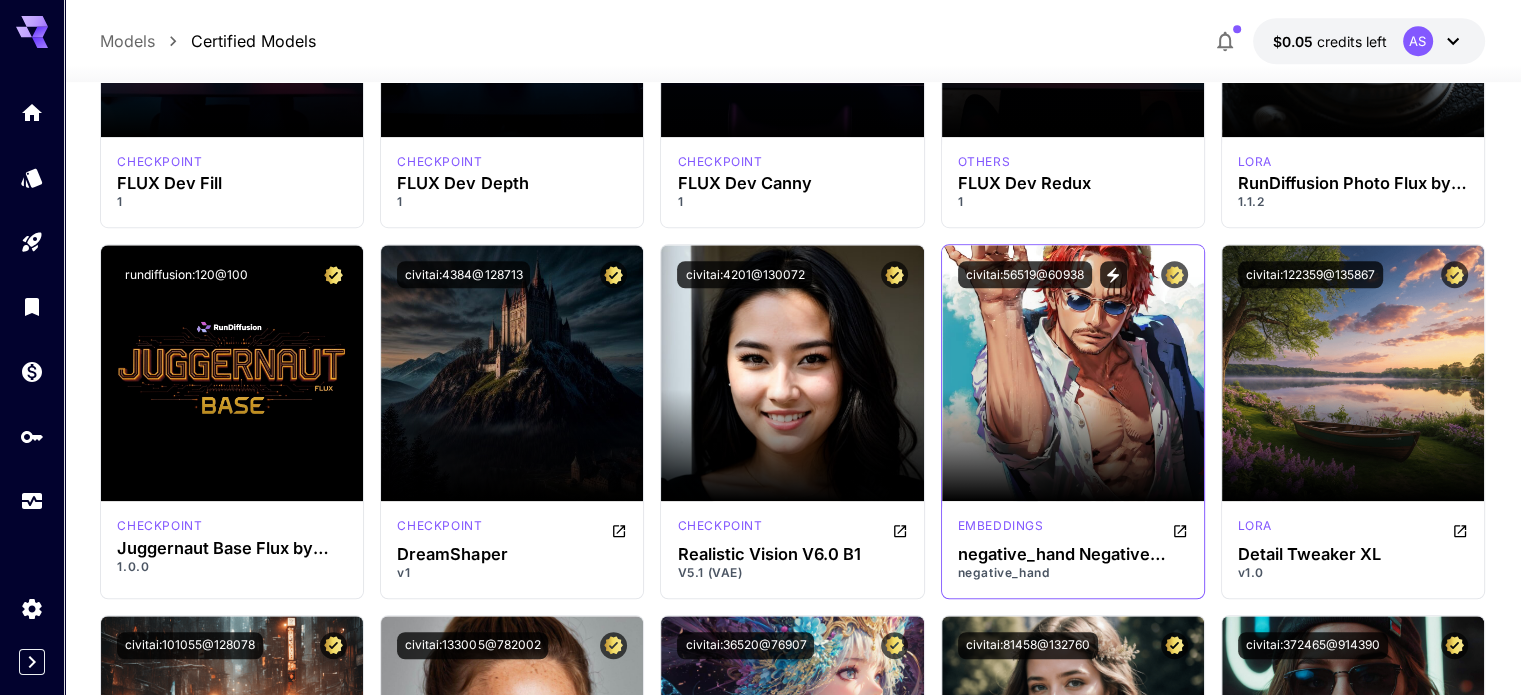 scroll, scrollTop: 800, scrollLeft: 0, axis: vertical 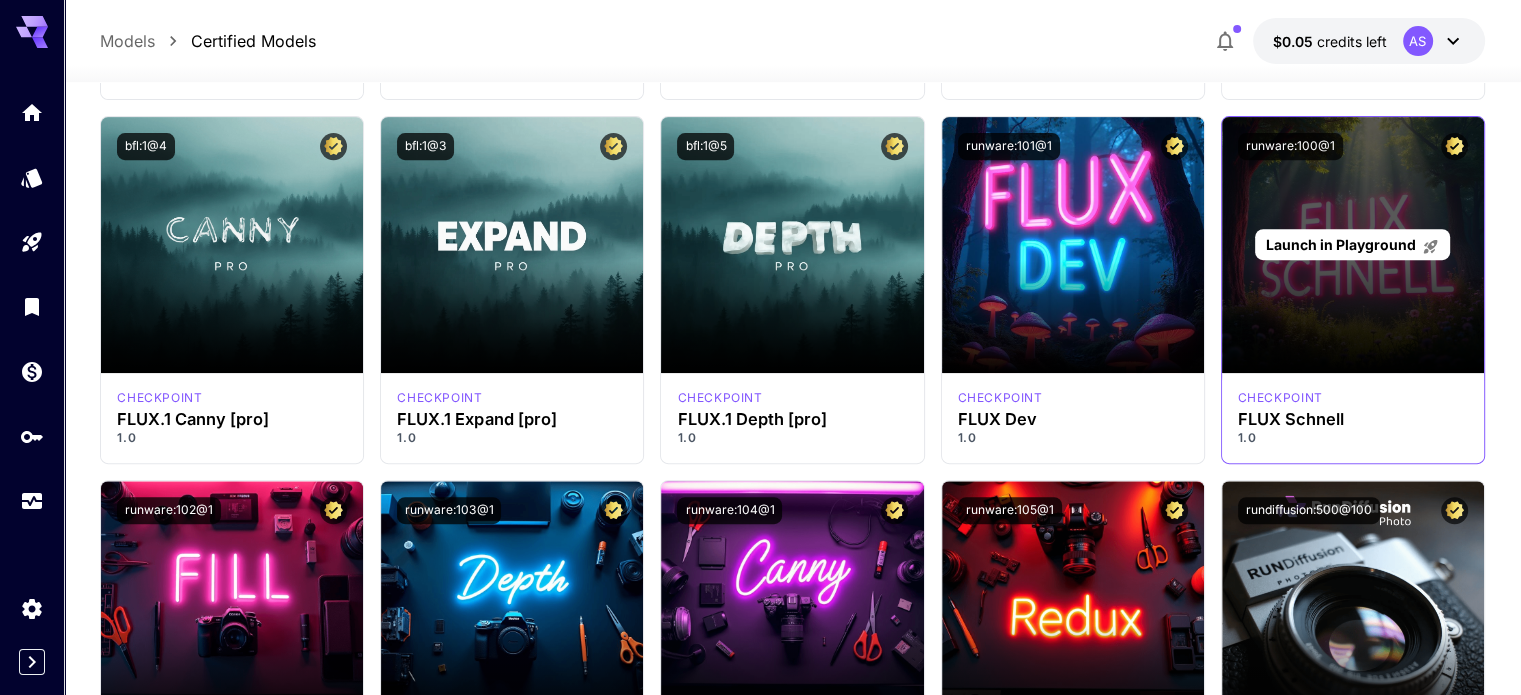 click on "Launch in Playground" at bounding box center [1341, 244] 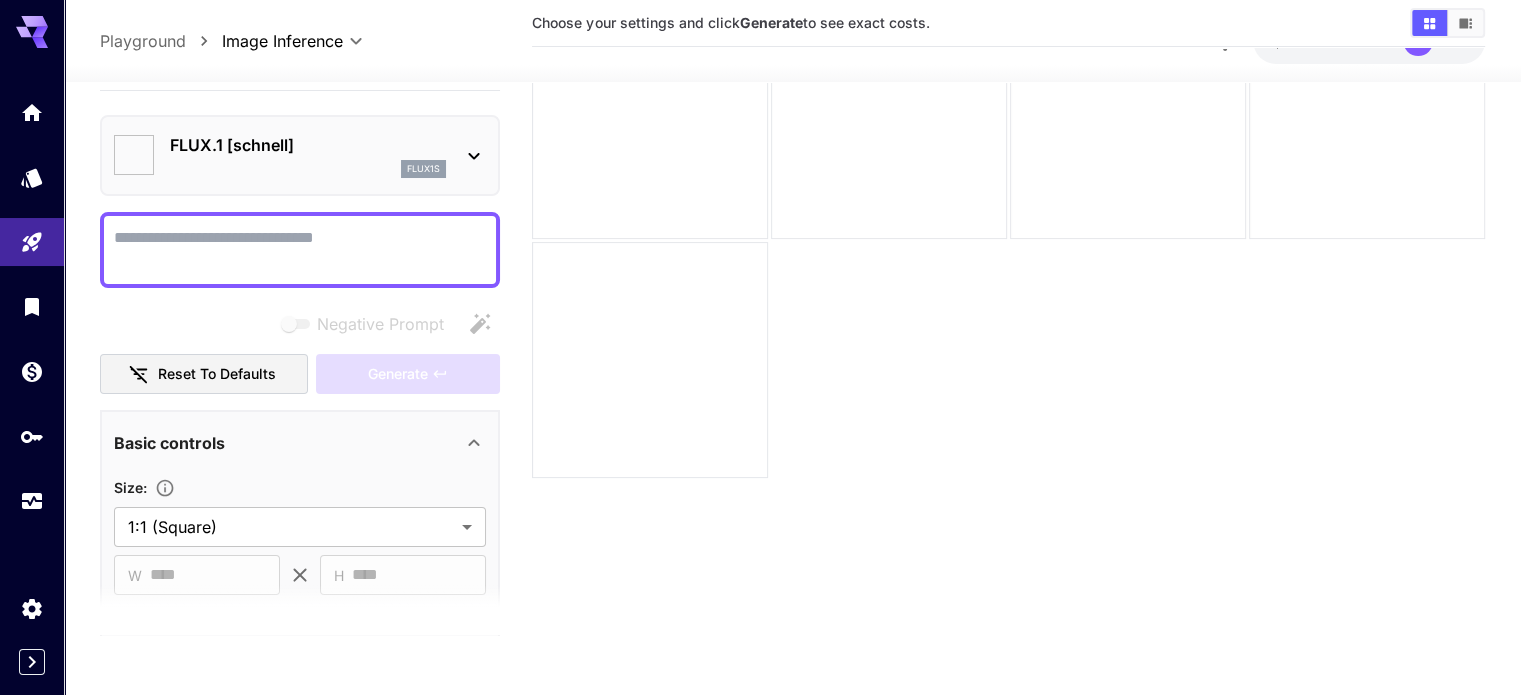 type on "**********" 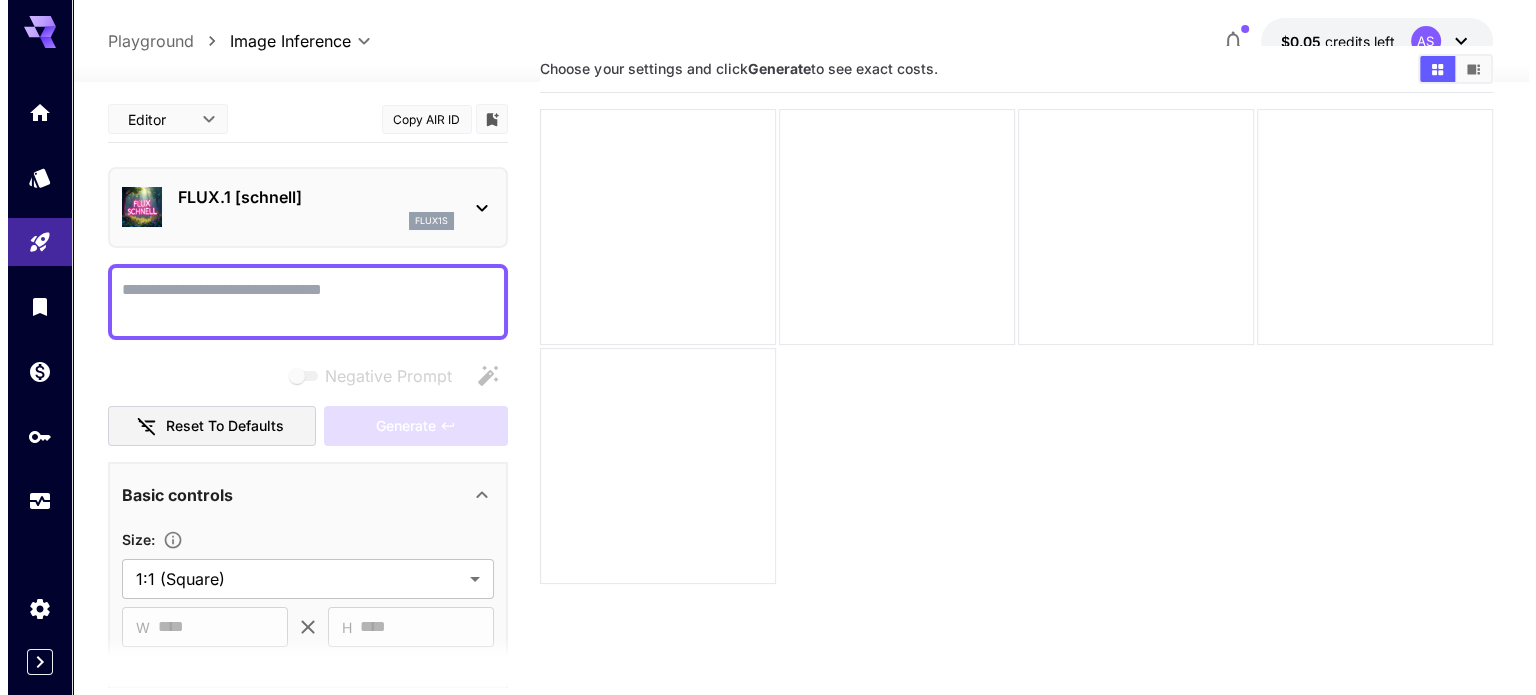 scroll, scrollTop: 0, scrollLeft: 0, axis: both 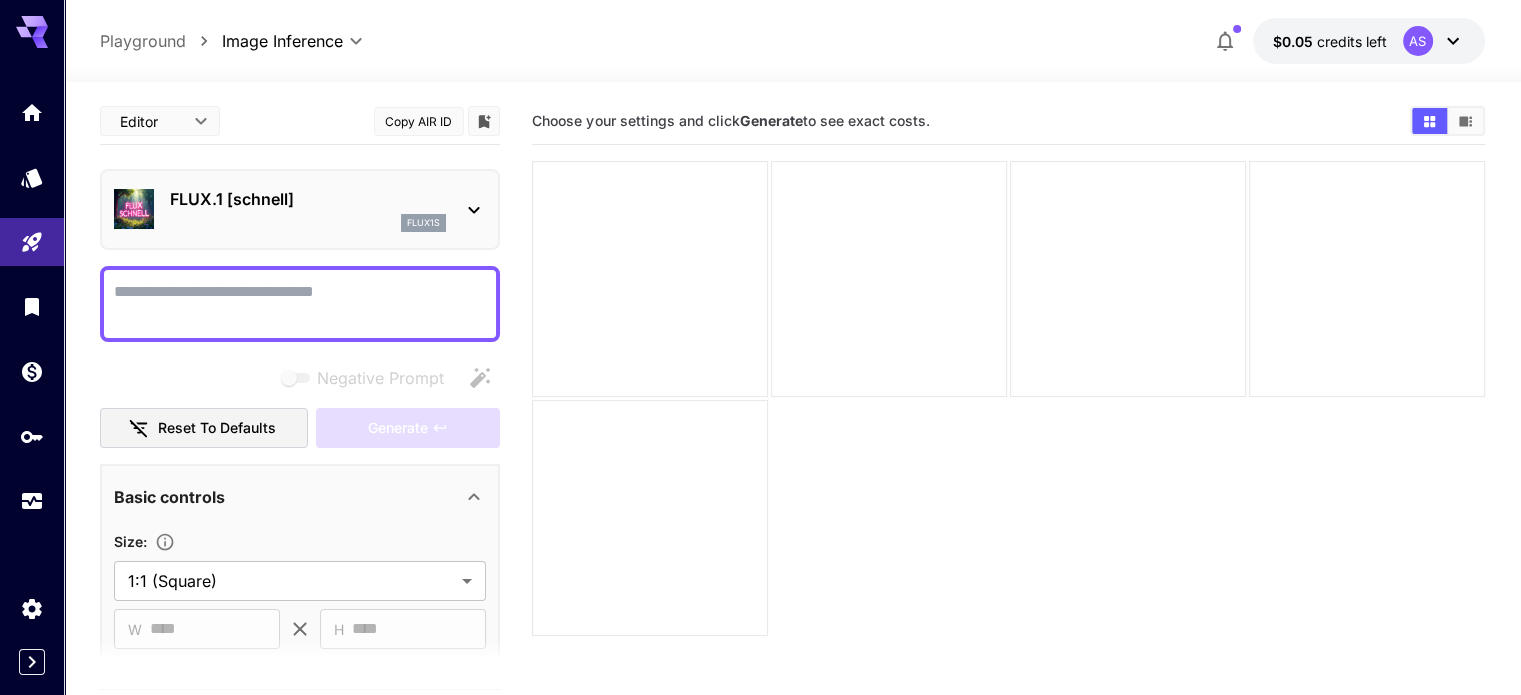 click on "Copy AIR ID" at bounding box center [419, 121] 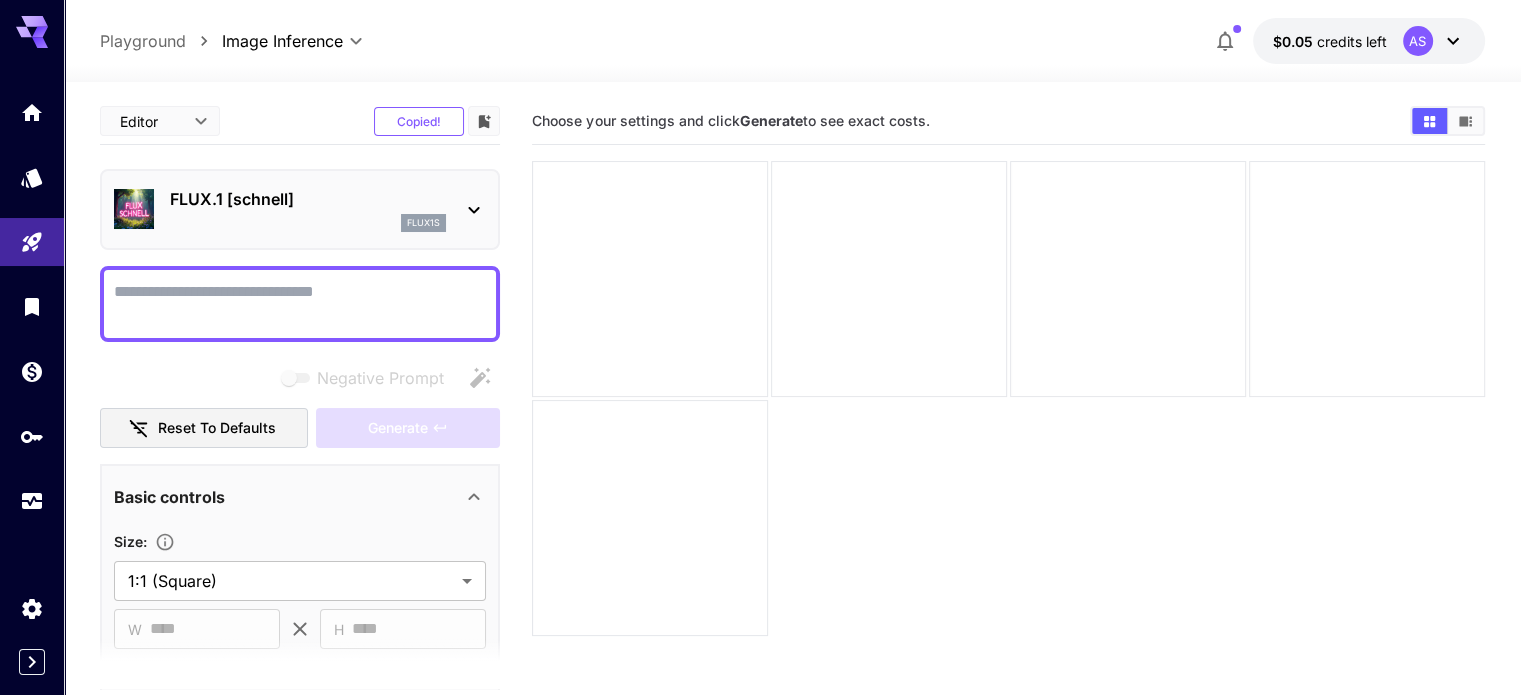 click on "**********" at bounding box center [760, 426] 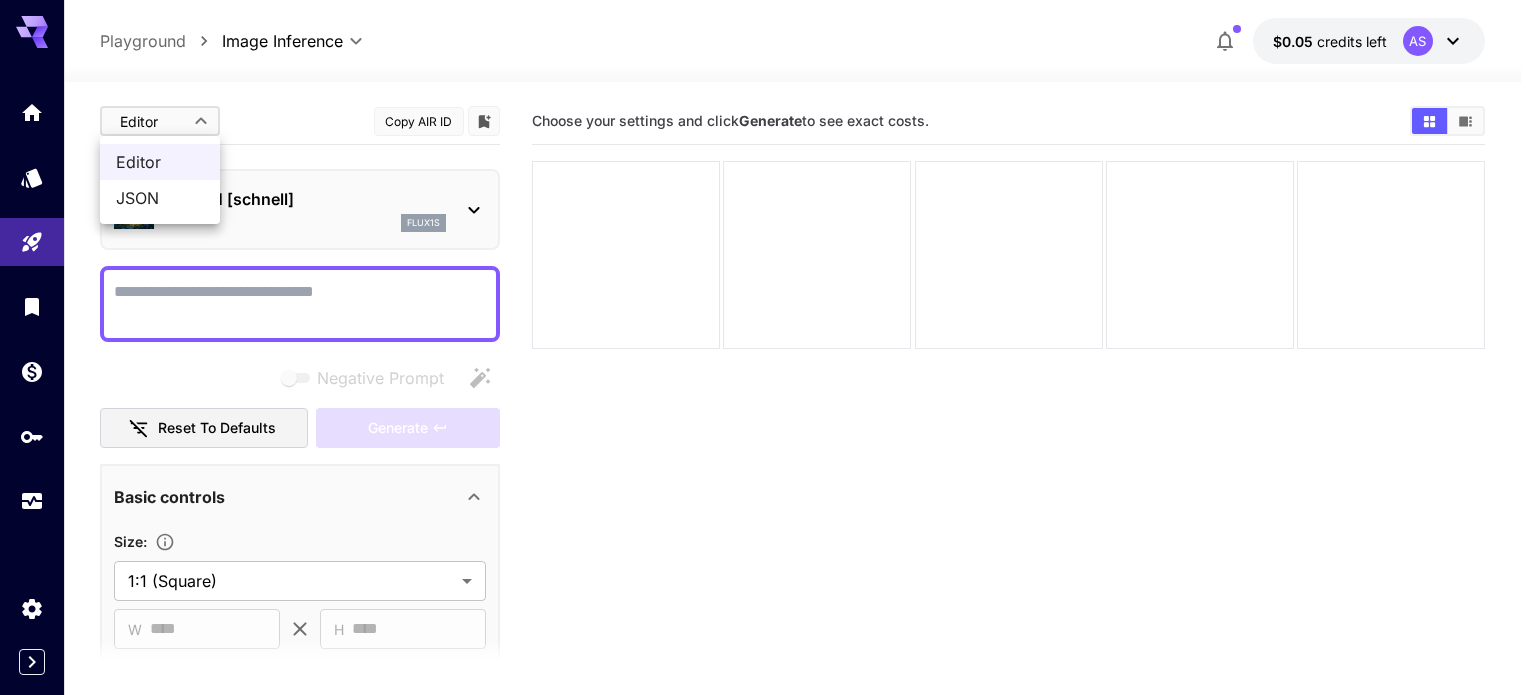click at bounding box center [768, 347] 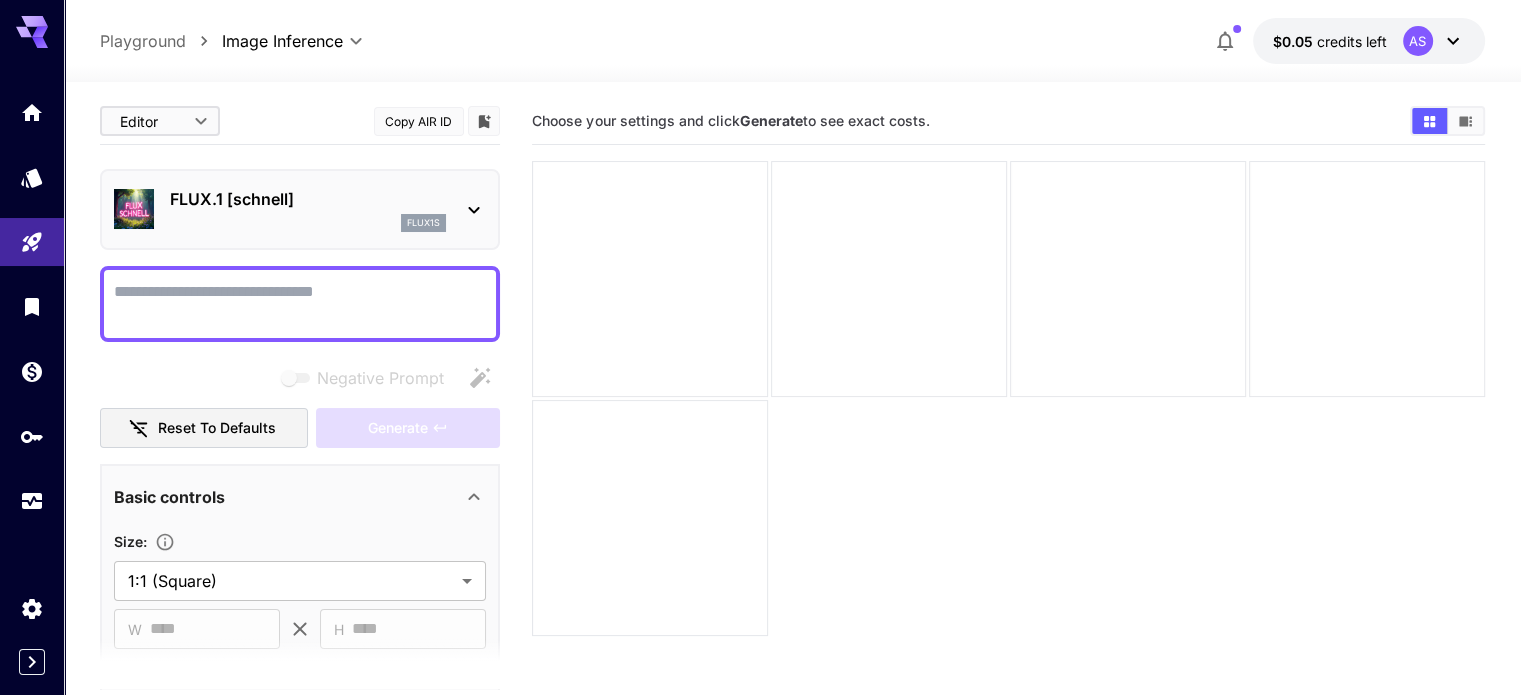 click on "Negative Prompt" at bounding box center [300, 304] 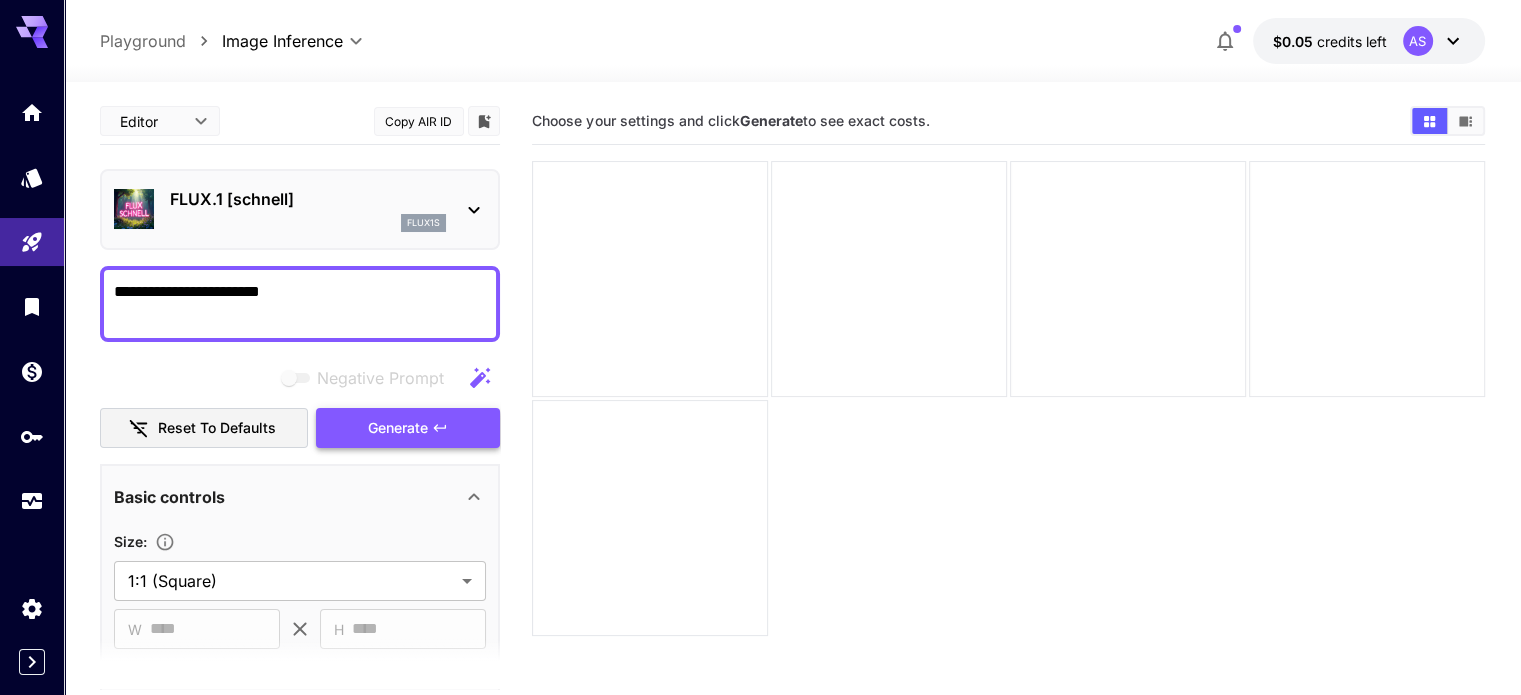 type on "**********" 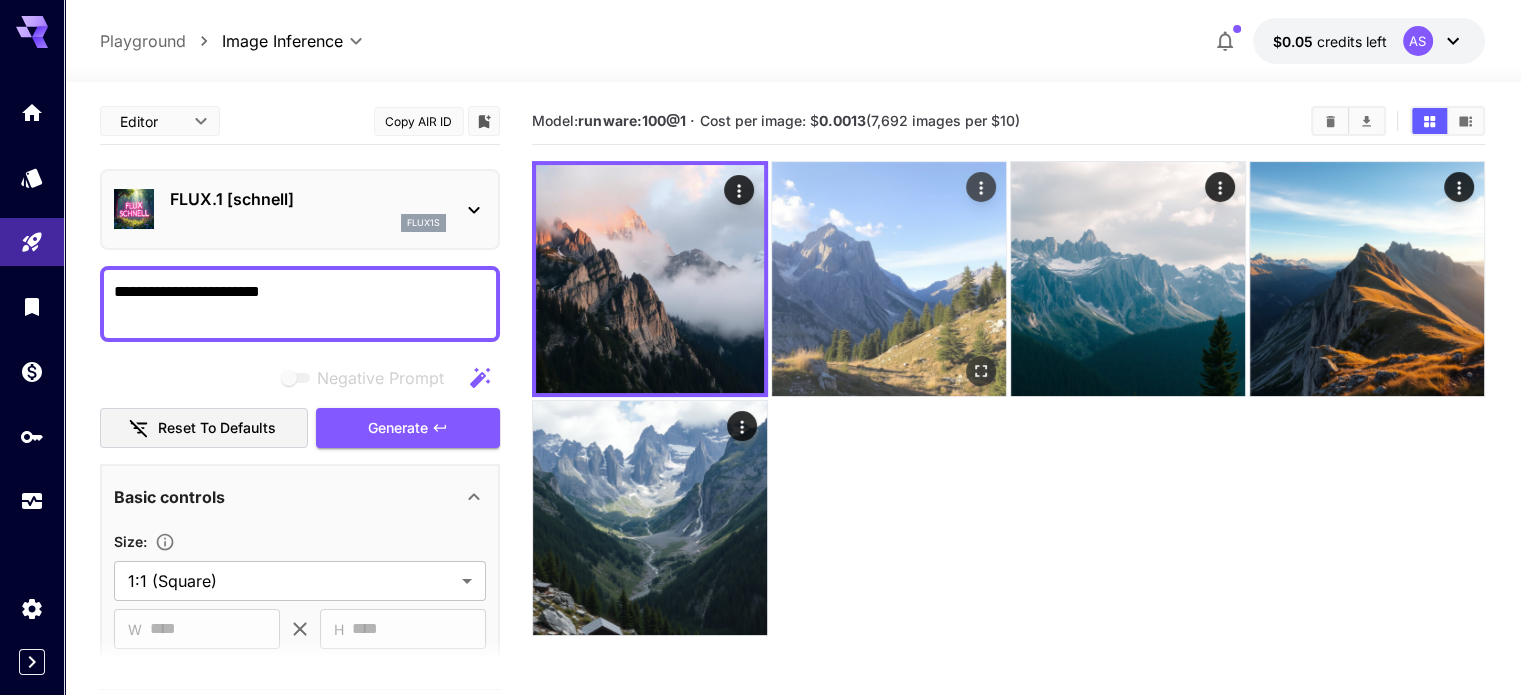 click at bounding box center (889, 279) 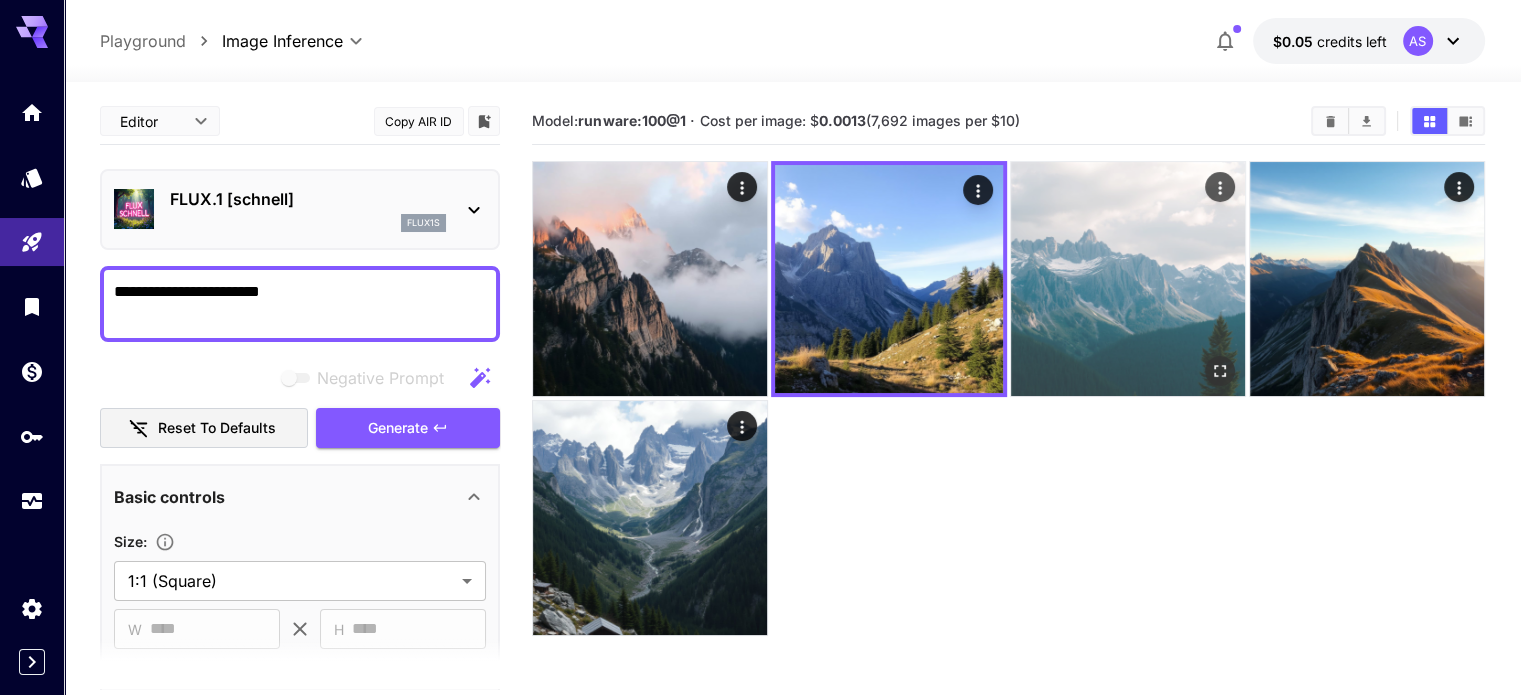 click at bounding box center (1128, 279) 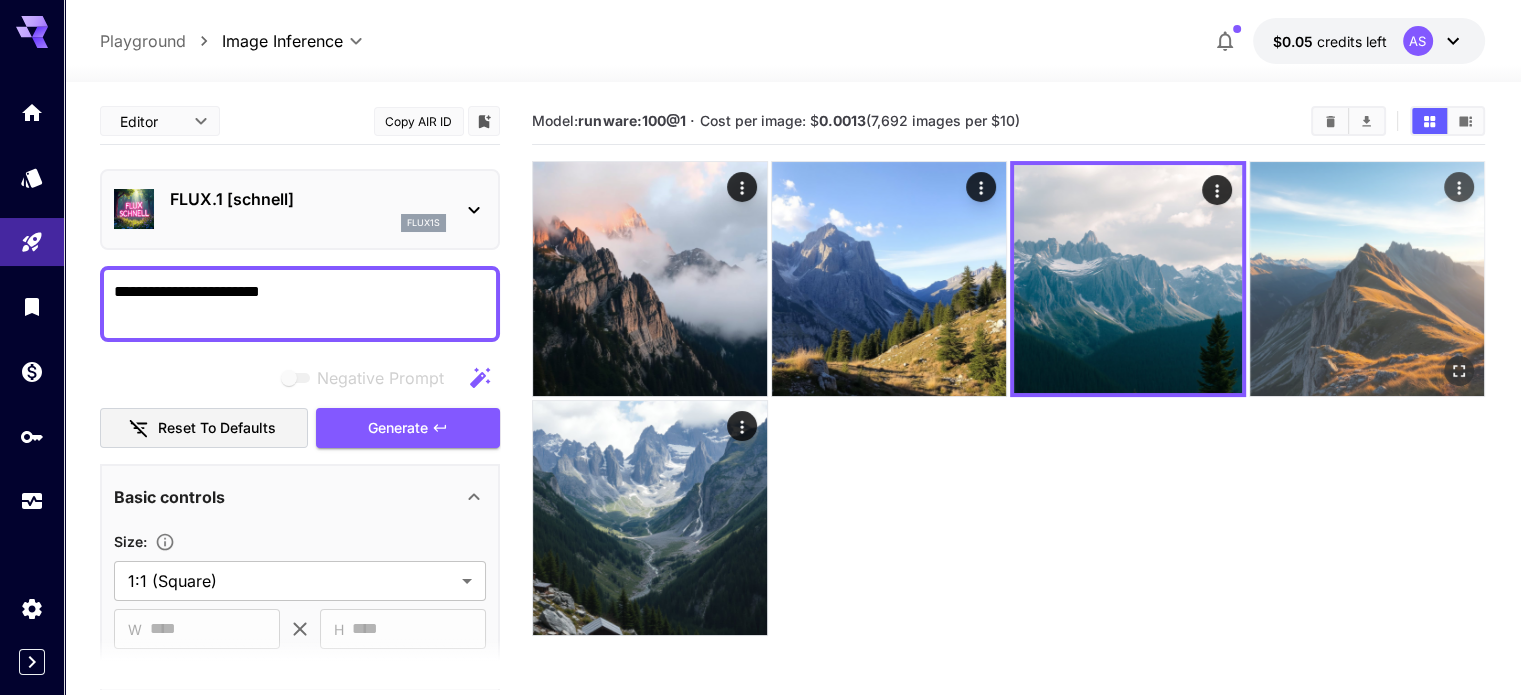 click at bounding box center (1367, 279) 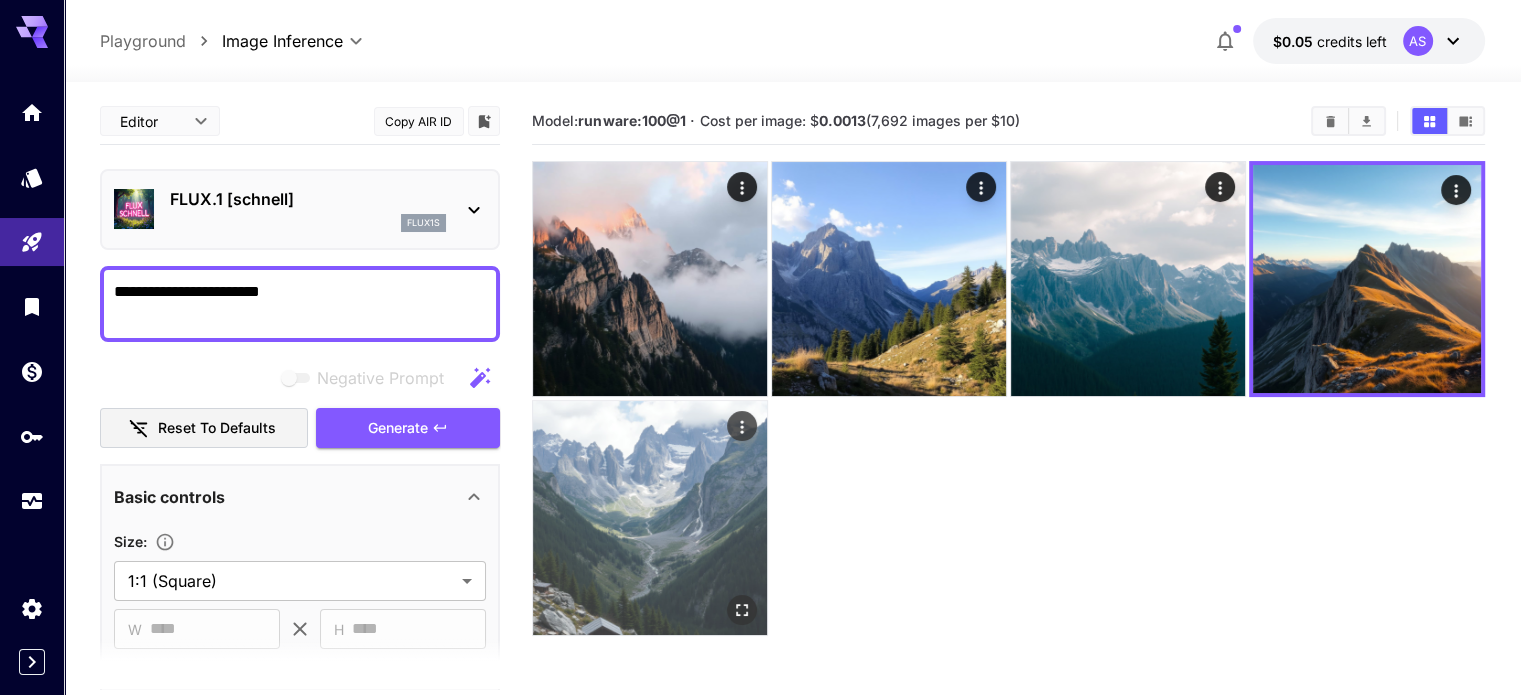 click at bounding box center [650, 518] 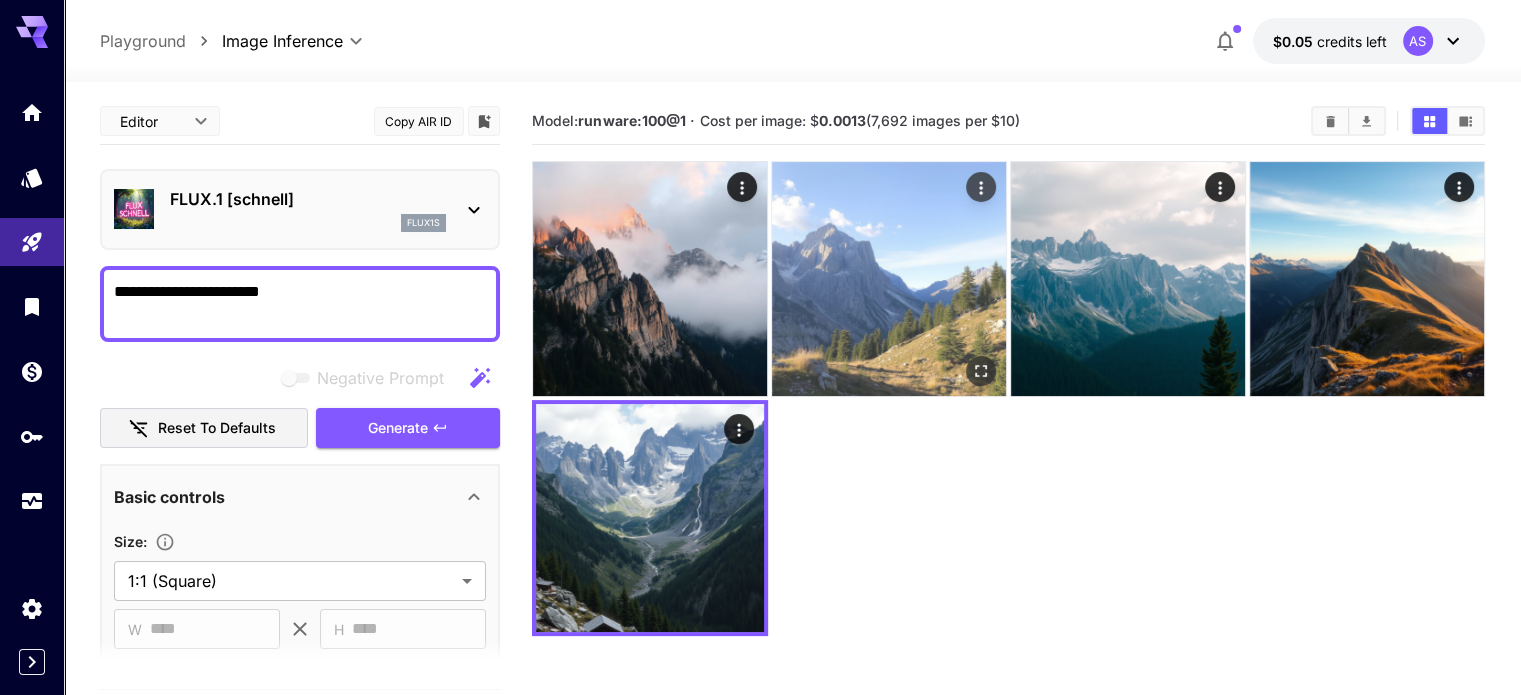 click at bounding box center [889, 279] 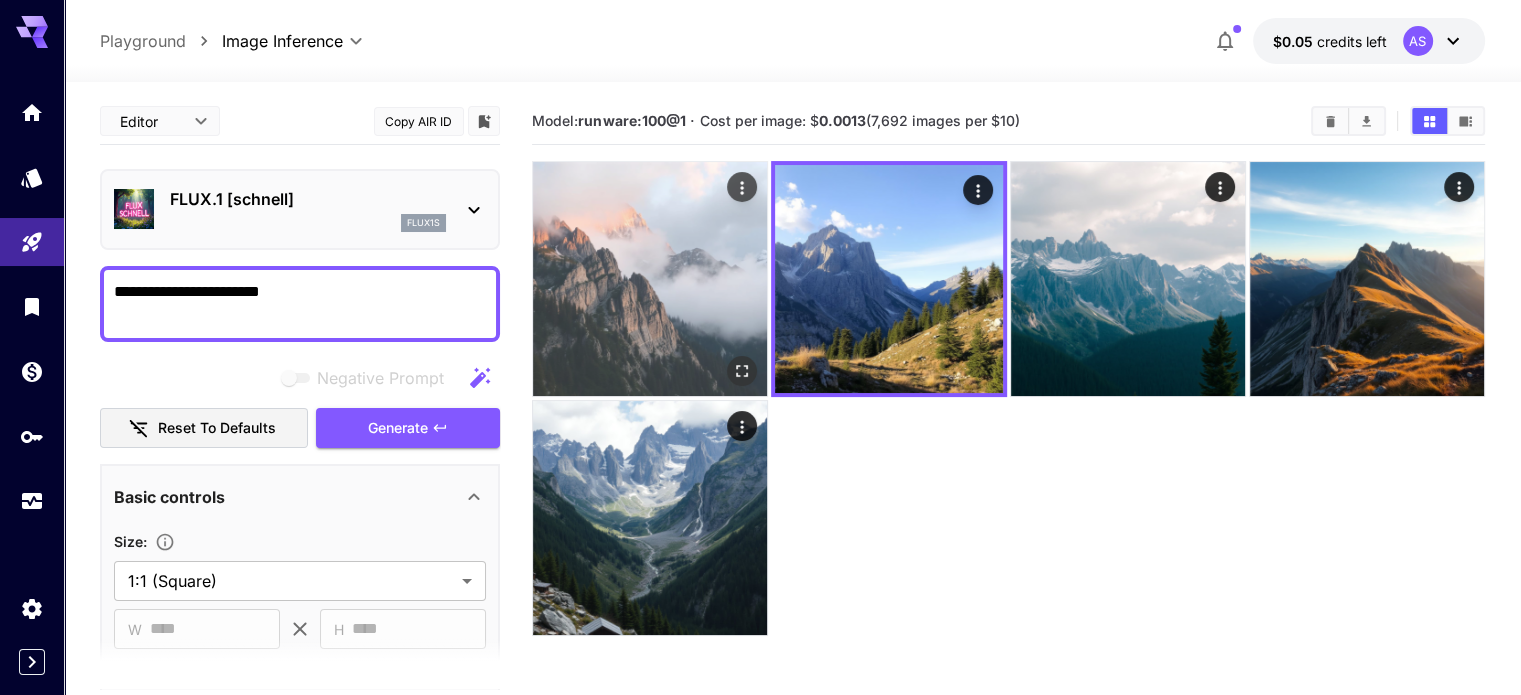 click at bounding box center [650, 279] 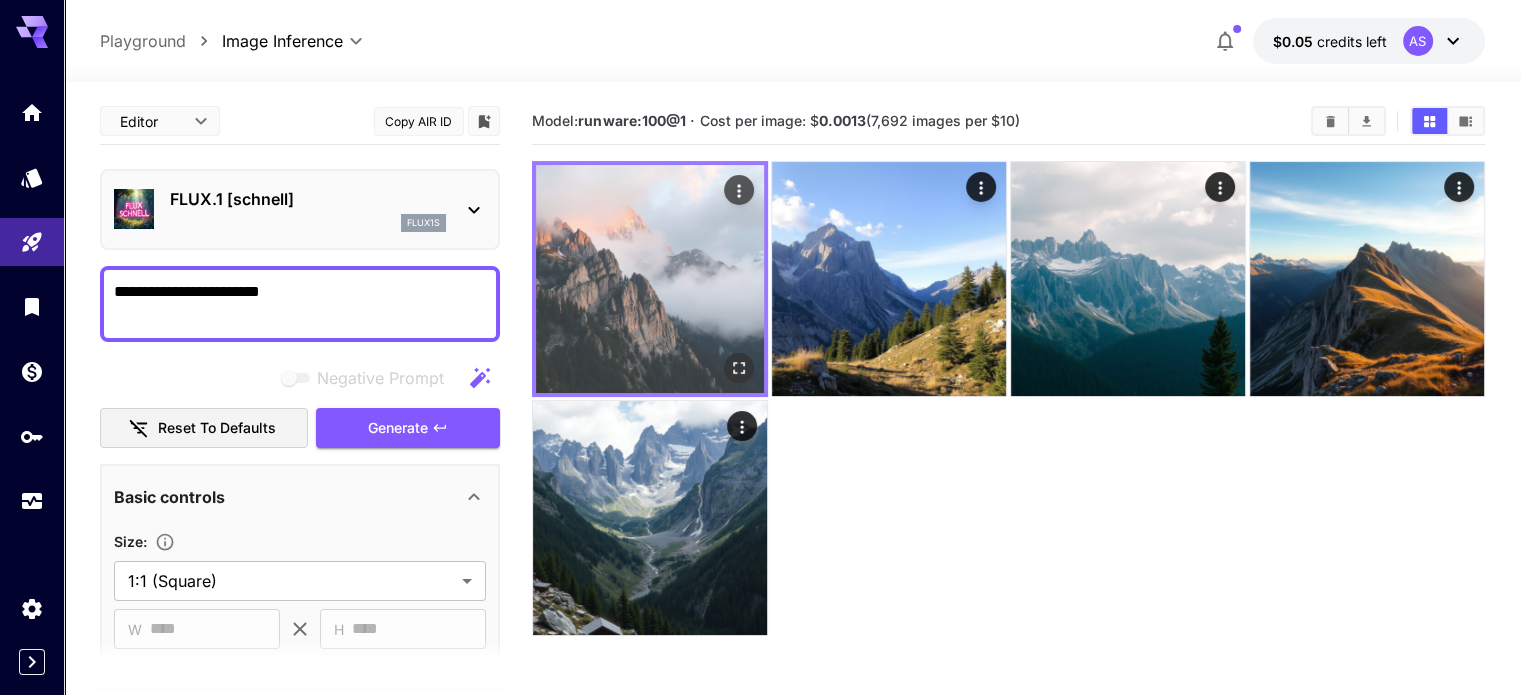click 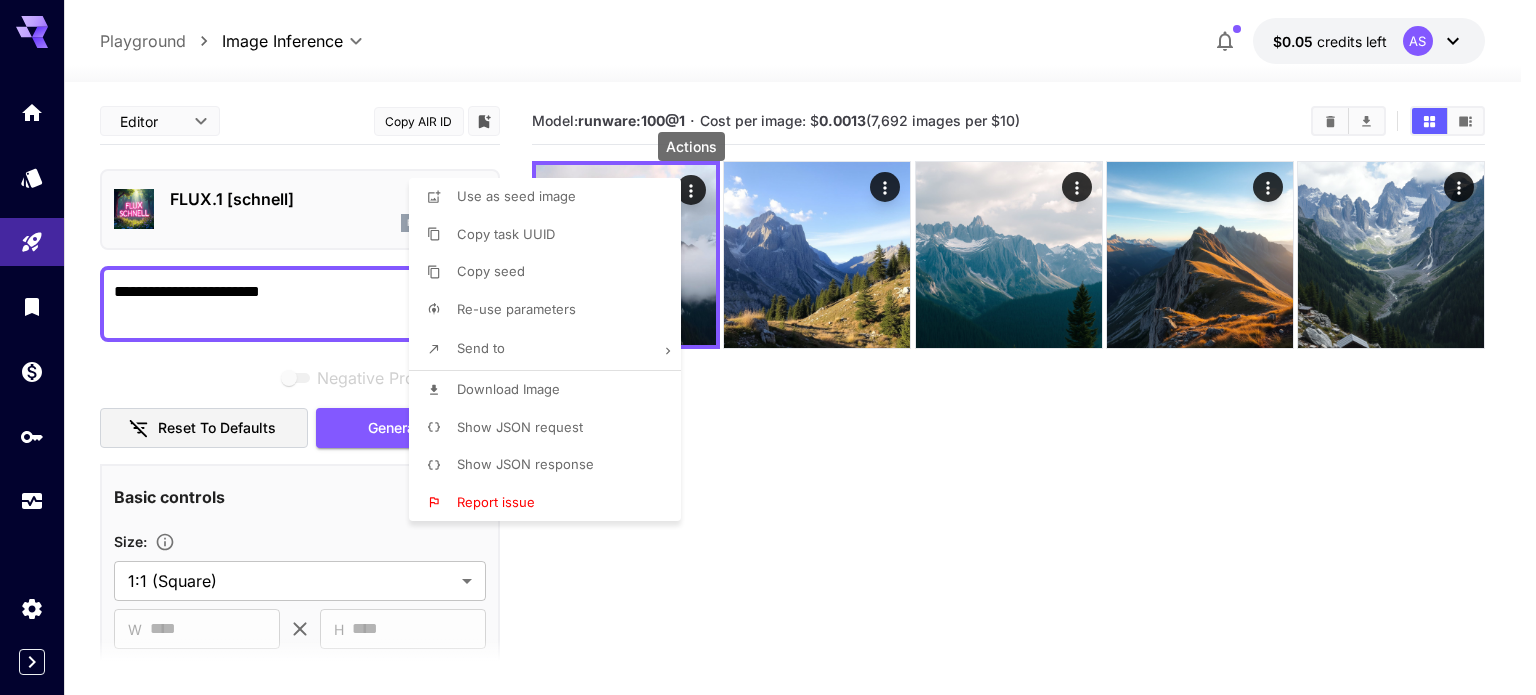 click on "Show JSON response" at bounding box center (551, 465) 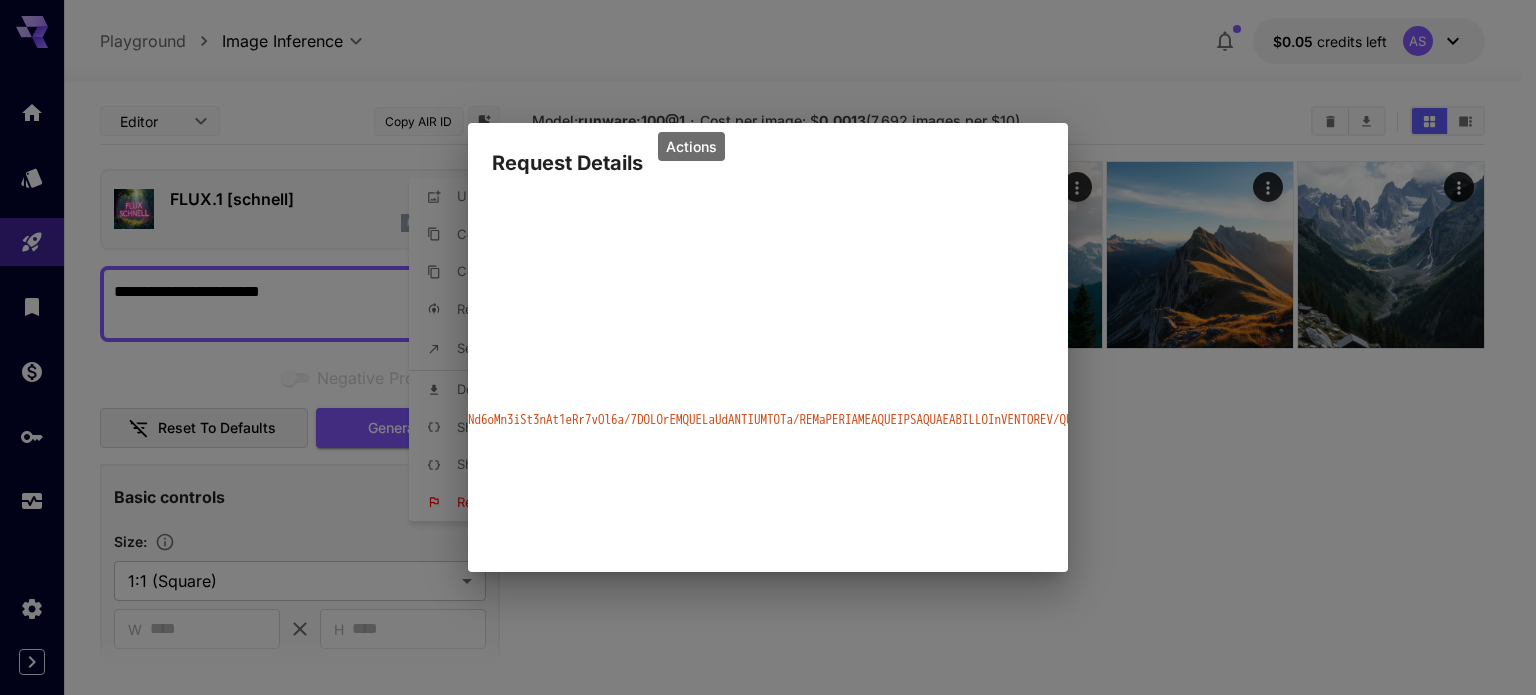 scroll, scrollTop: 0, scrollLeft: 0, axis: both 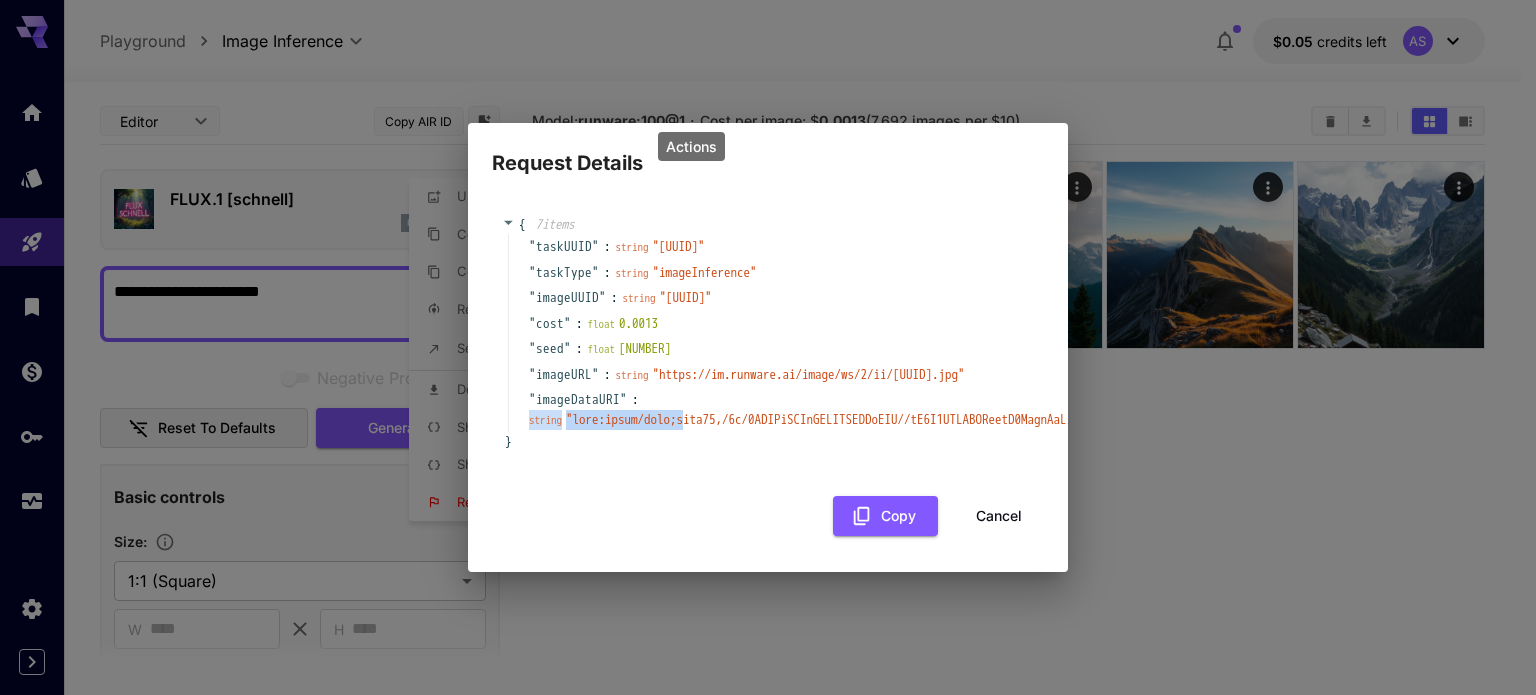 drag, startPoint x: 698, startPoint y: 431, endPoint x: 165, endPoint y: 437, distance: 533.03375 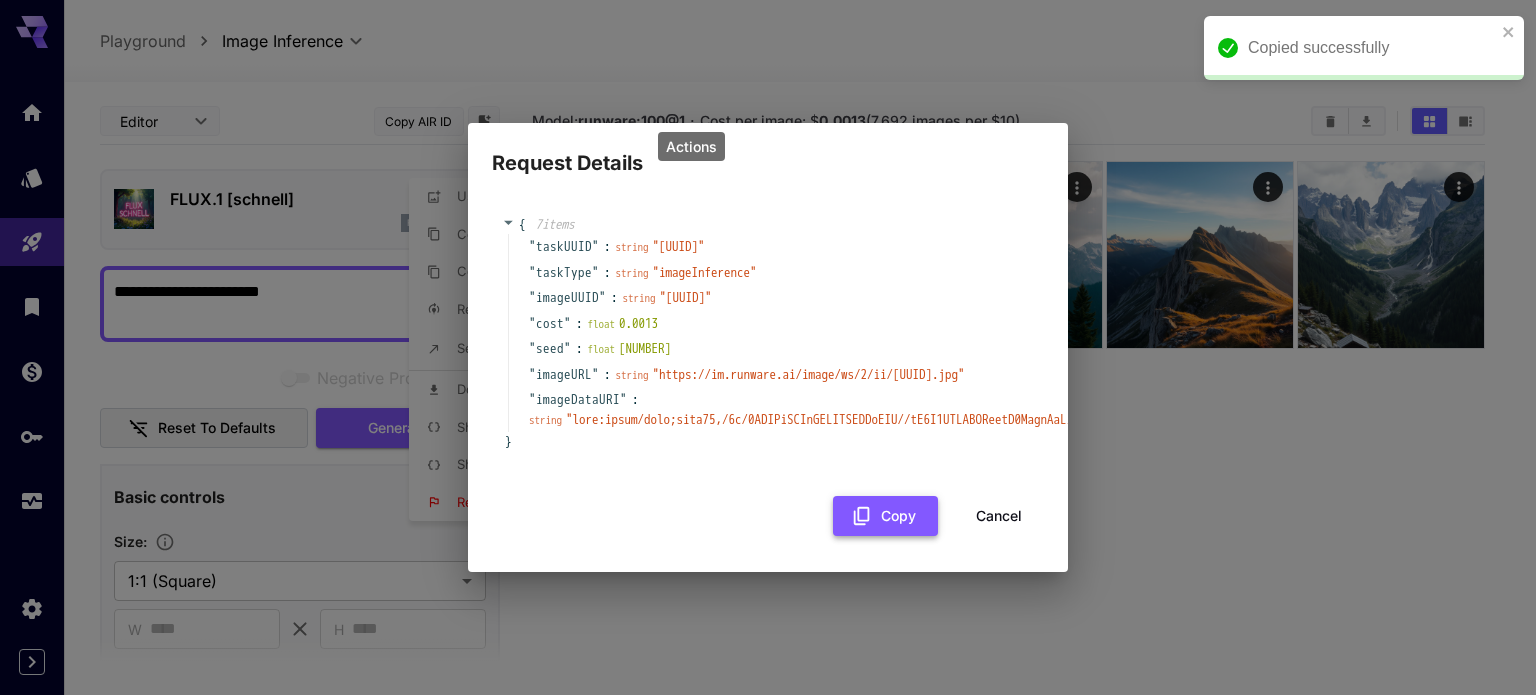 click on "Copy" at bounding box center (885, 516) 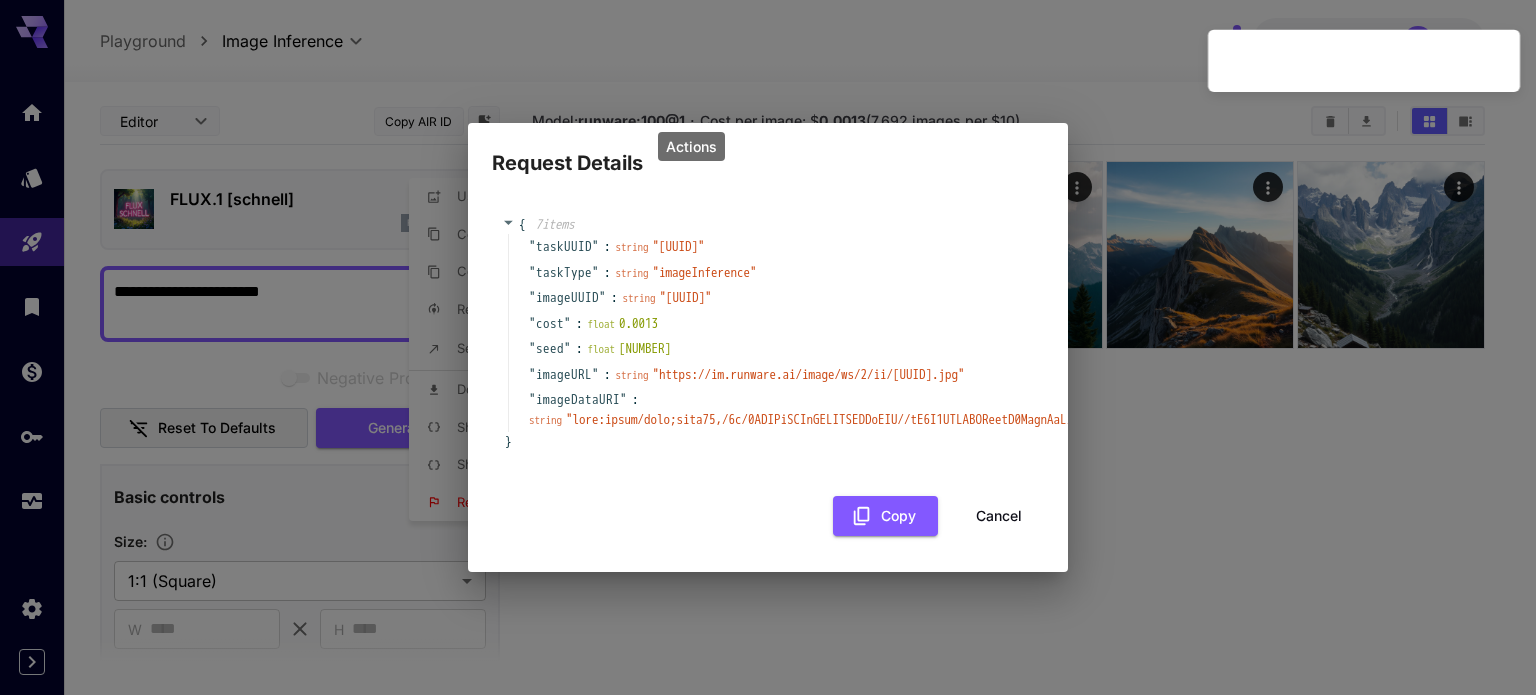 click on "Cancel" at bounding box center (999, 516) 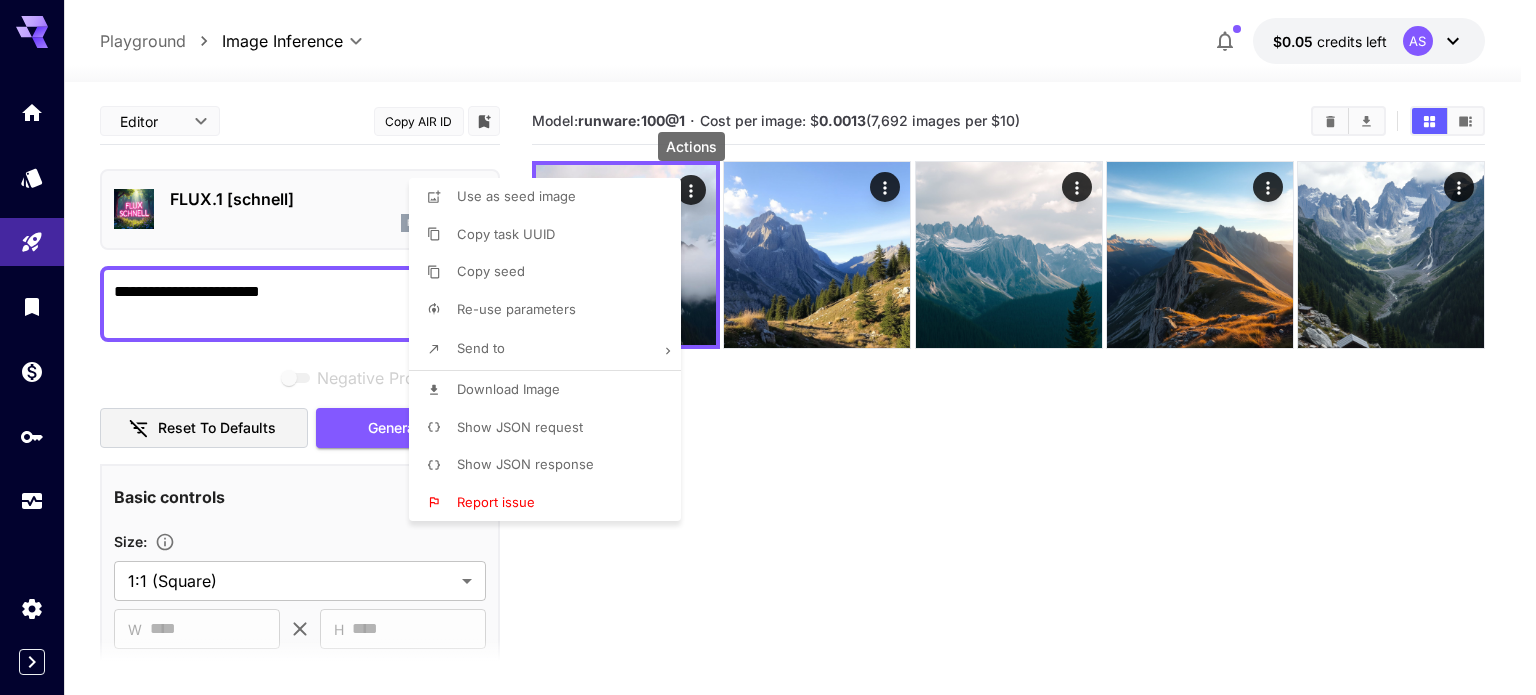 click on "Show JSON response" at bounding box center (525, 464) 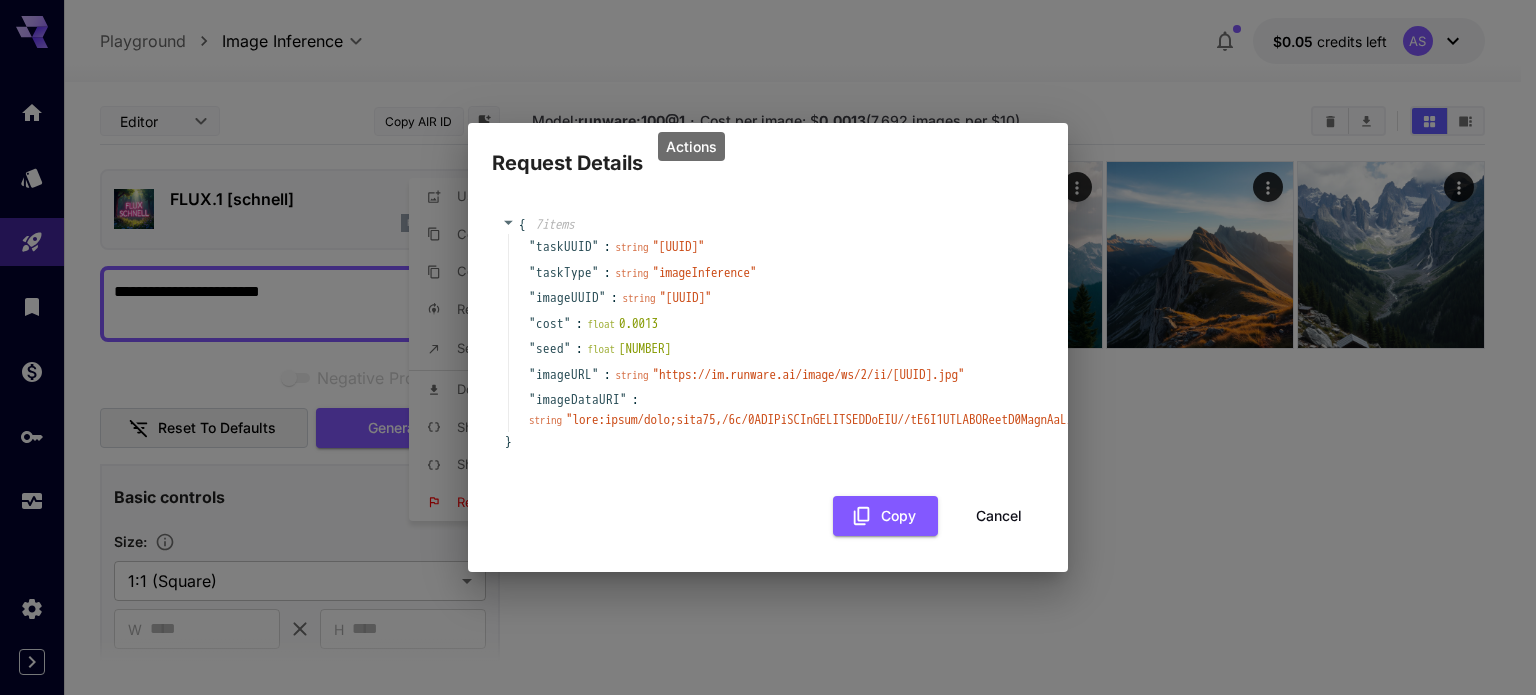 click on "Cancel" at bounding box center [999, 516] 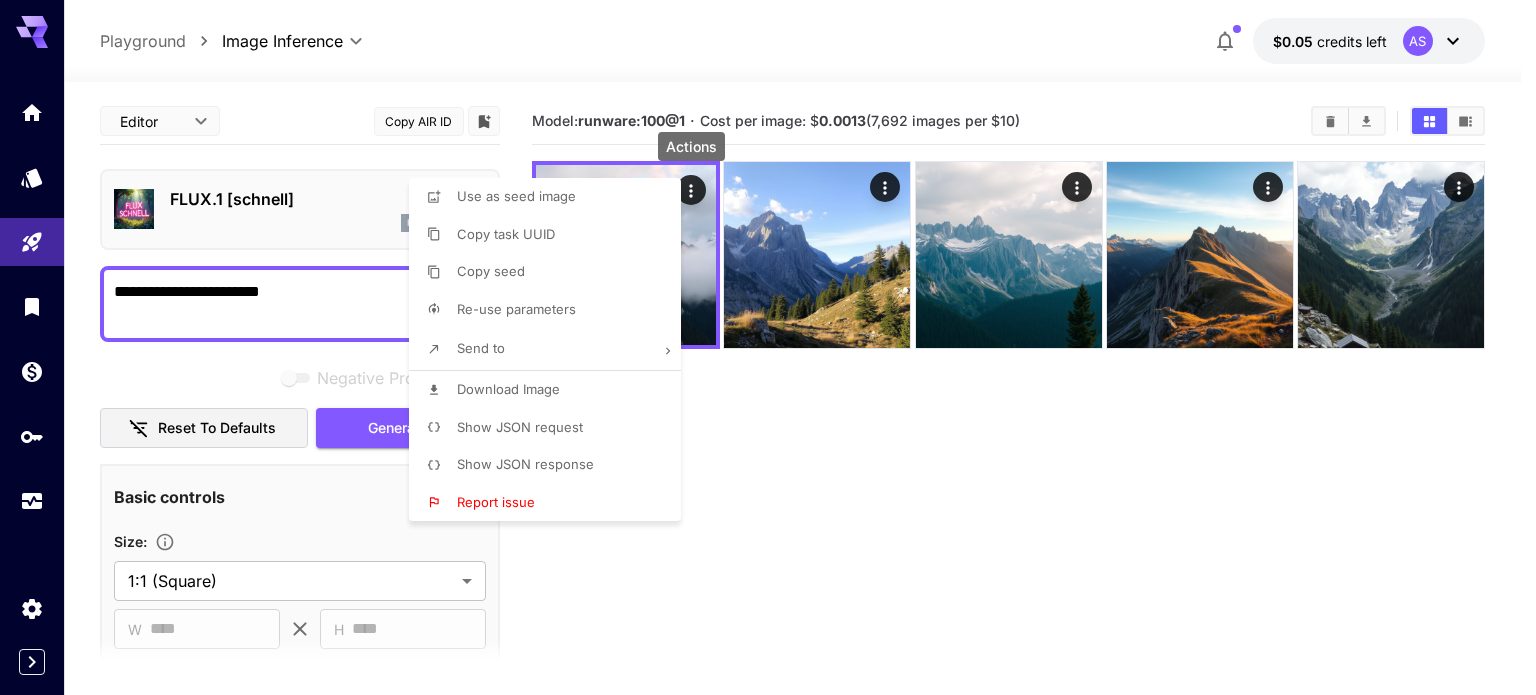 click at bounding box center (768, 347) 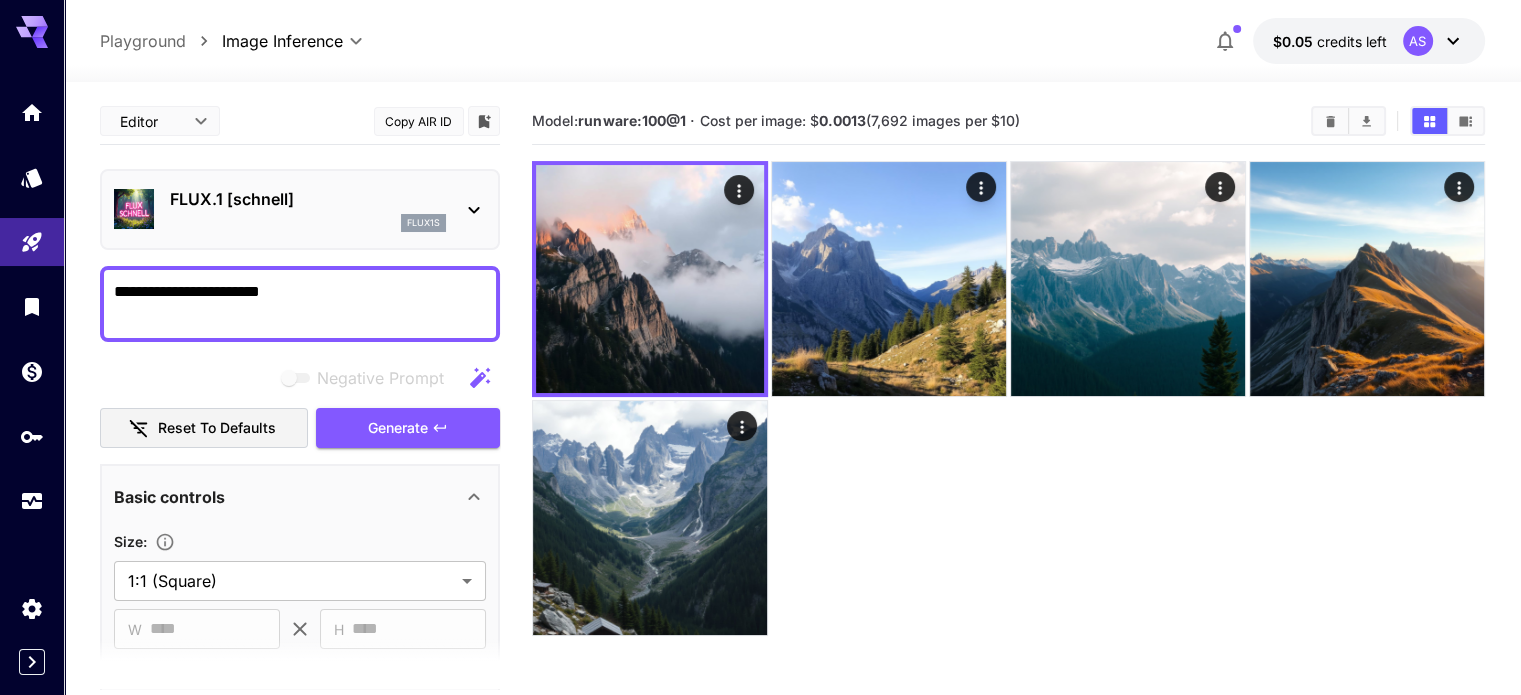 click 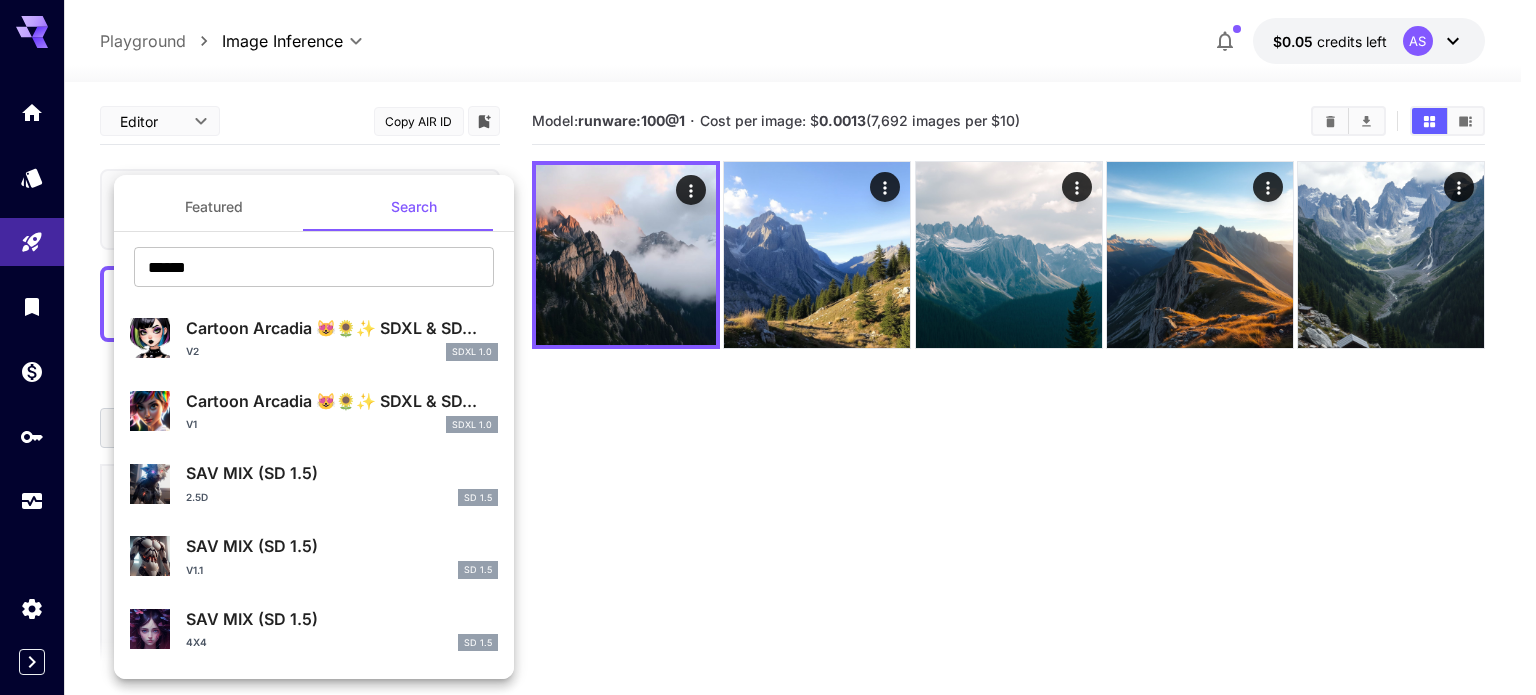 click on "Featured" at bounding box center [214, 207] 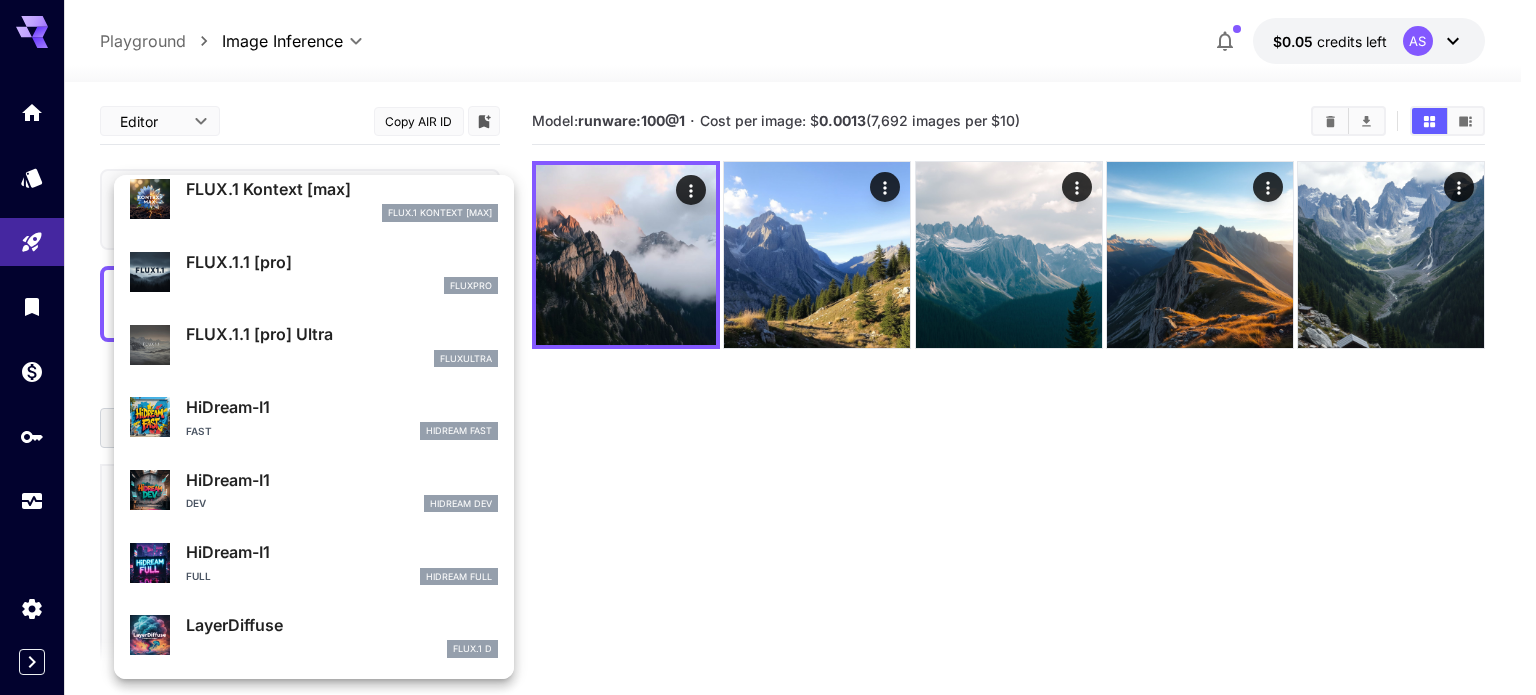 scroll, scrollTop: 0, scrollLeft: 0, axis: both 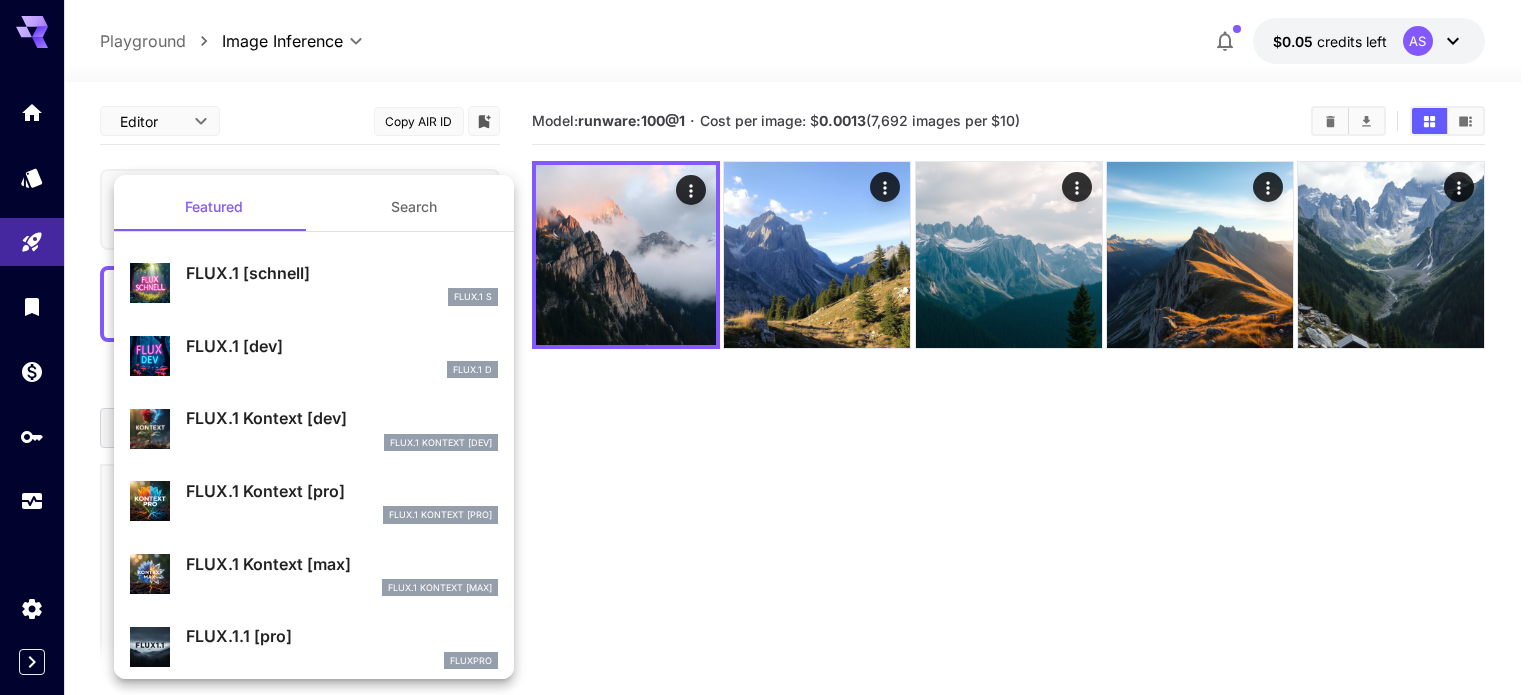 click on "Search" at bounding box center [414, 207] 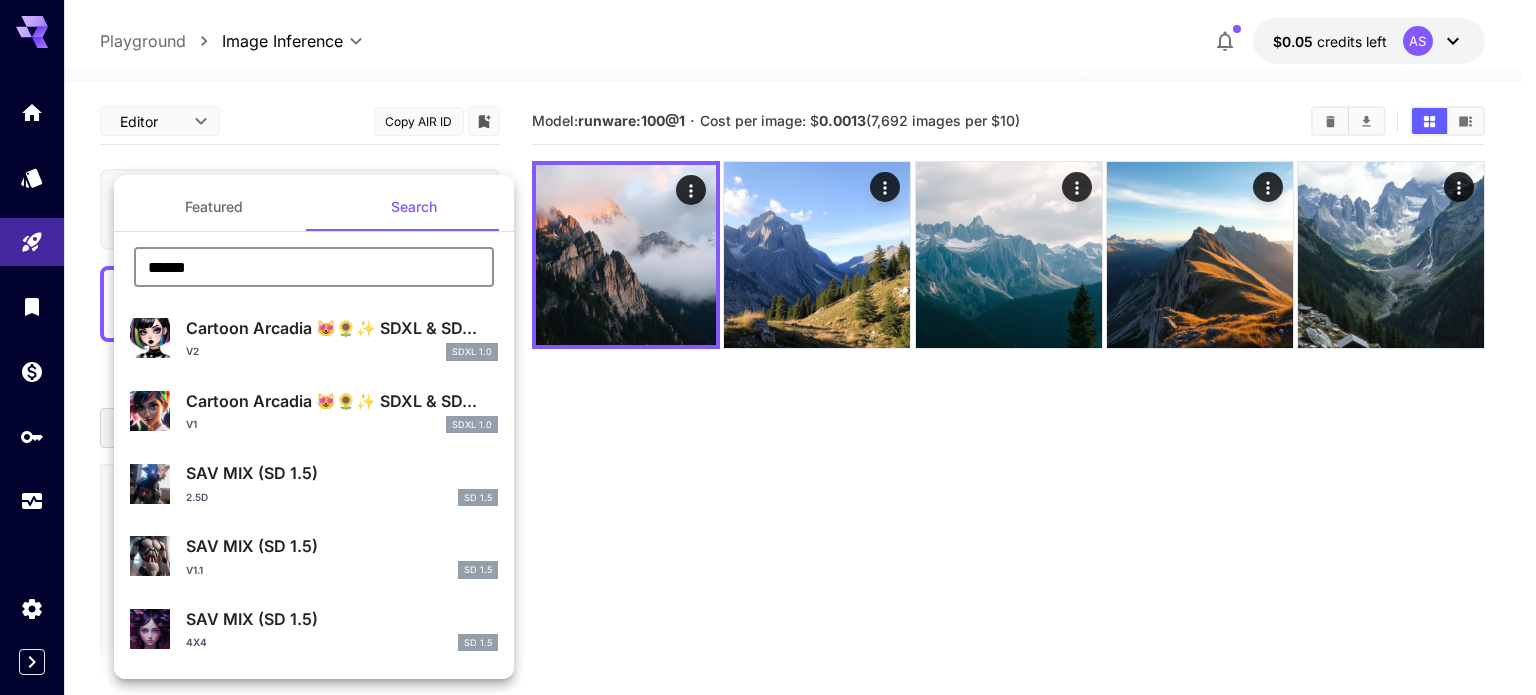 click on "******" at bounding box center (314, 267) 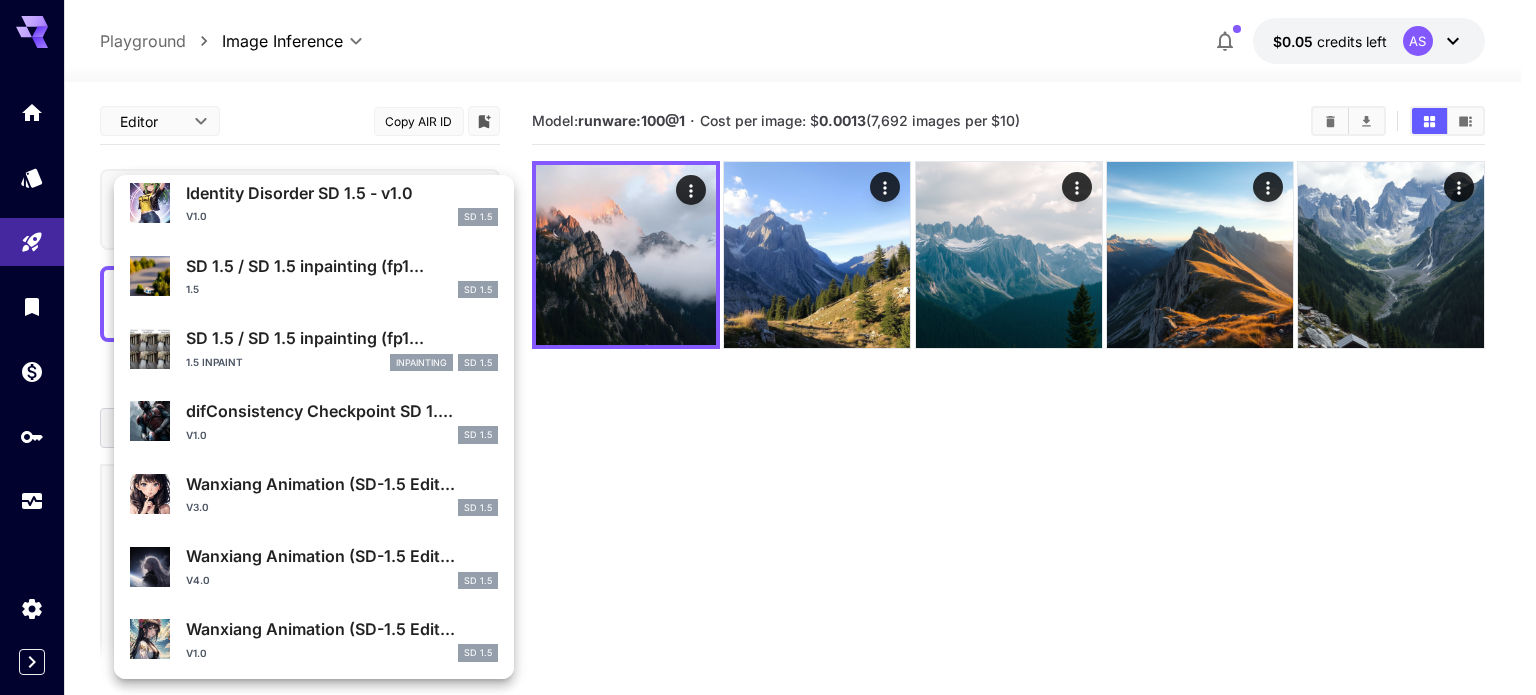 scroll, scrollTop: 802, scrollLeft: 0, axis: vertical 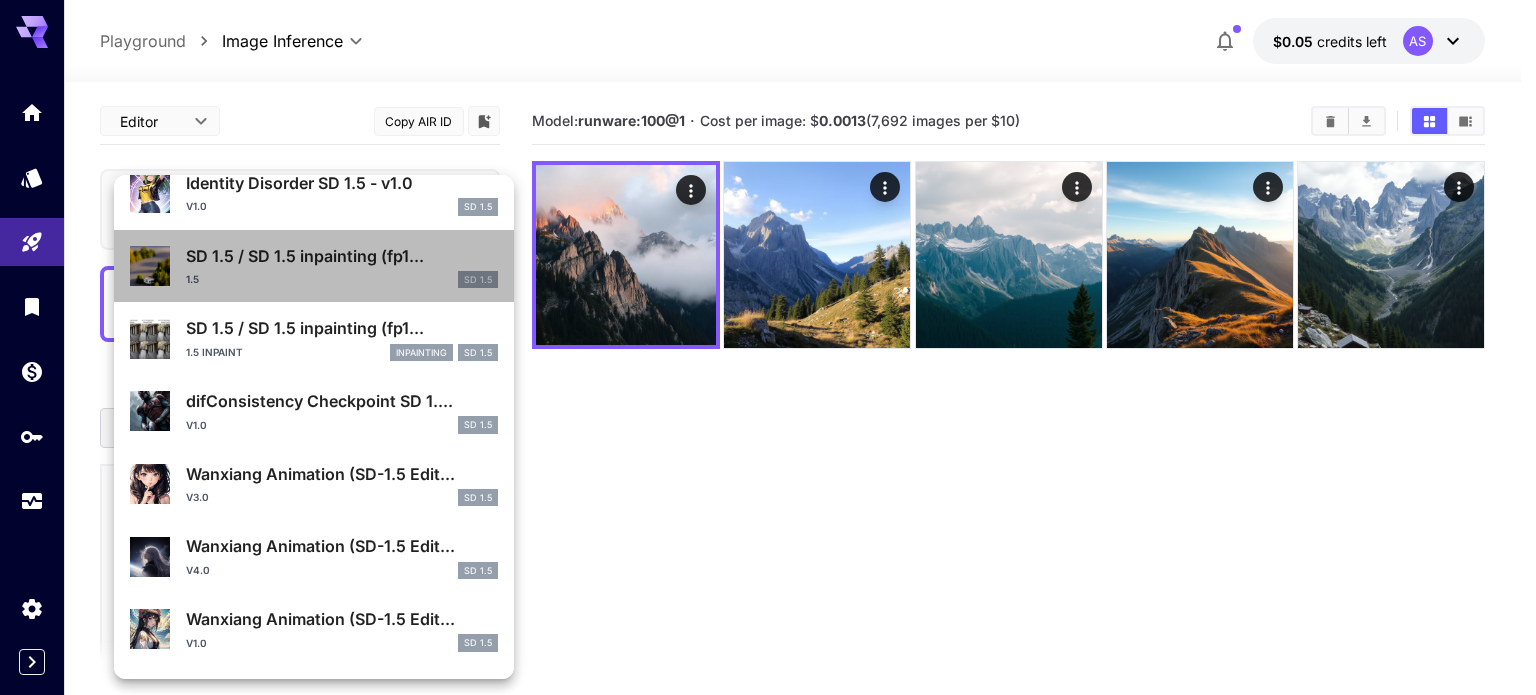 click on "1.5 SD 1.5" at bounding box center [342, 280] 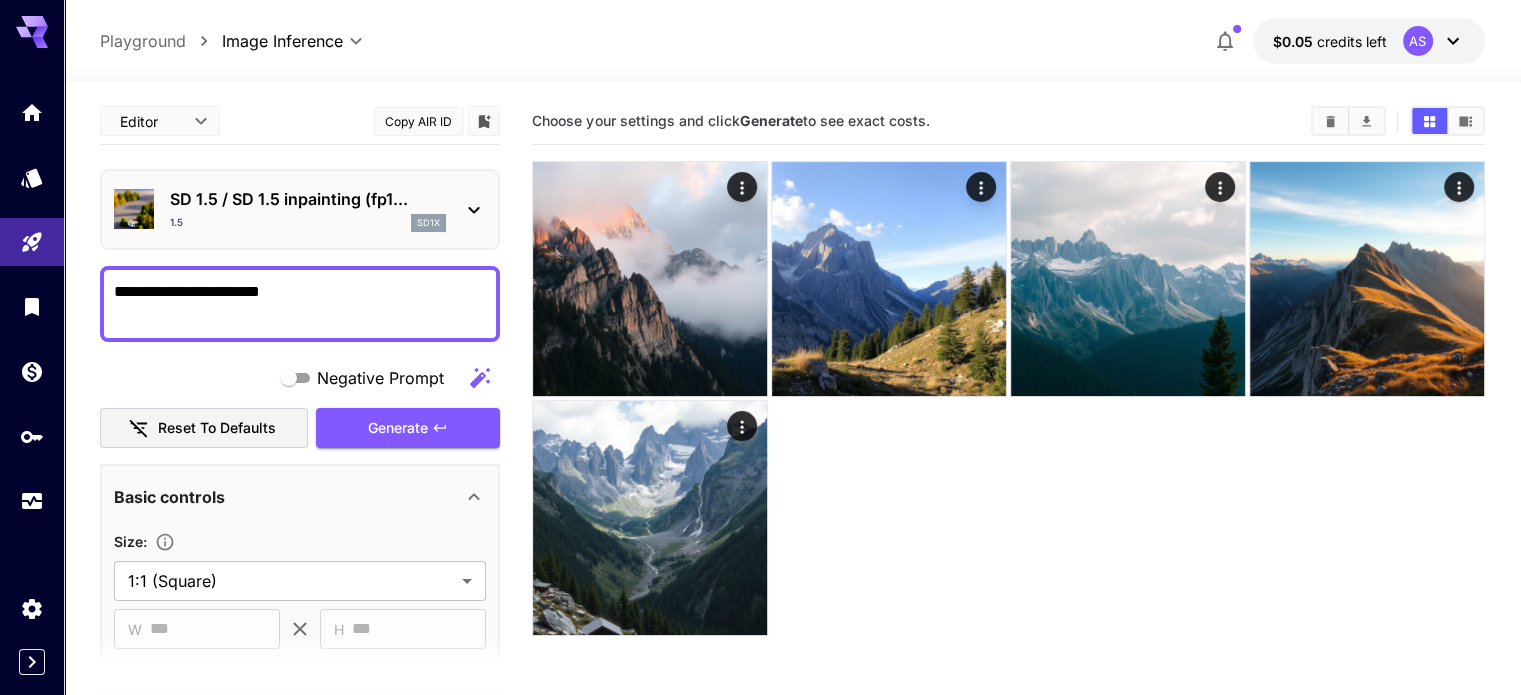 click on "1.5 sd1x" at bounding box center (308, 223) 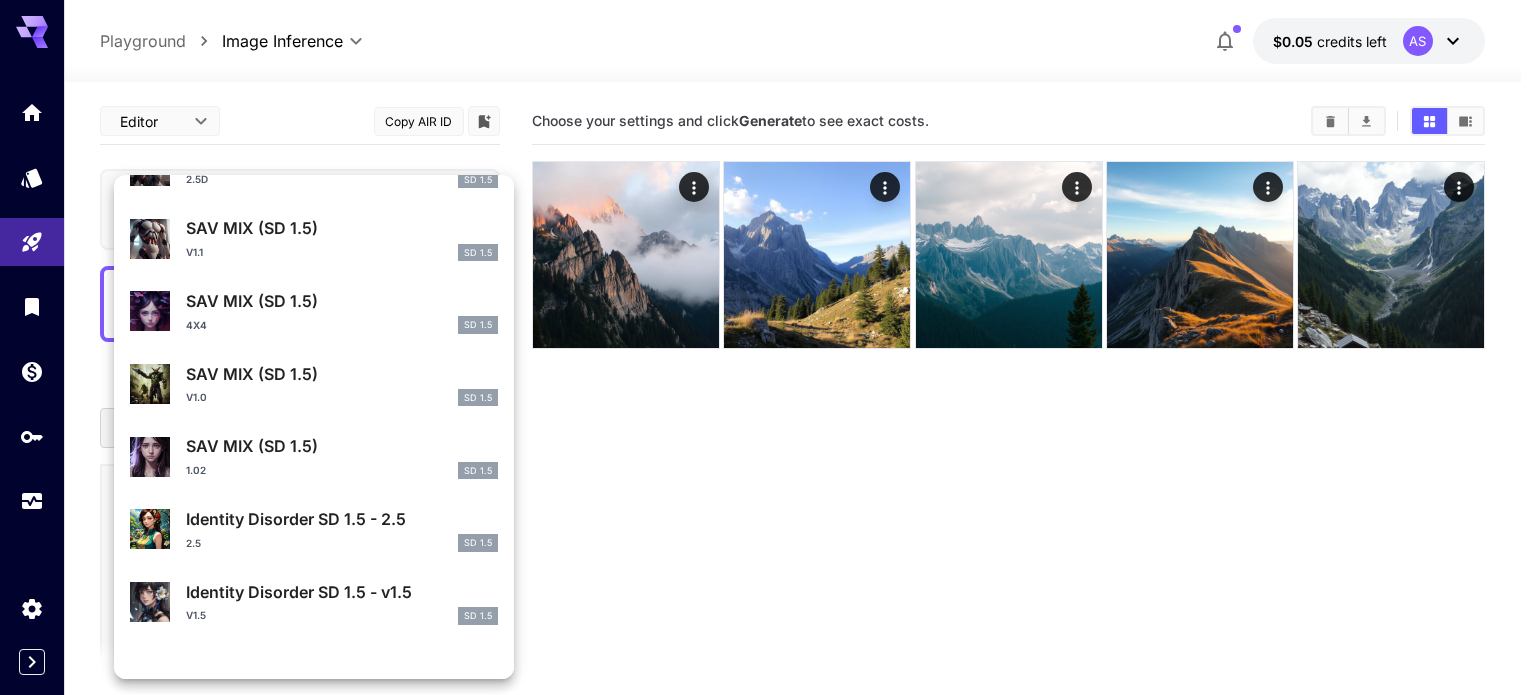 scroll, scrollTop: 0, scrollLeft: 0, axis: both 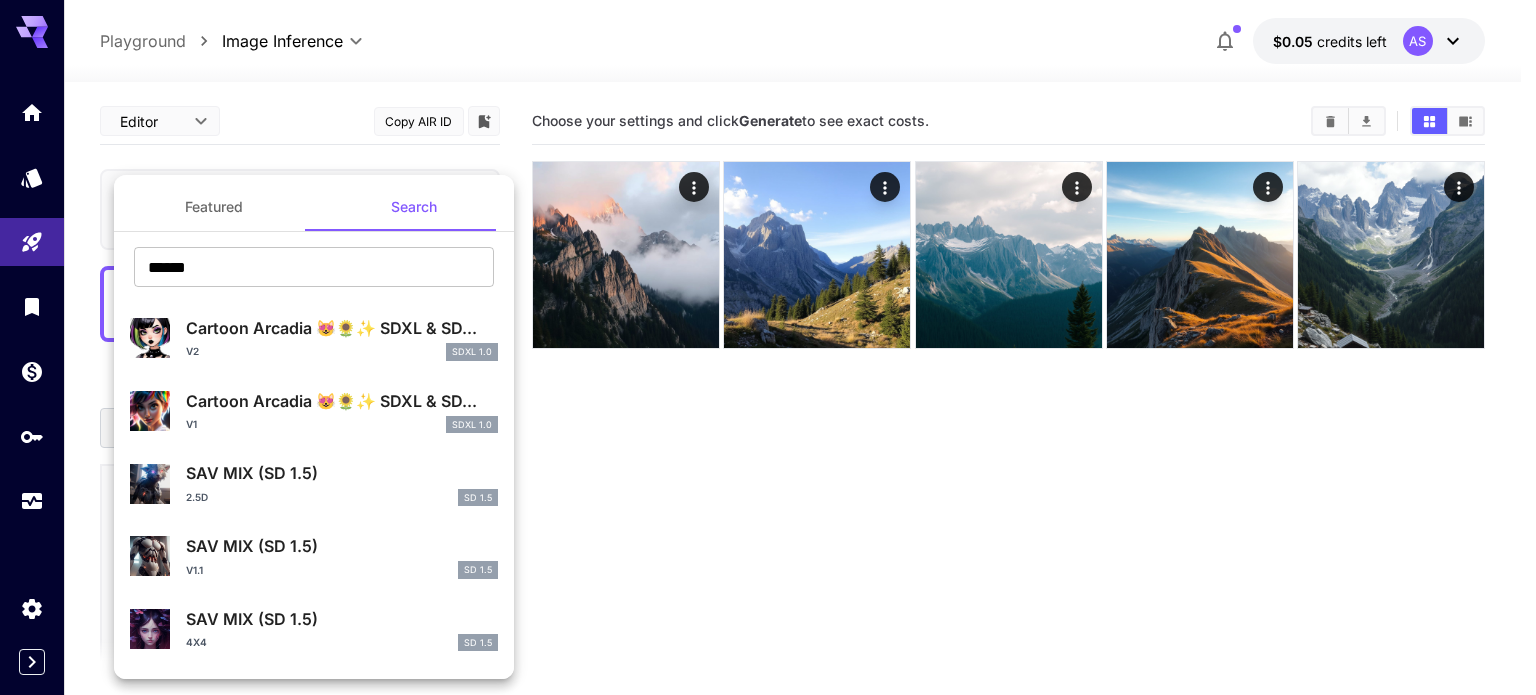 click on "Featured" at bounding box center [214, 207] 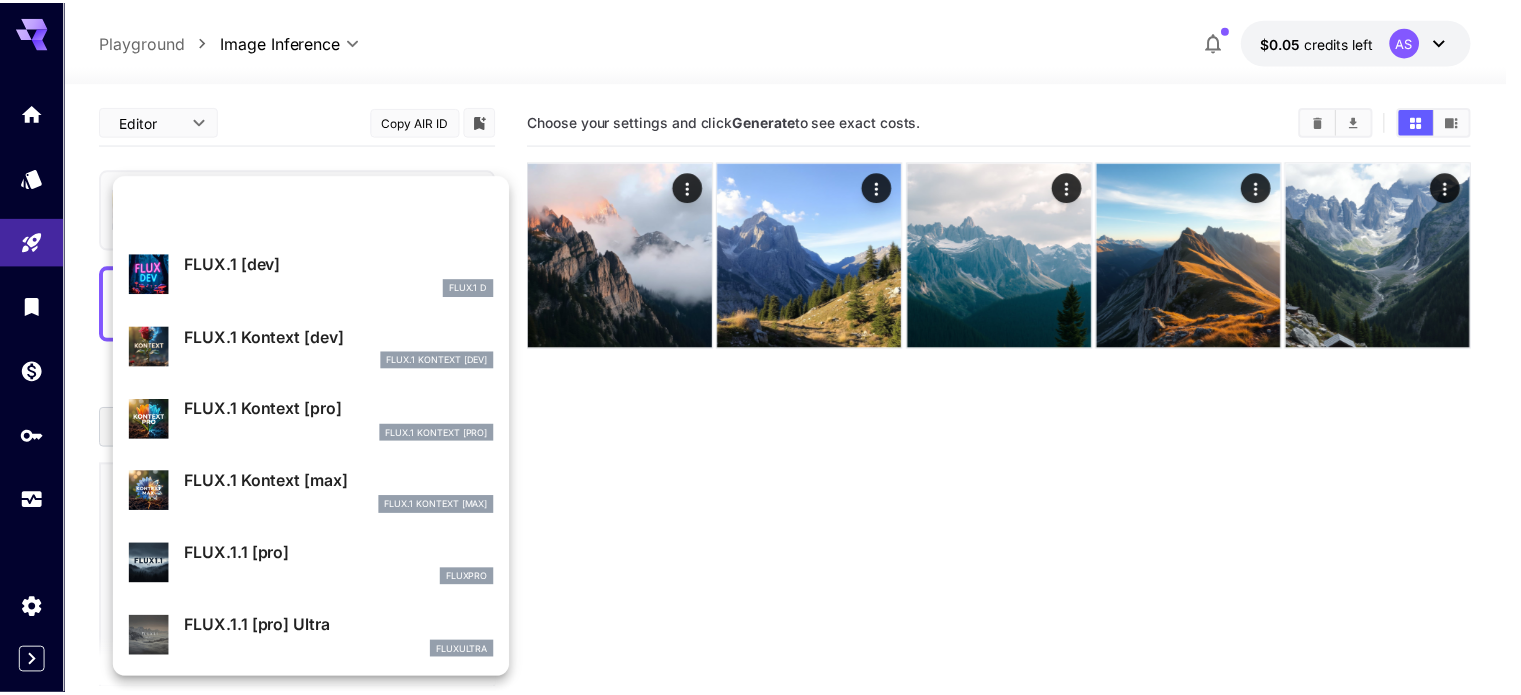 scroll, scrollTop: 0, scrollLeft: 0, axis: both 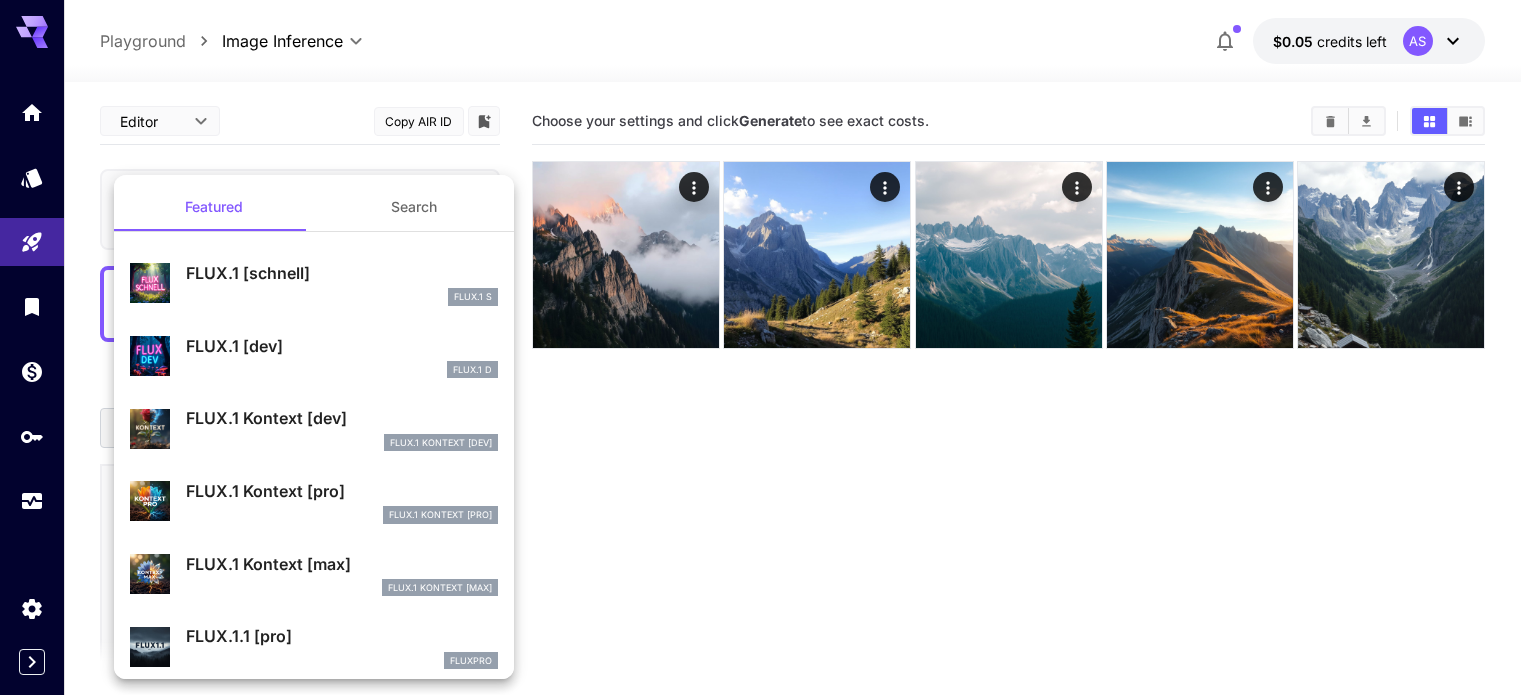 click at bounding box center (768, 347) 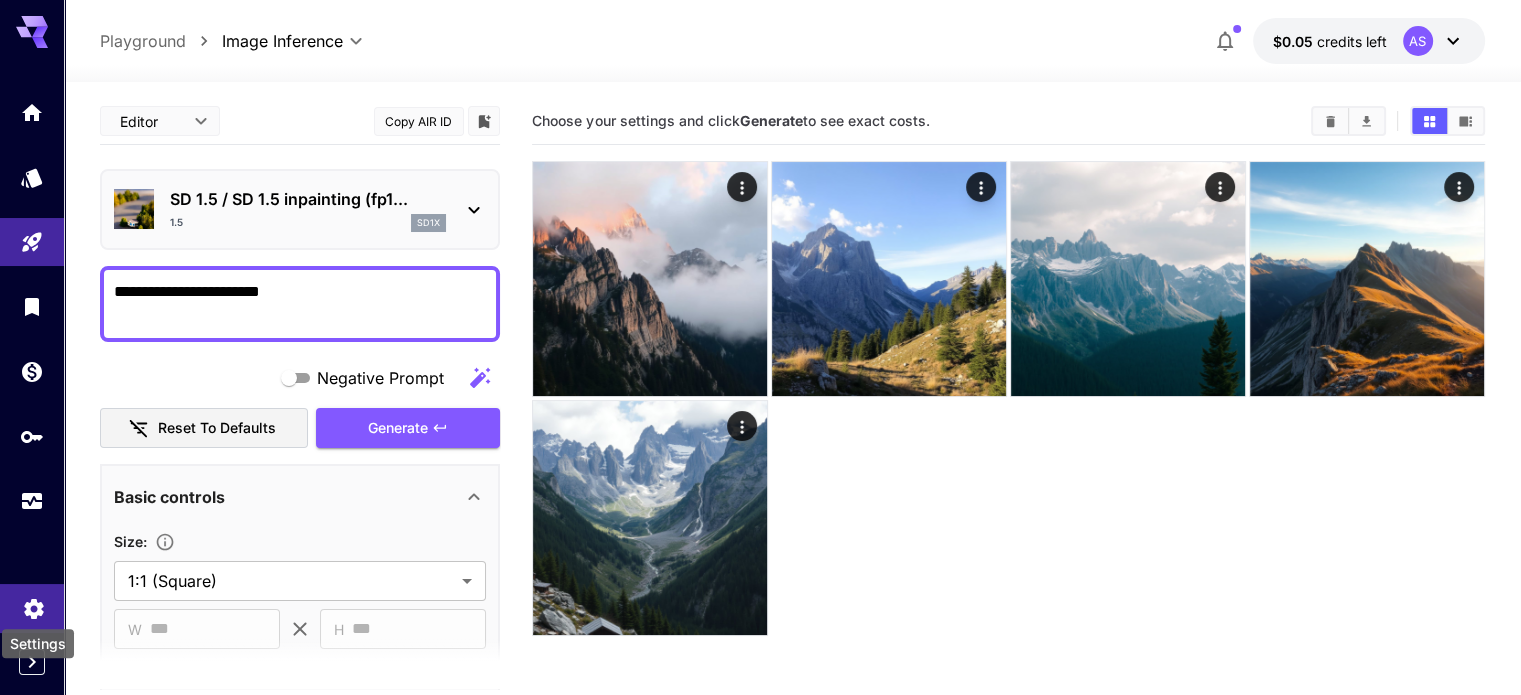 drag, startPoint x: 27, startPoint y: 603, endPoint x: 17, endPoint y: 611, distance: 12.806249 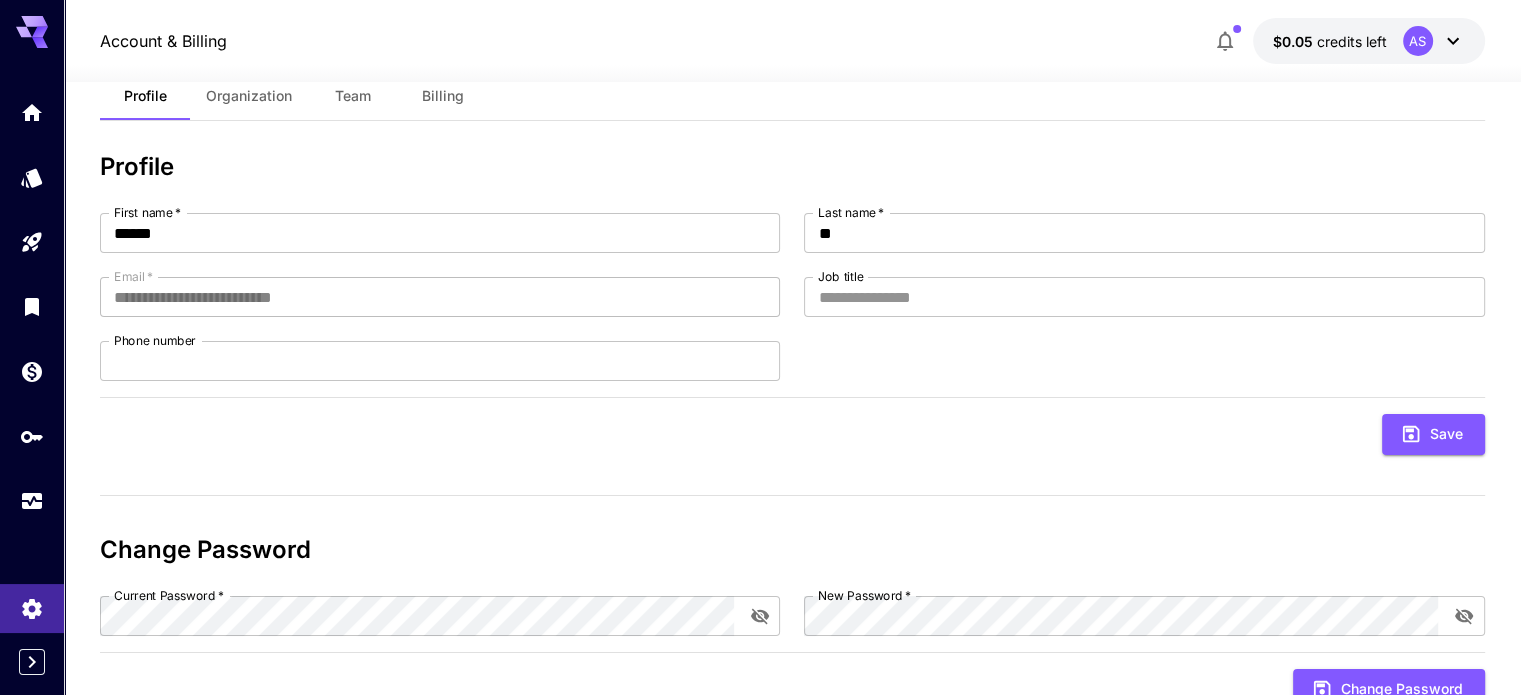 scroll, scrollTop: 0, scrollLeft: 0, axis: both 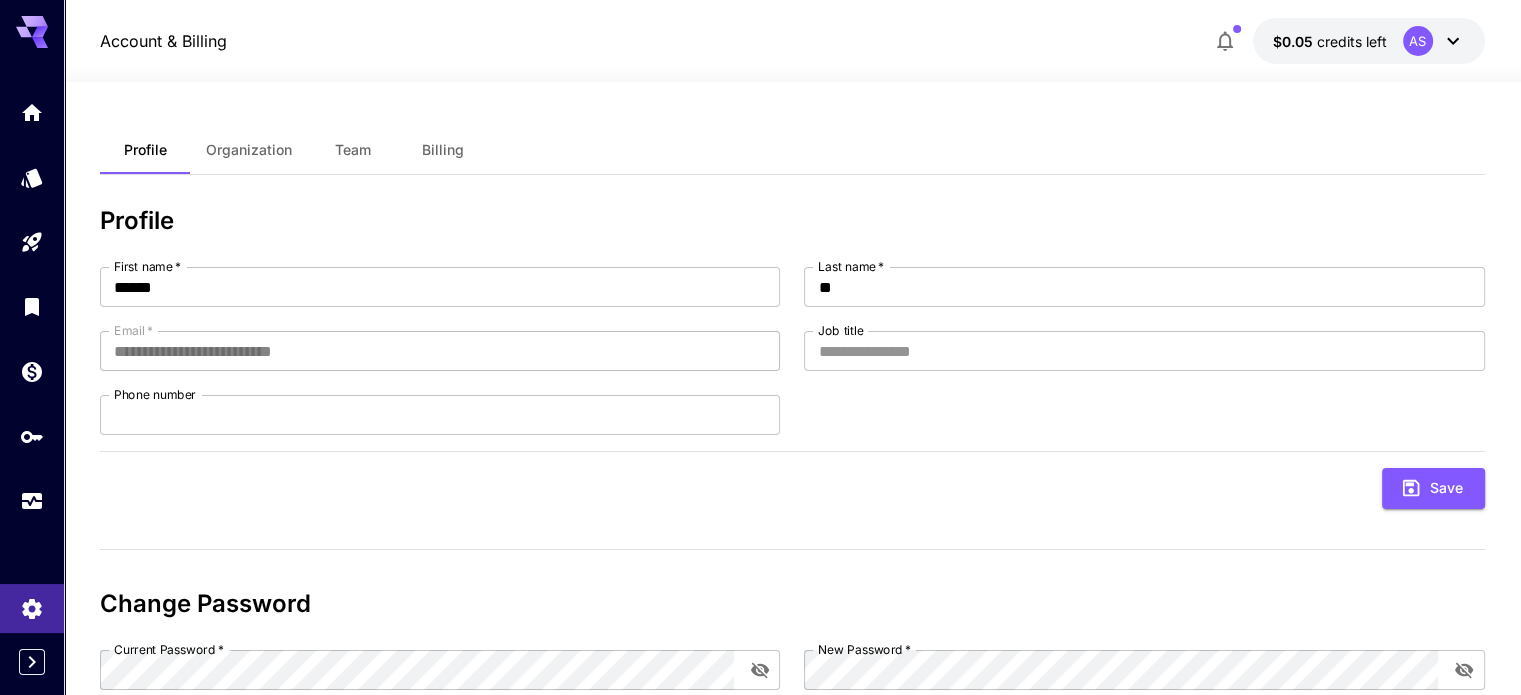 click on "Organization" at bounding box center [249, 150] 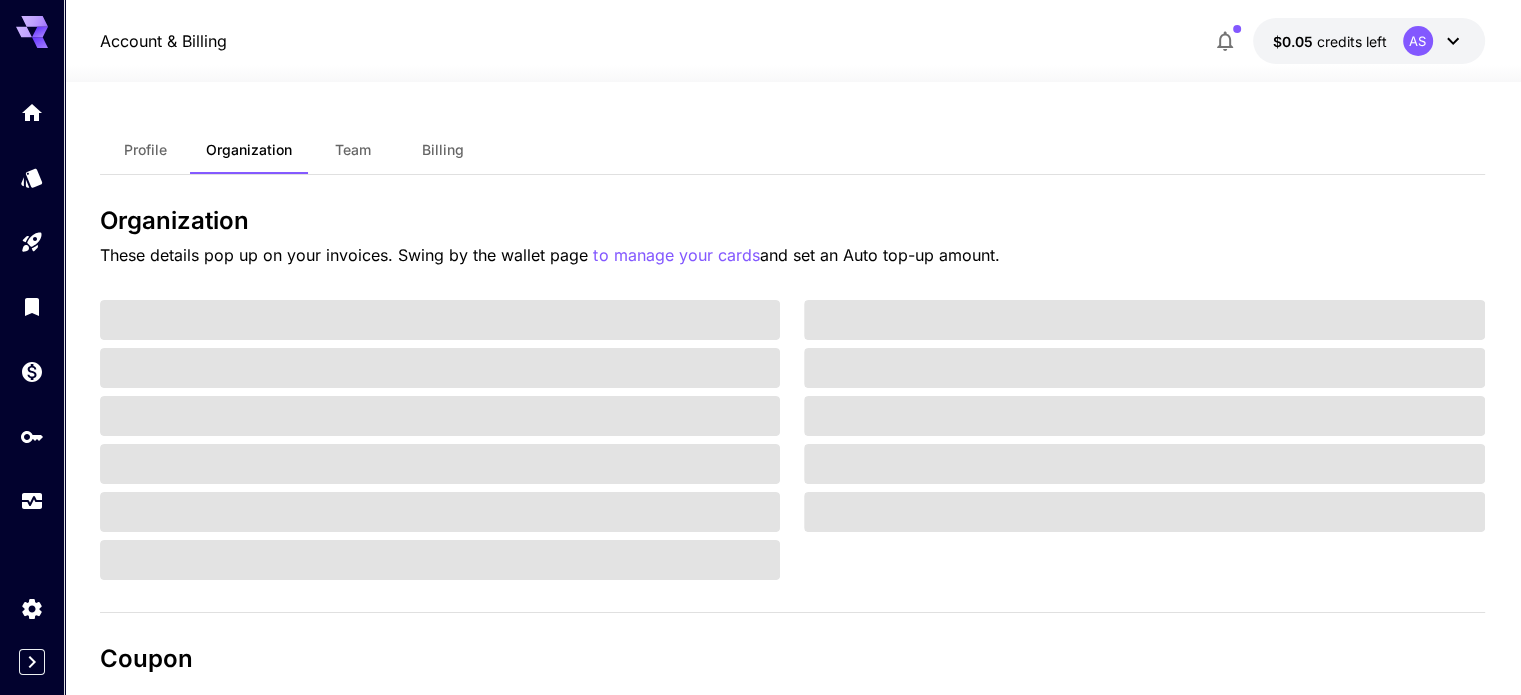 click on "Billing" at bounding box center [443, 150] 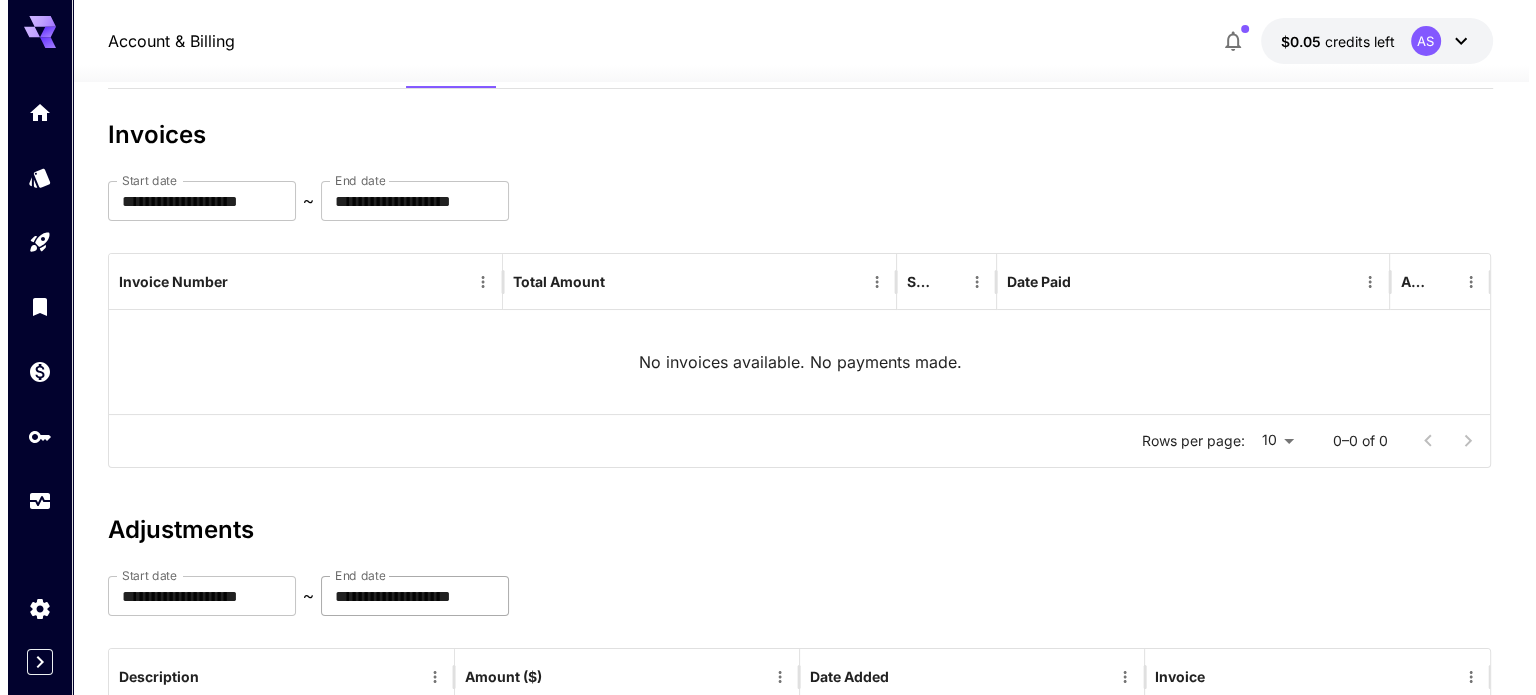 scroll, scrollTop: 0, scrollLeft: 0, axis: both 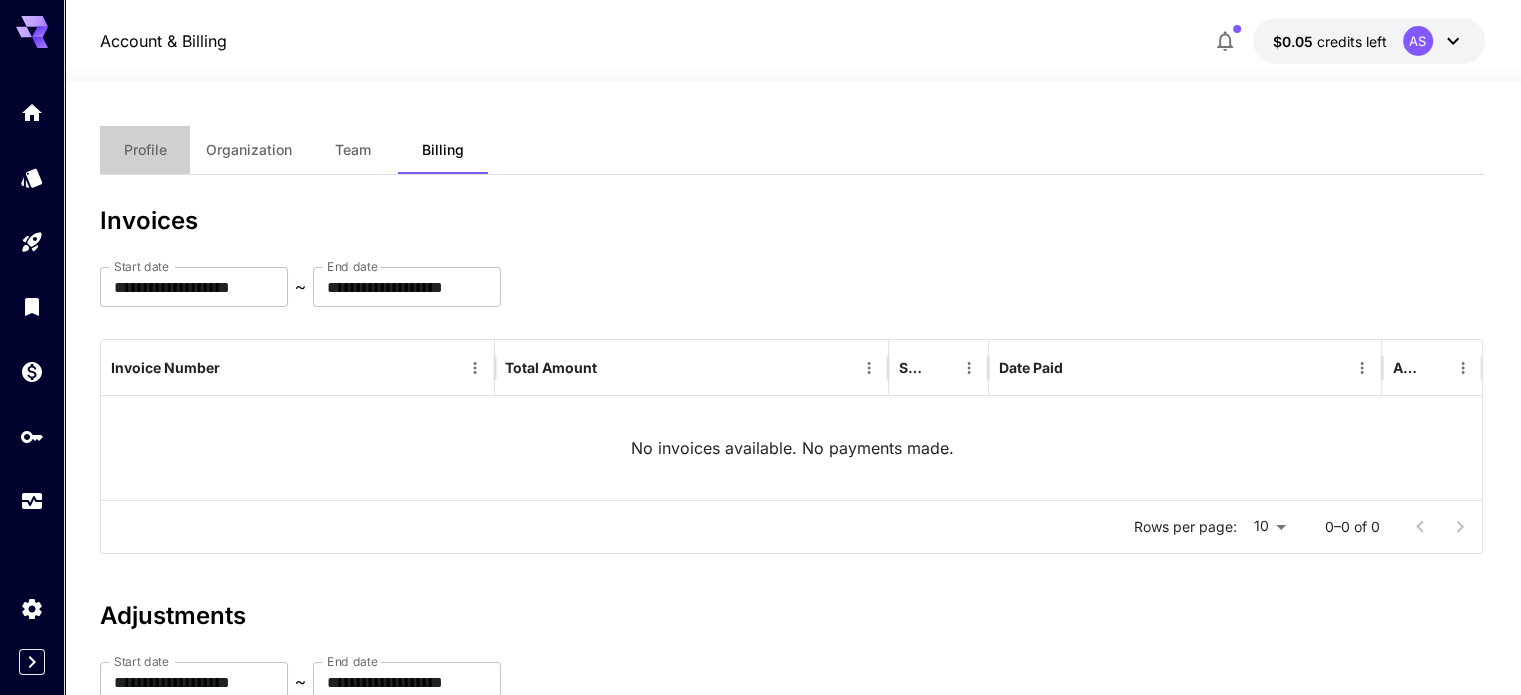 click on "Profile" at bounding box center (145, 150) 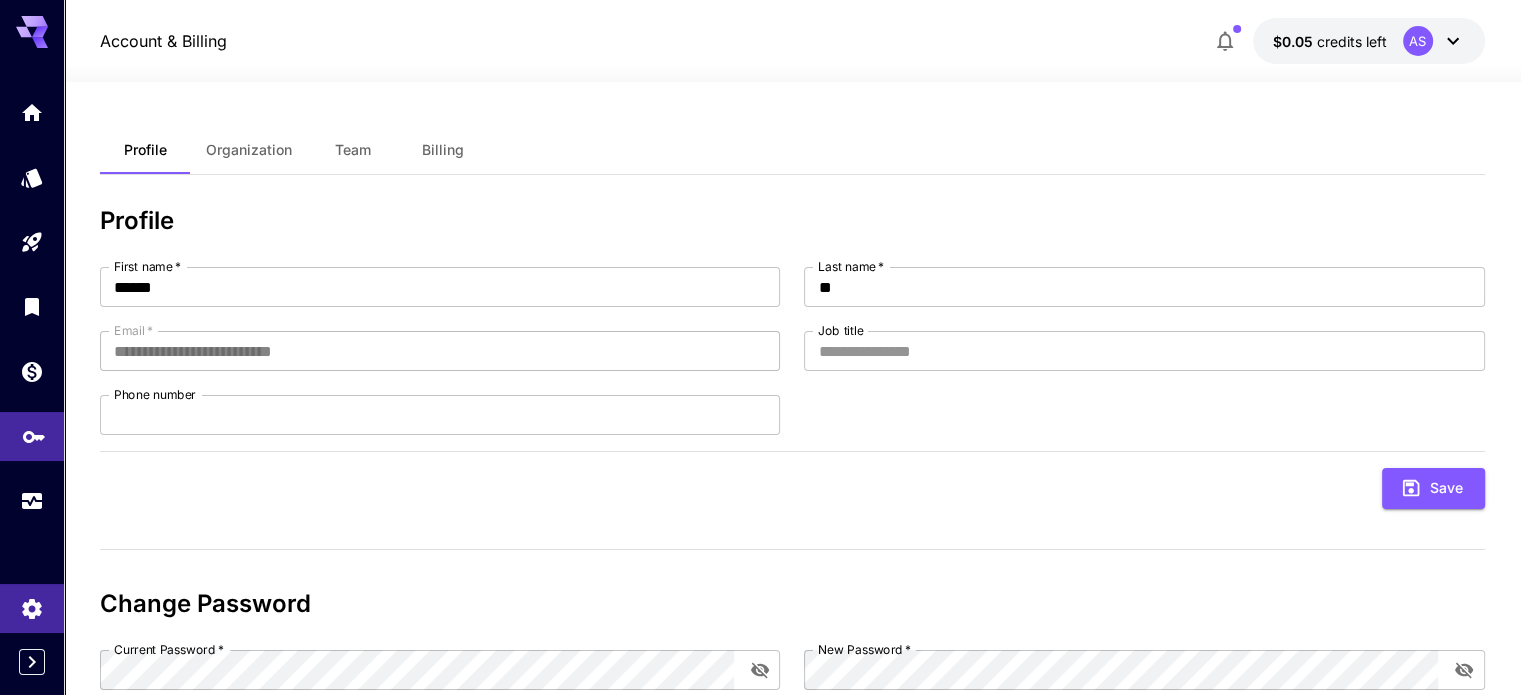 click at bounding box center (32, 436) 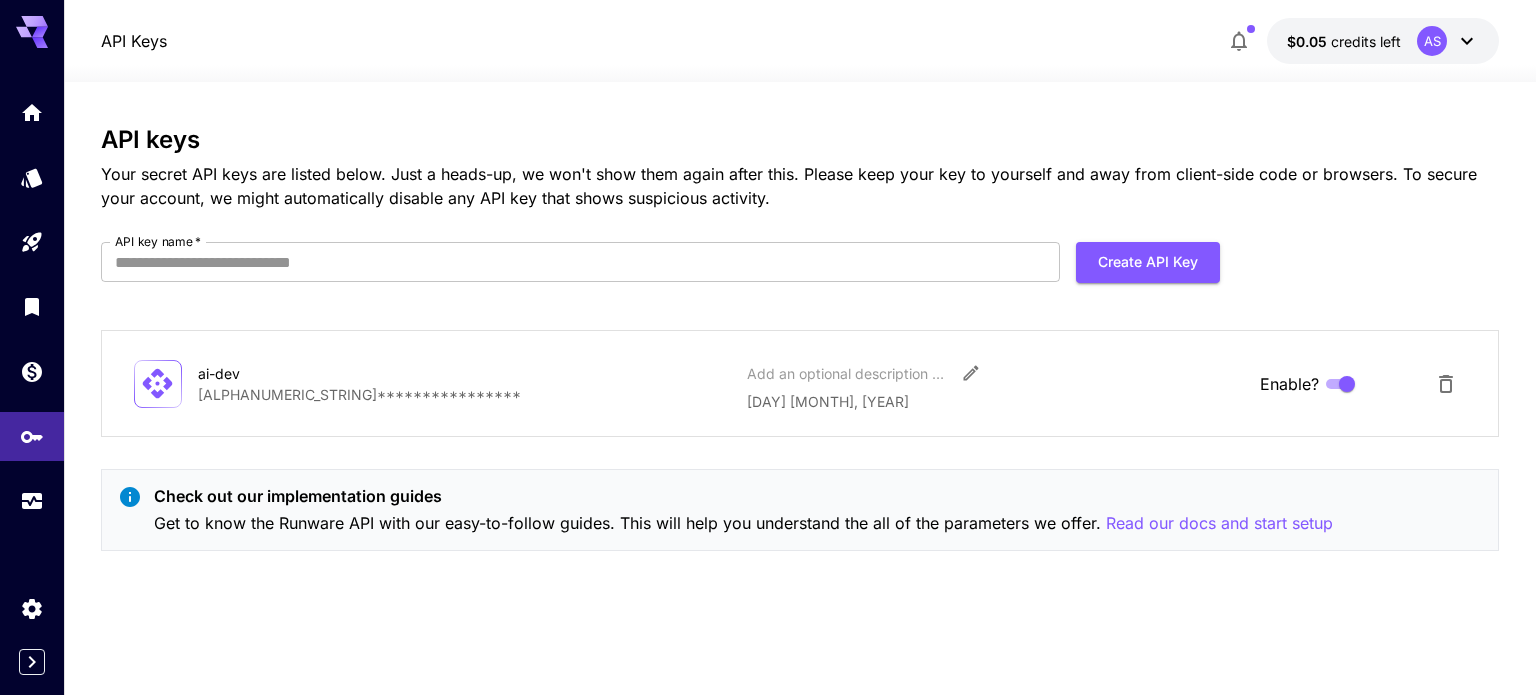 click 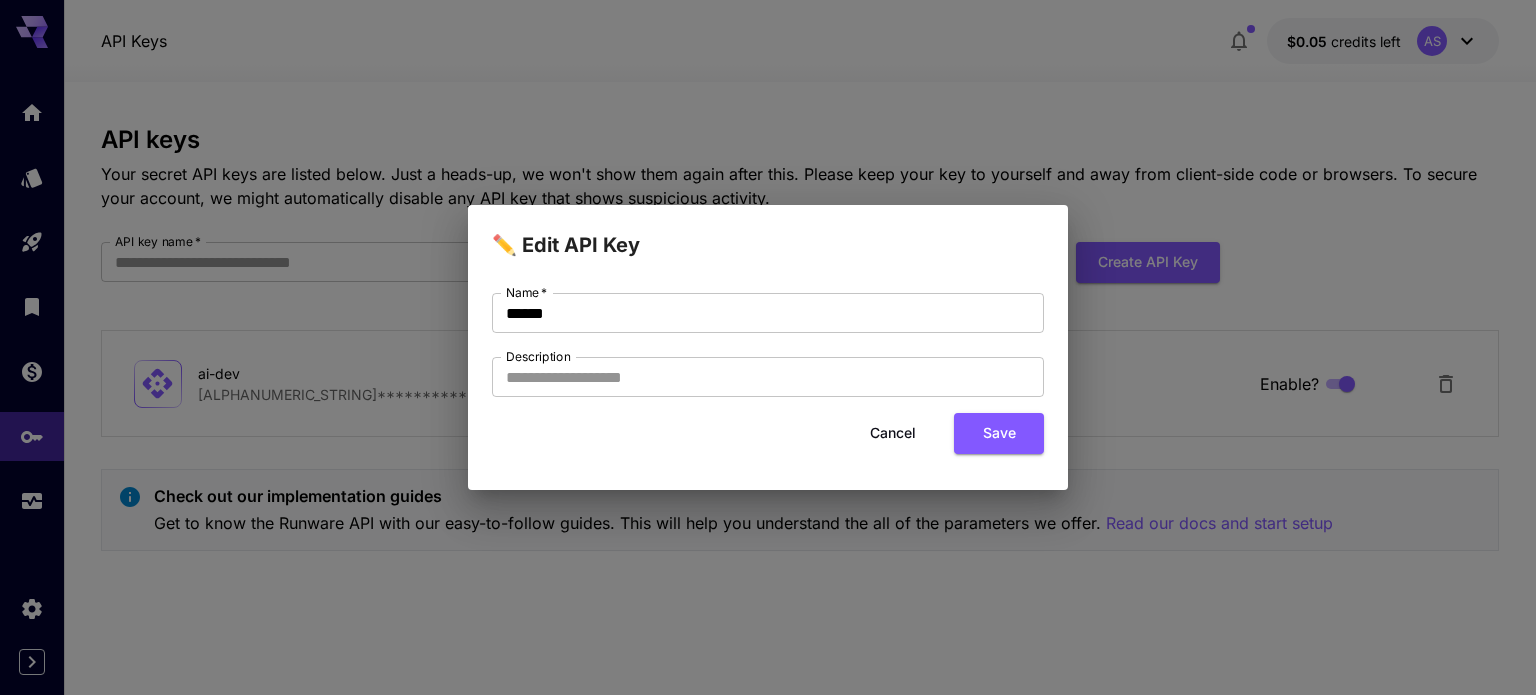 click on "Cancel" at bounding box center (893, 433) 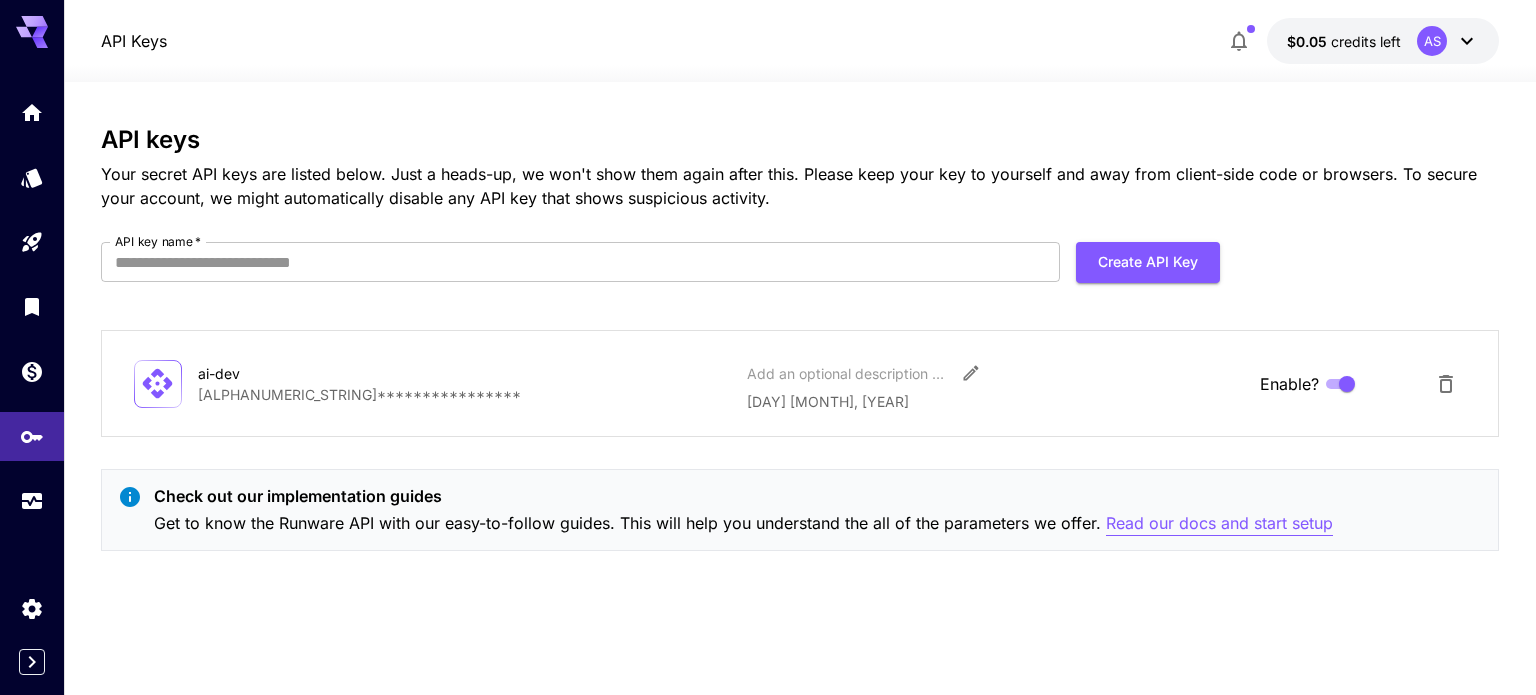 drag, startPoint x: 1276, startPoint y: 523, endPoint x: 1296, endPoint y: 532, distance: 21.931713 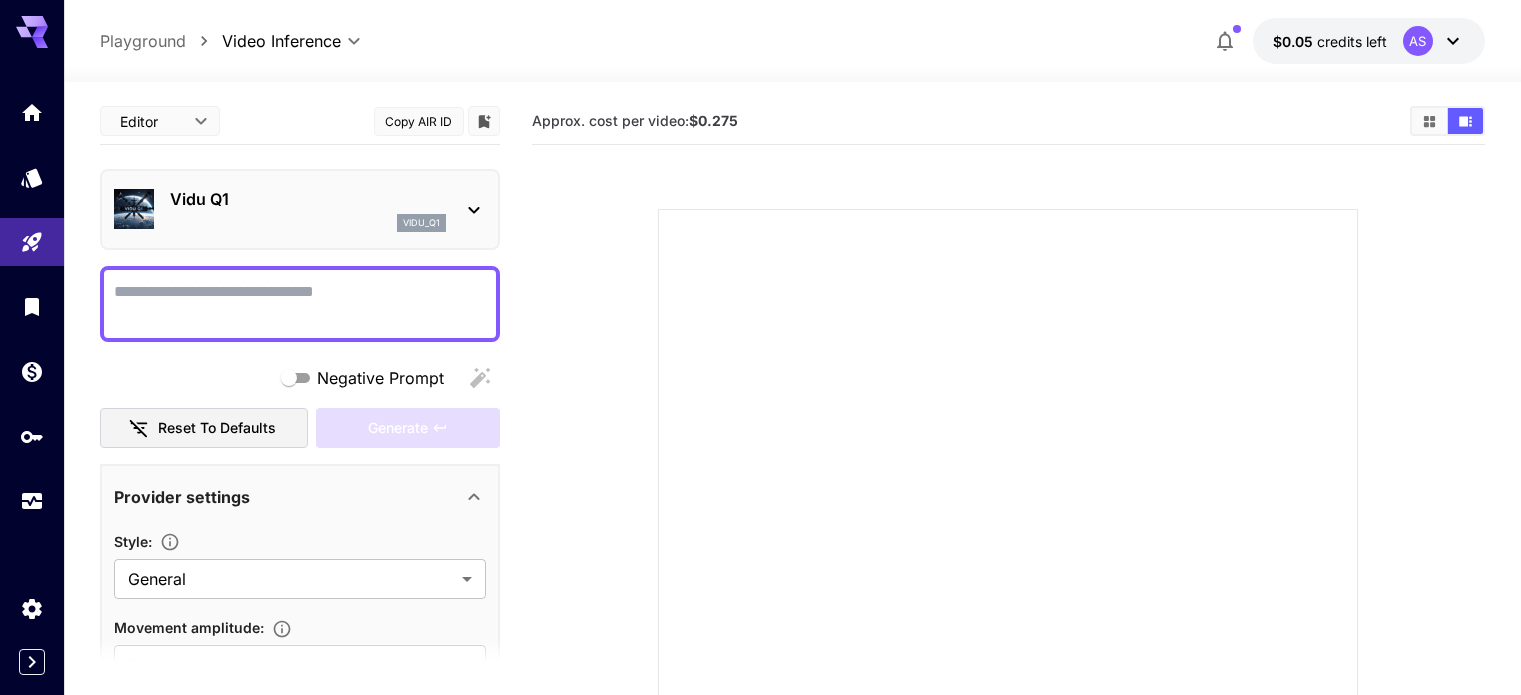 scroll, scrollTop: 0, scrollLeft: 0, axis: both 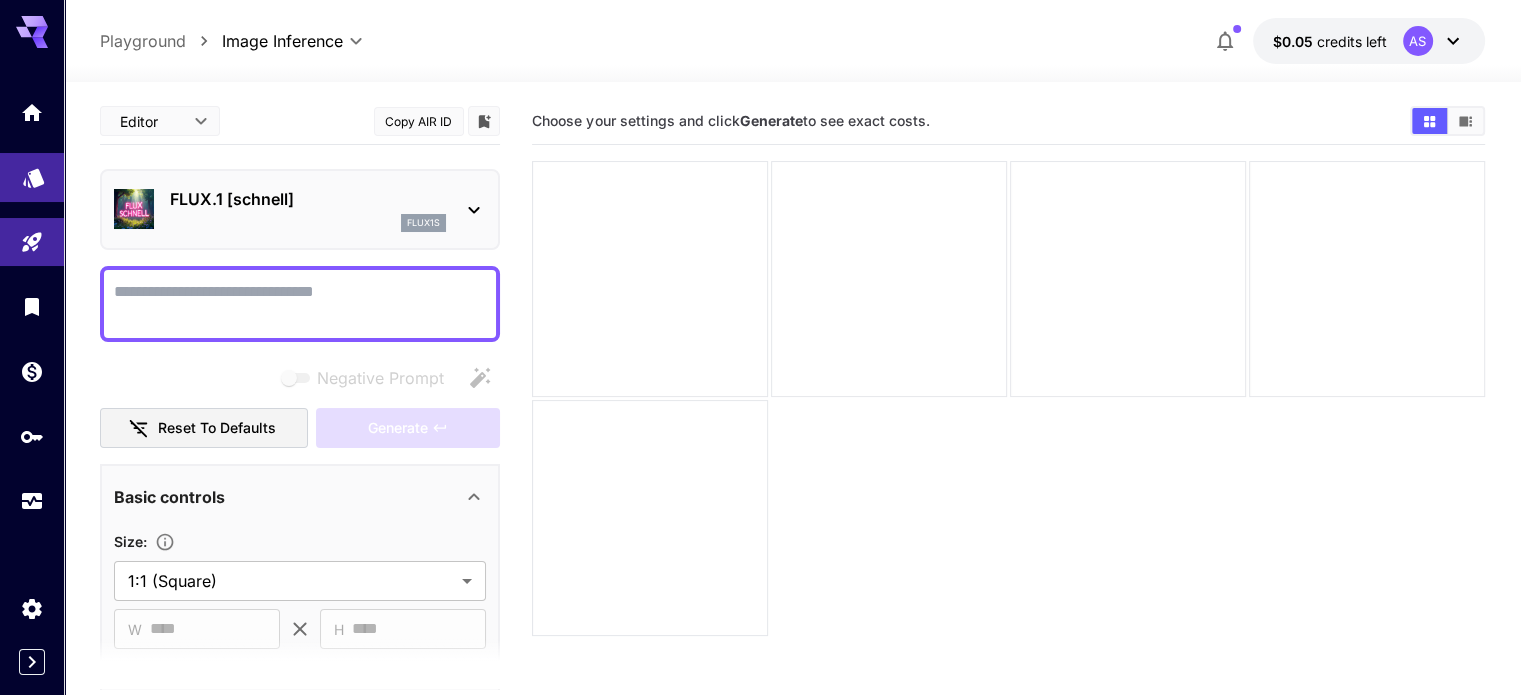 click 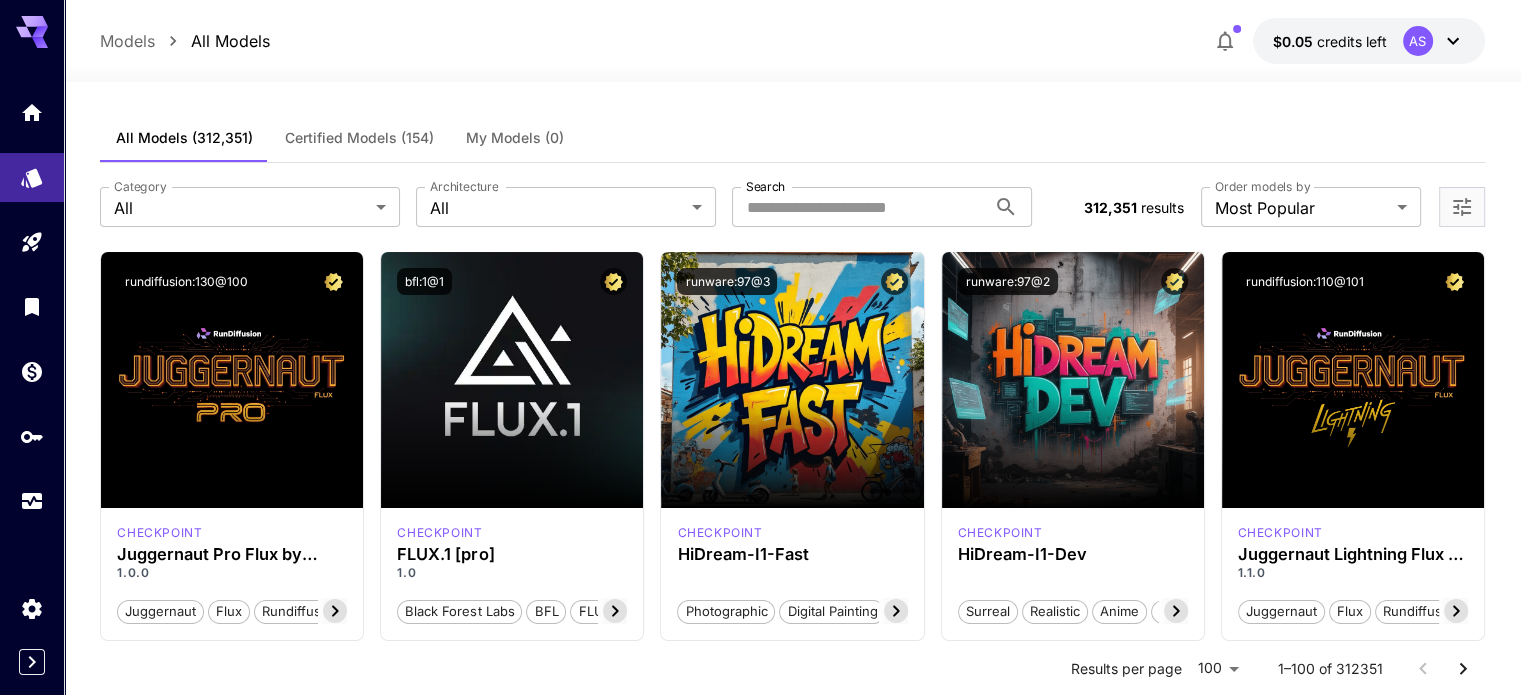 click on "Certified Models (154)" at bounding box center (359, 138) 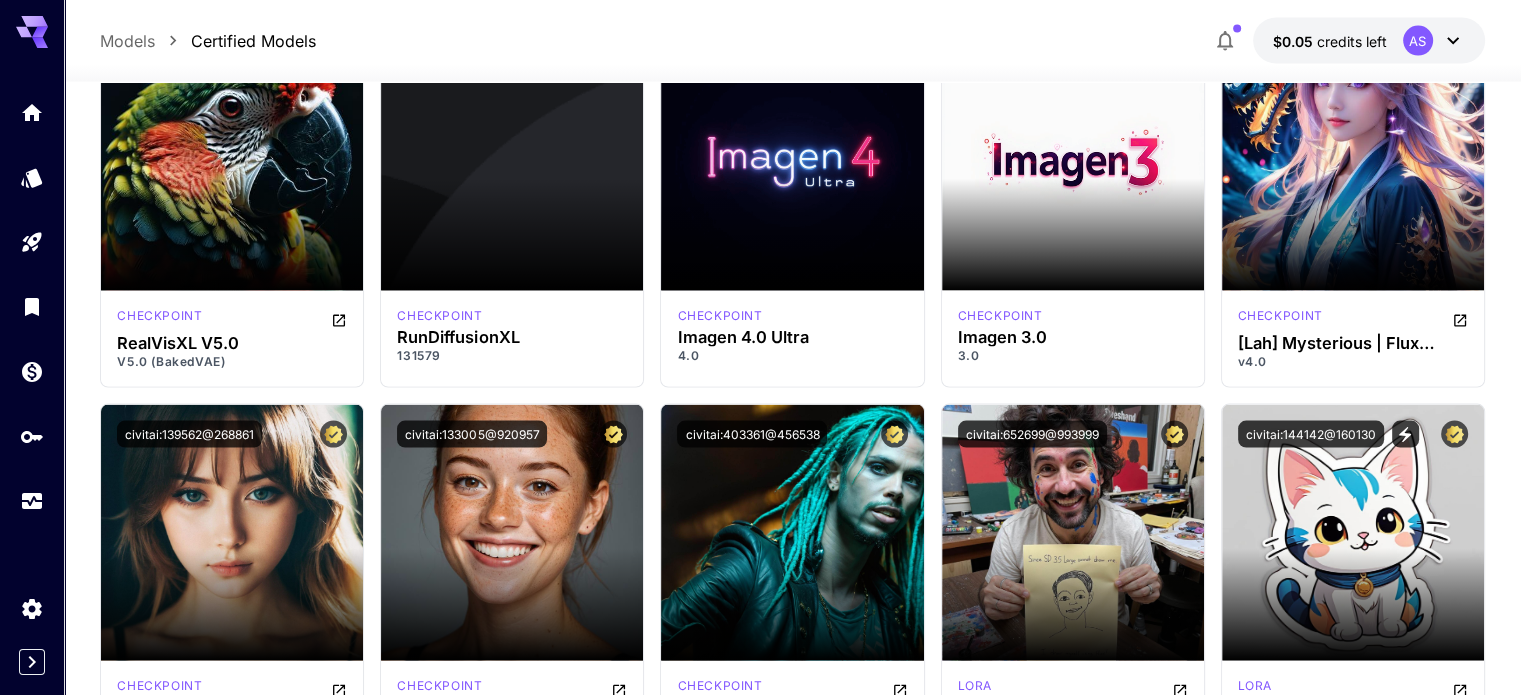 scroll, scrollTop: 4900, scrollLeft: 0, axis: vertical 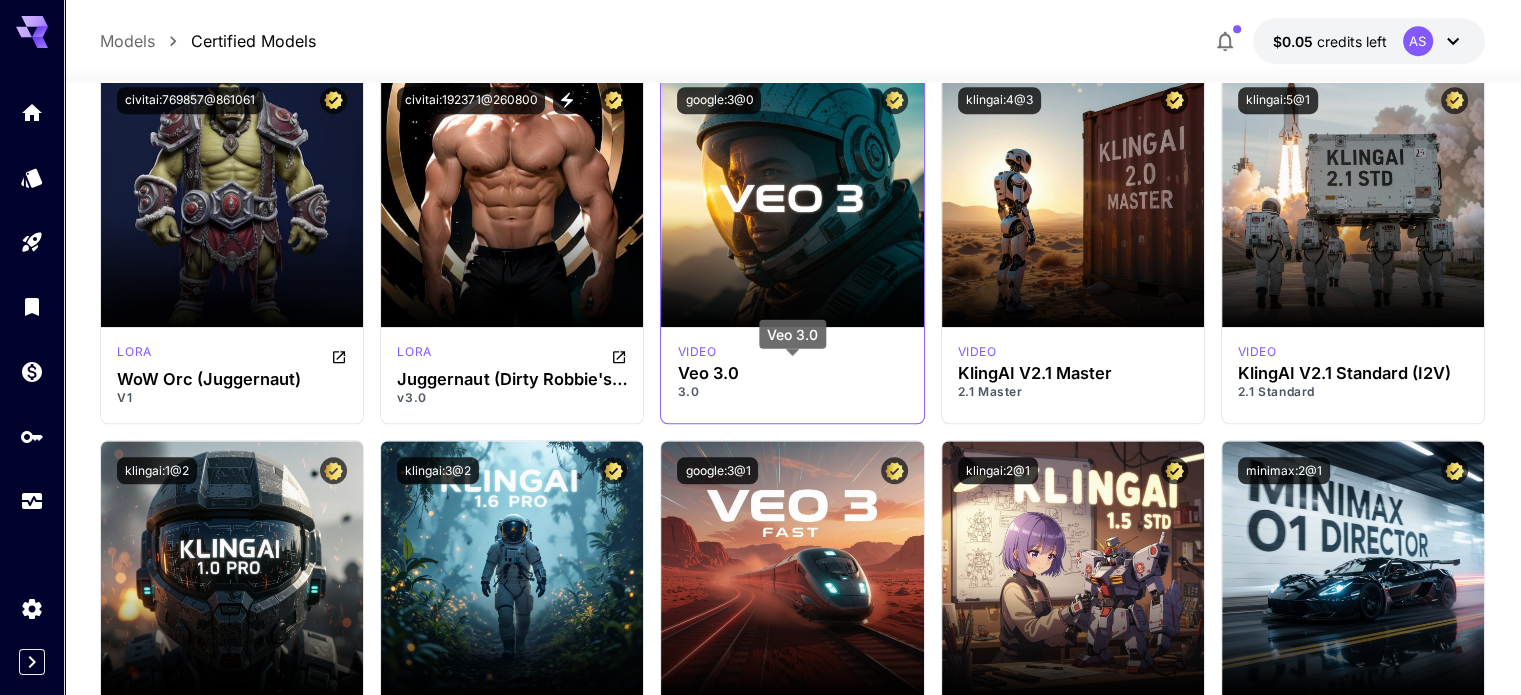 drag, startPoint x: 746, startPoint y: 370, endPoint x: 686, endPoint y: 376, distance: 60.299255 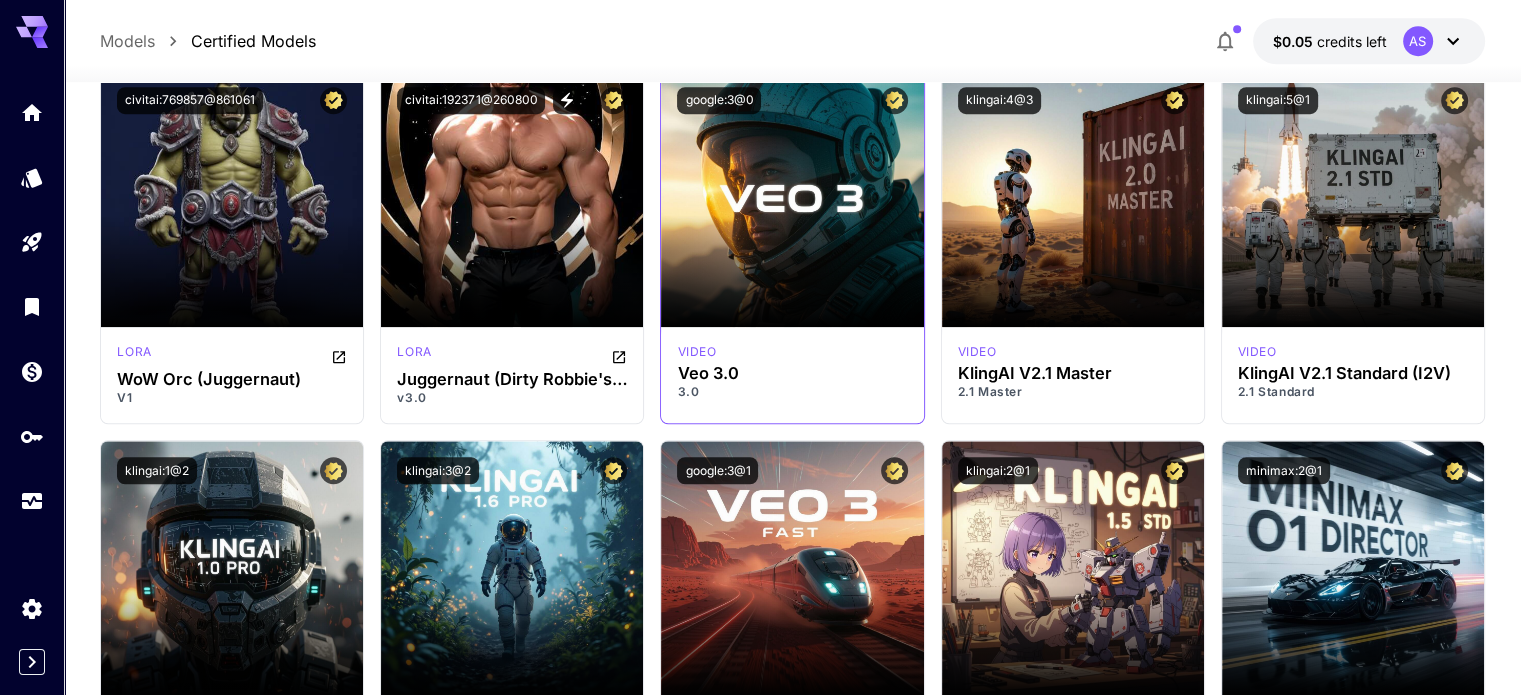 click on "video" at bounding box center (792, 352) 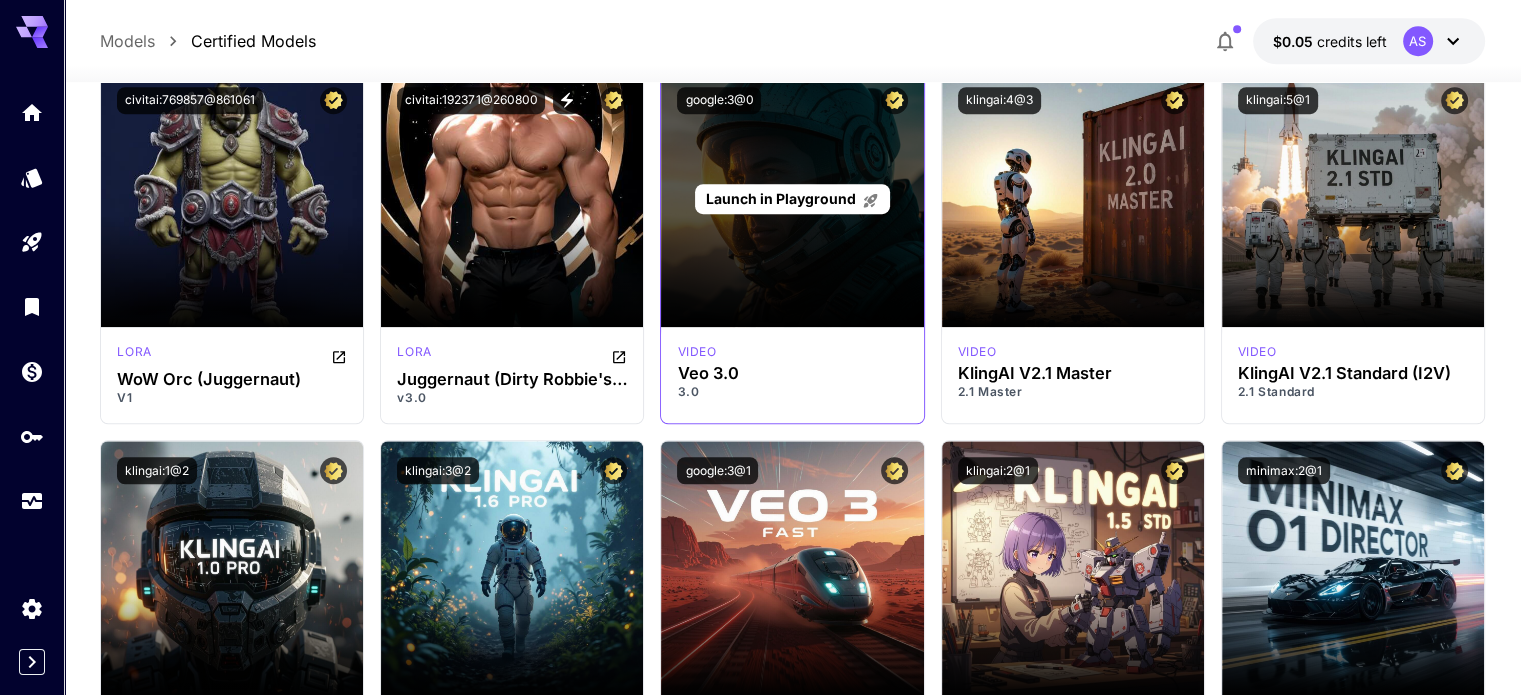 click on "Launch in Playground" at bounding box center (781, 198) 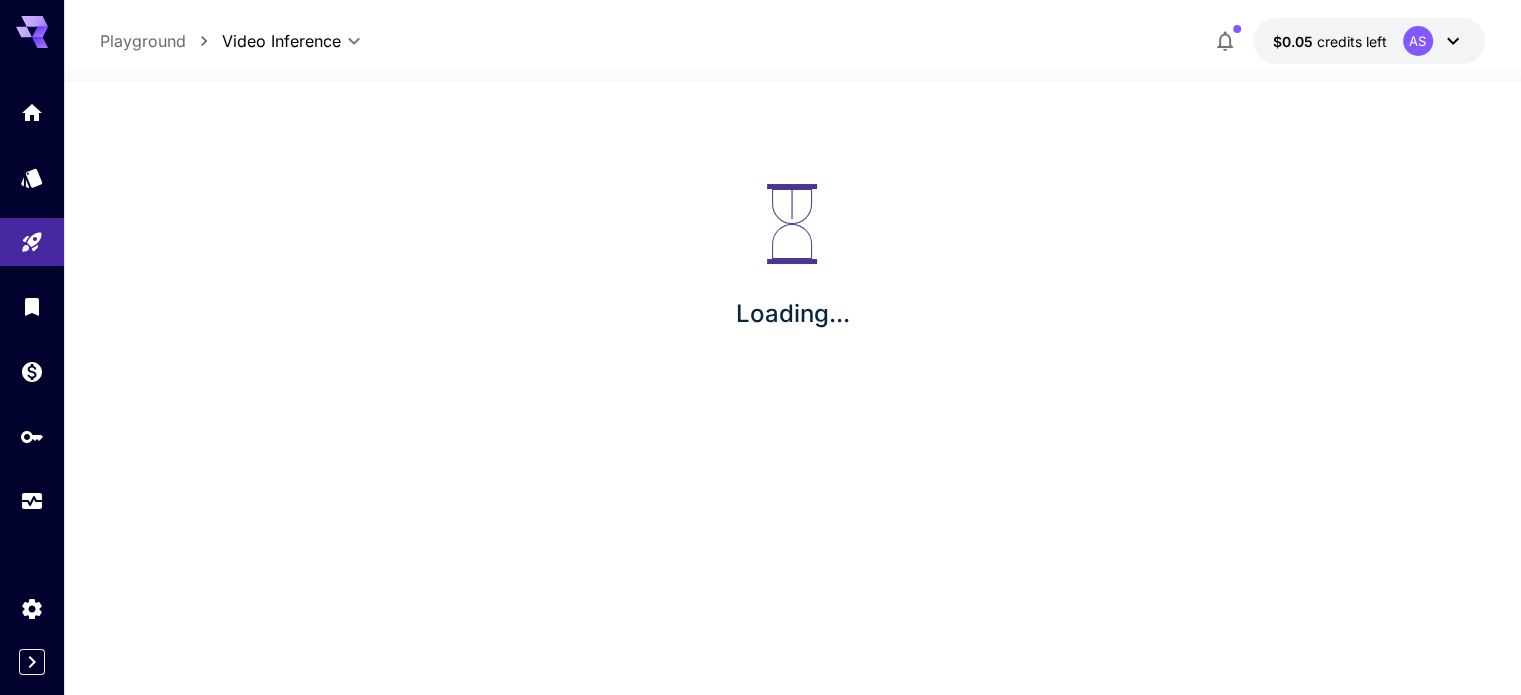 scroll, scrollTop: 0, scrollLeft: 0, axis: both 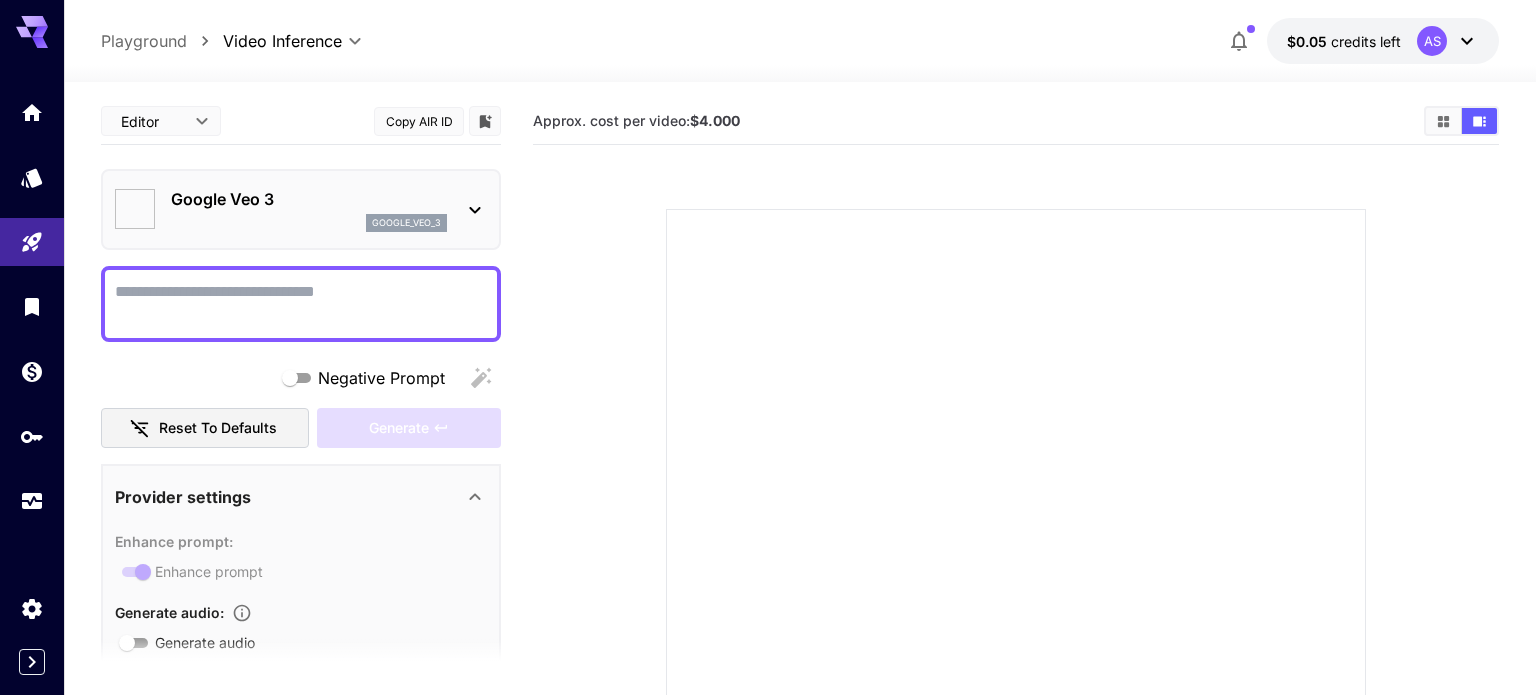 type on "*" 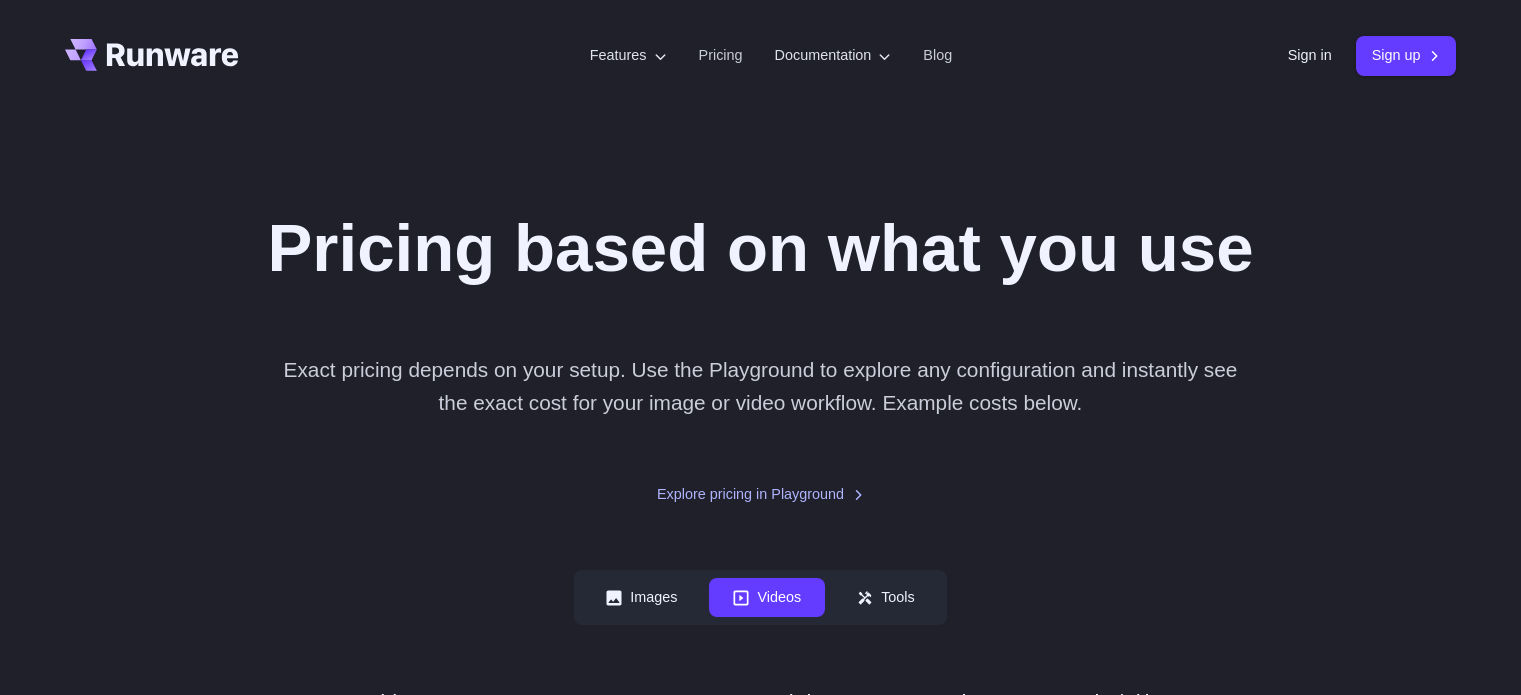 scroll, scrollTop: 0, scrollLeft: 0, axis: both 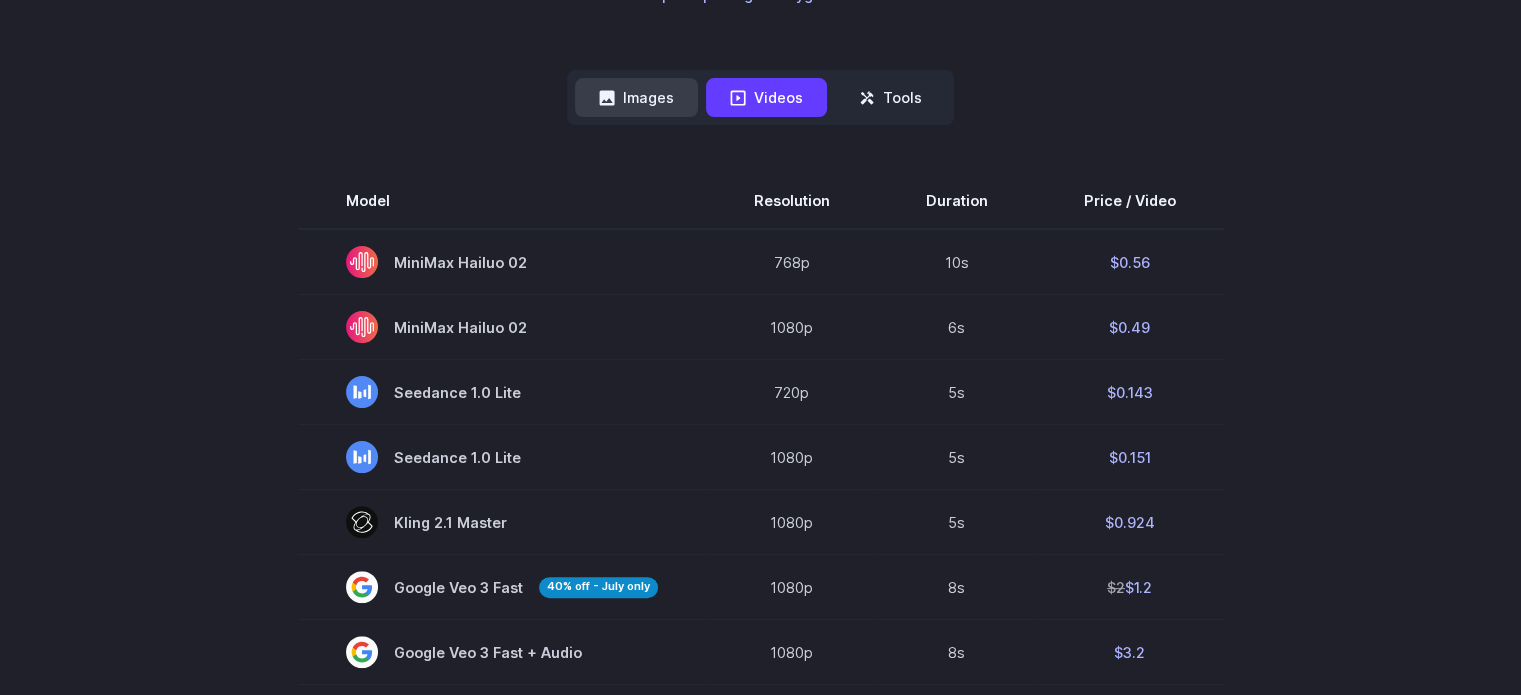 click on "Images" at bounding box center [636, 97] 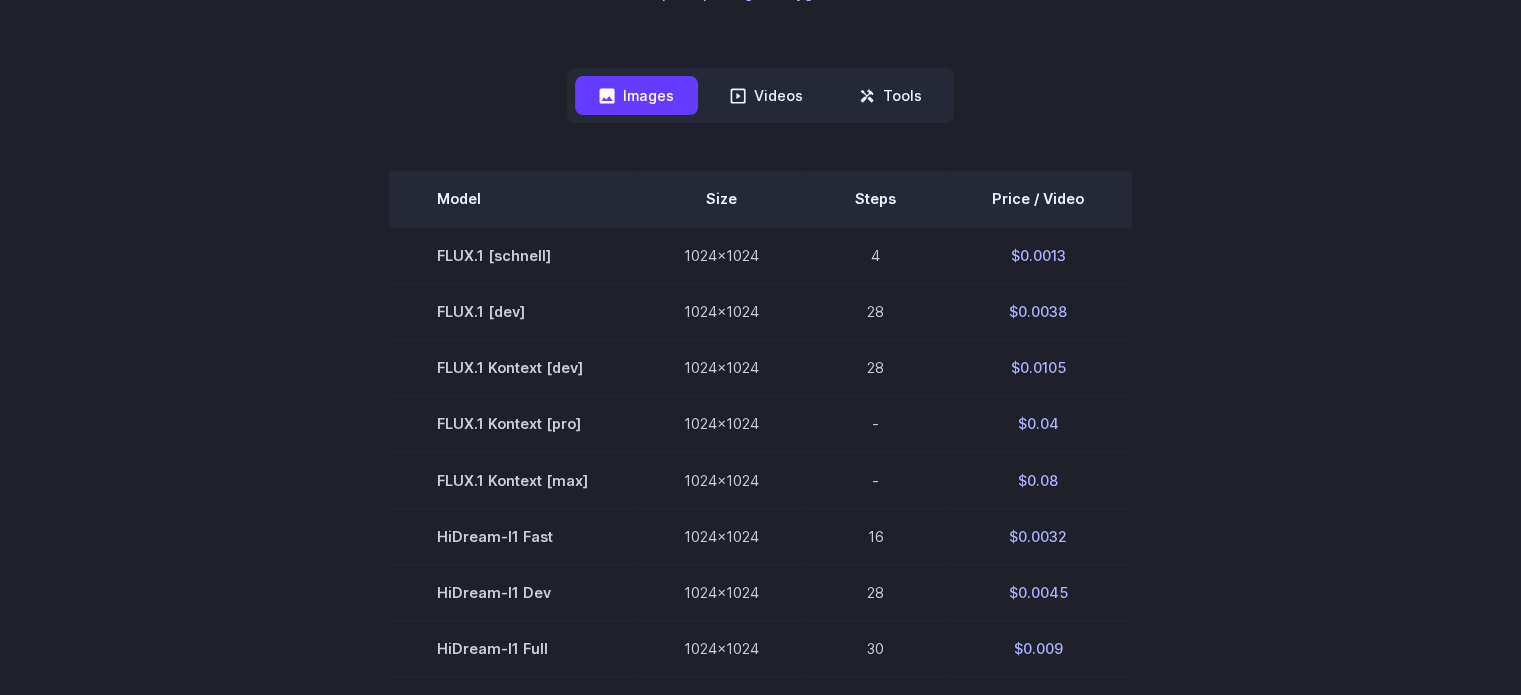 scroll, scrollTop: 500, scrollLeft: 0, axis: vertical 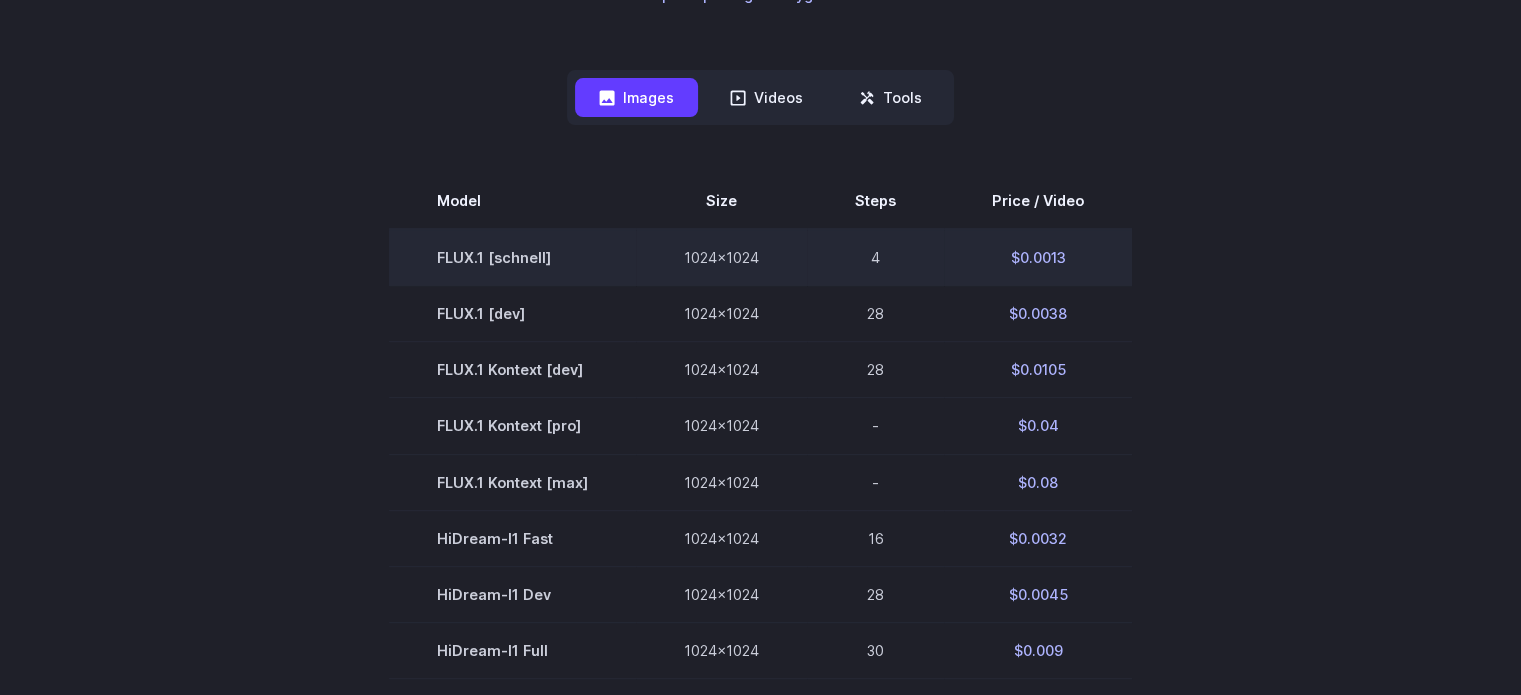 type 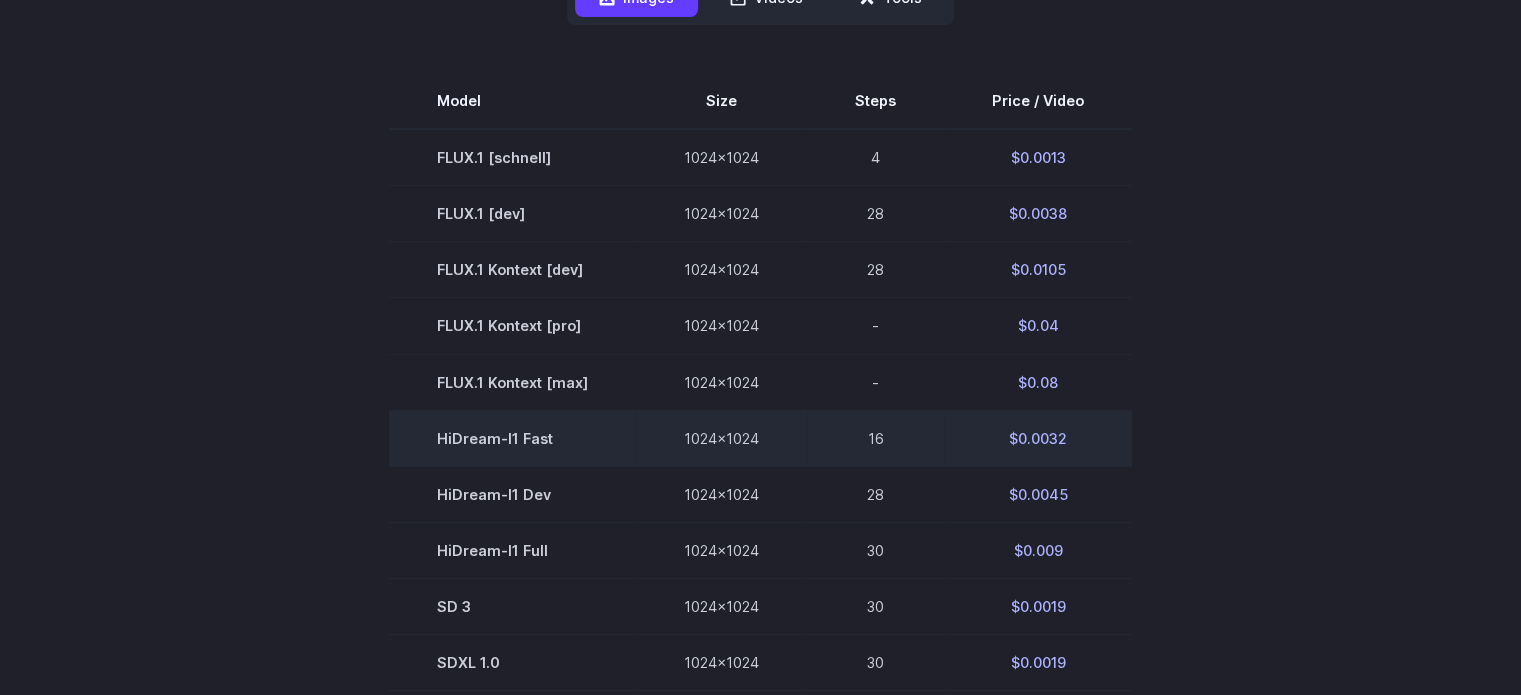 scroll, scrollTop: 700, scrollLeft: 0, axis: vertical 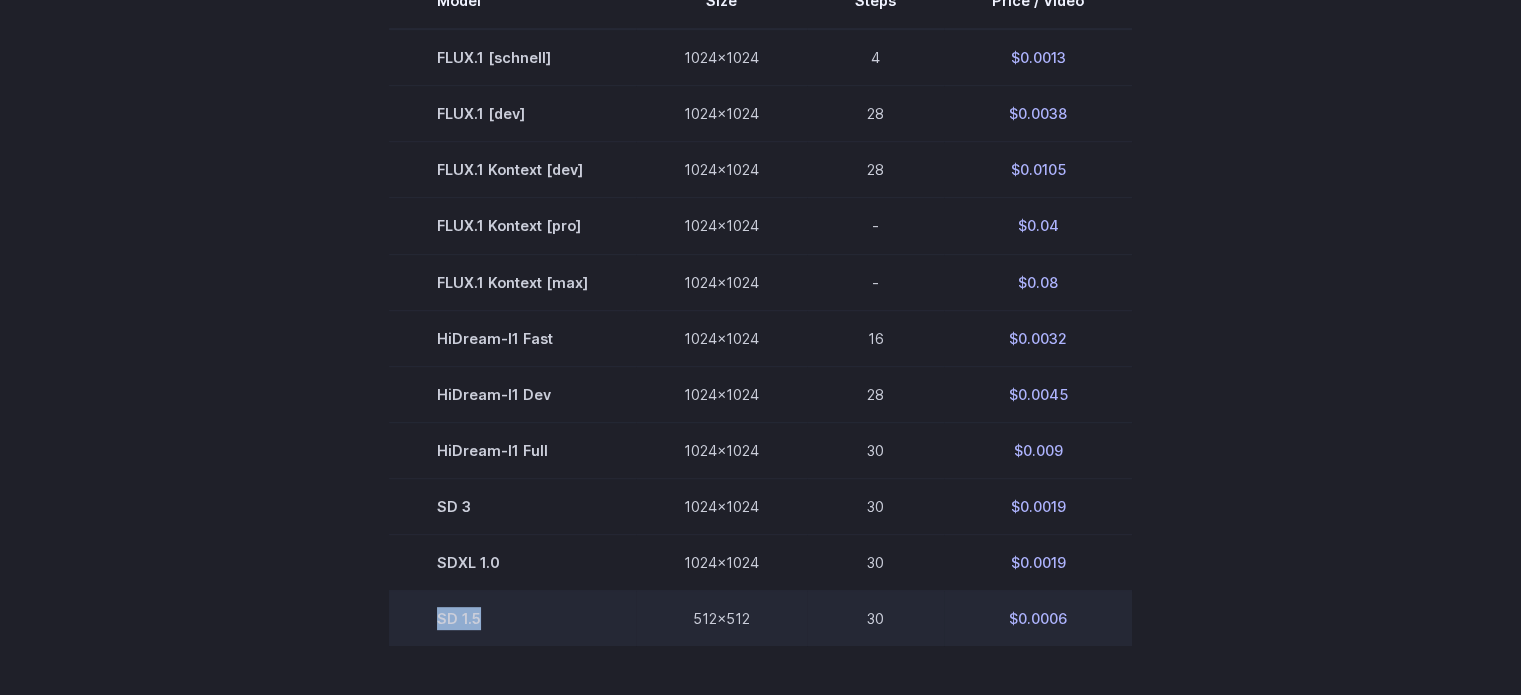 drag, startPoint x: 436, startPoint y: 631, endPoint x: 484, endPoint y: 633, distance: 48.04165 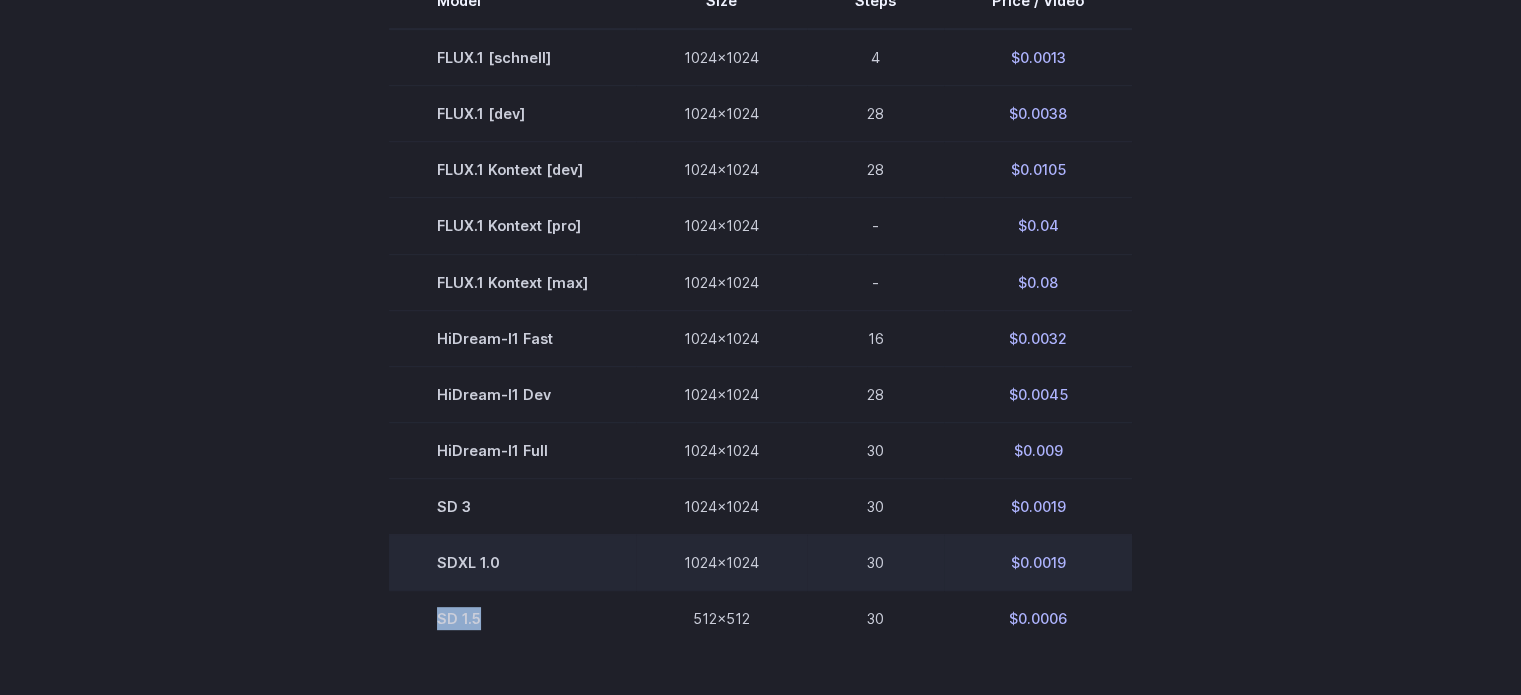 copy on "SD 1.5" 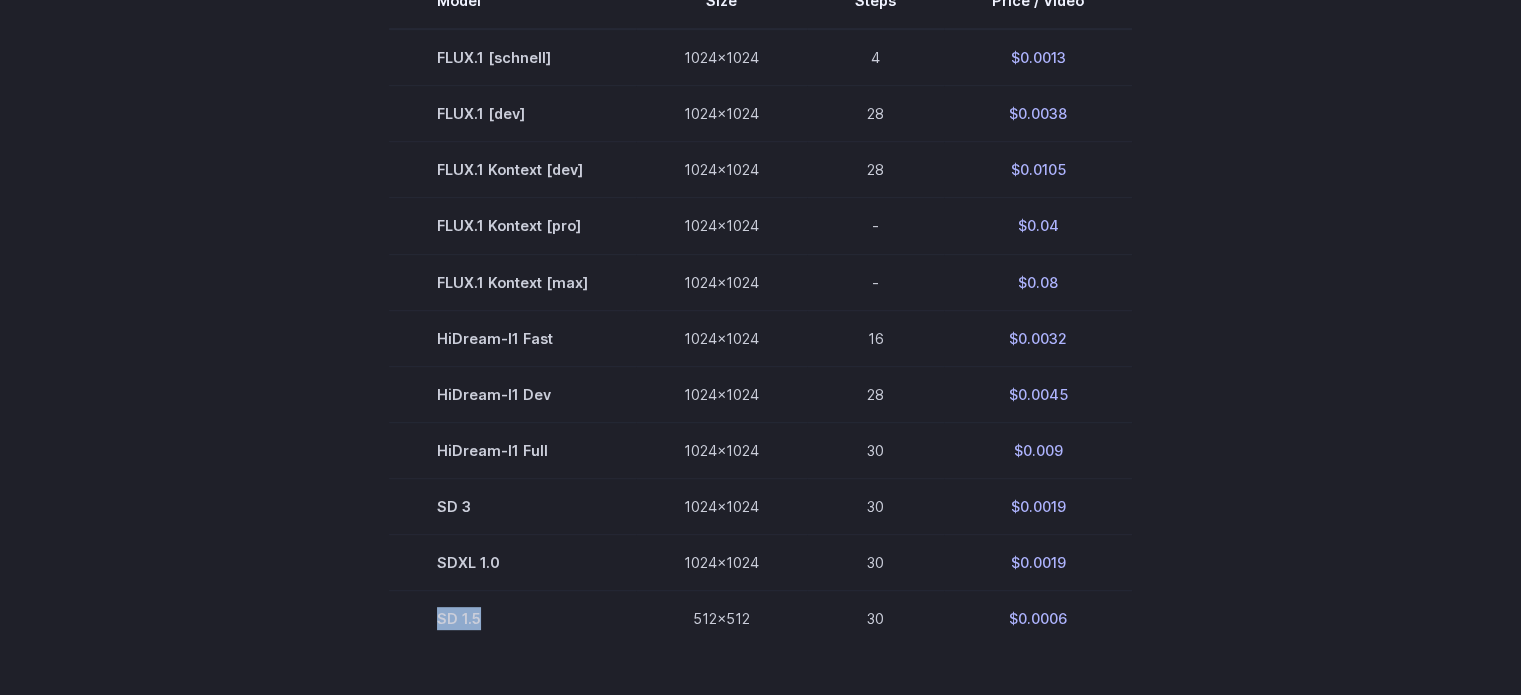 scroll, scrollTop: 900, scrollLeft: 0, axis: vertical 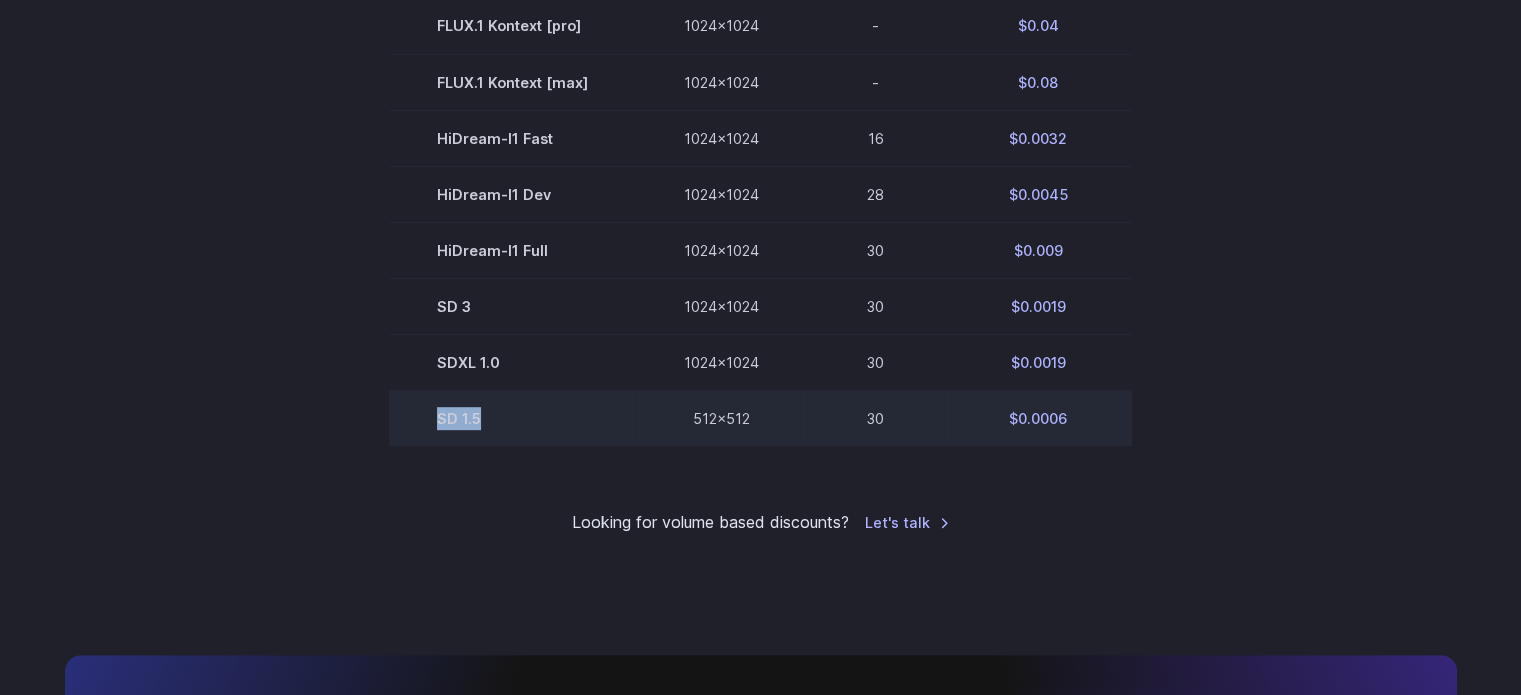 copy on "SD 1.5" 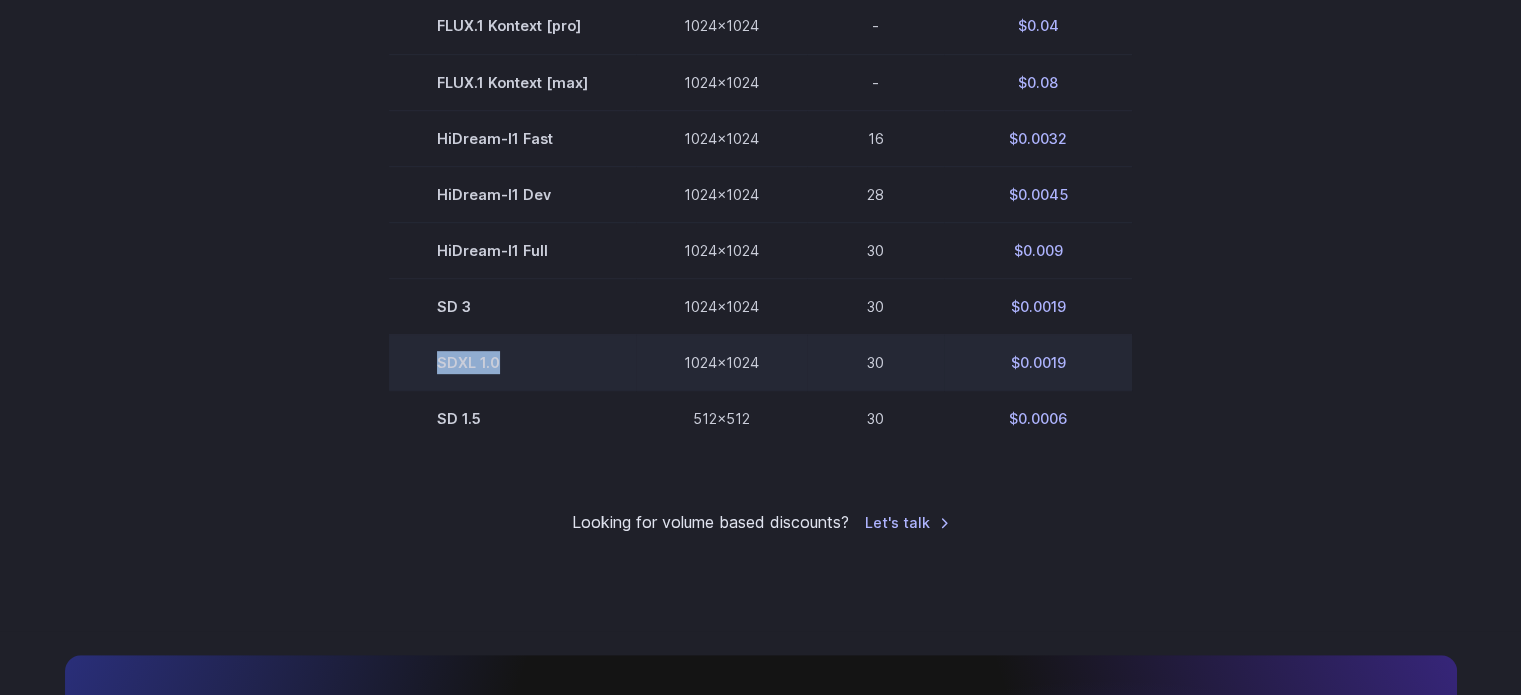 drag, startPoint x: 433, startPoint y: 372, endPoint x: 534, endPoint y: 370, distance: 101.0198 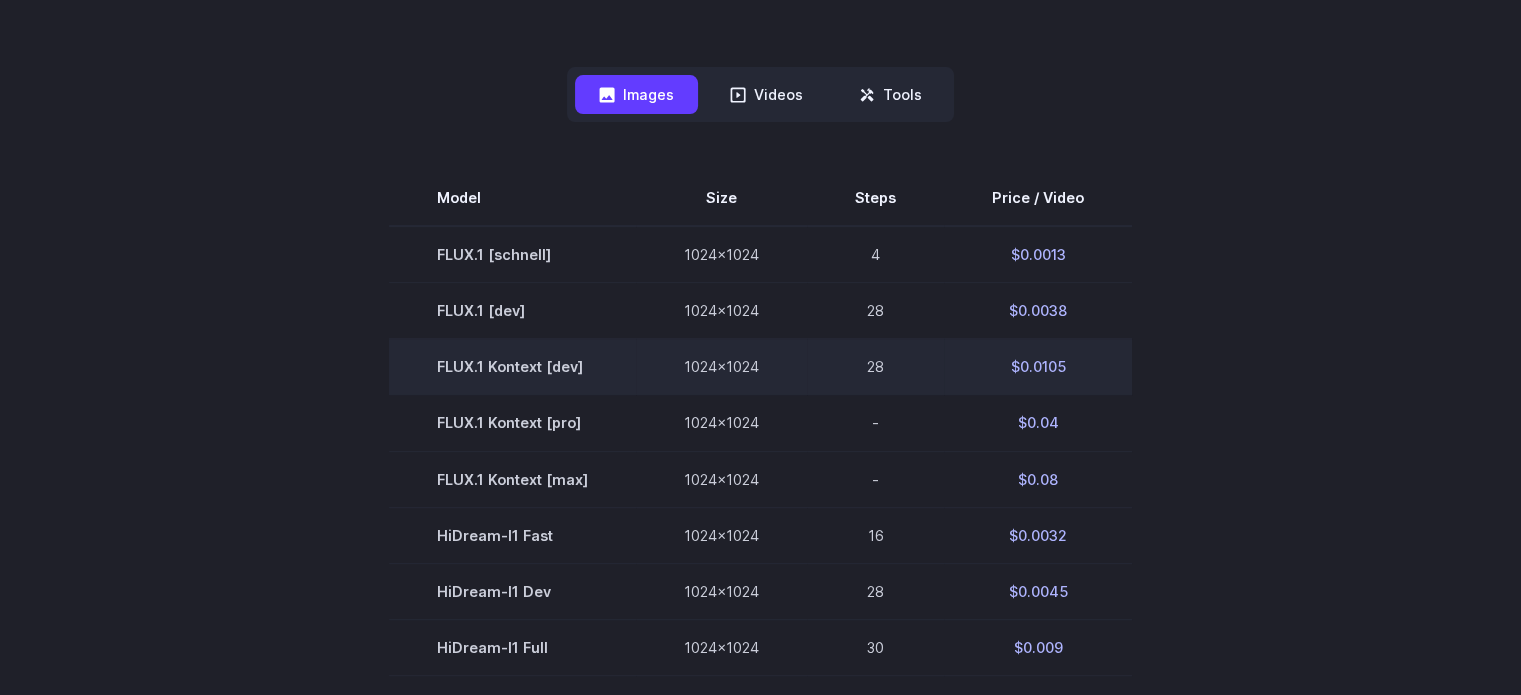 scroll, scrollTop: 500, scrollLeft: 0, axis: vertical 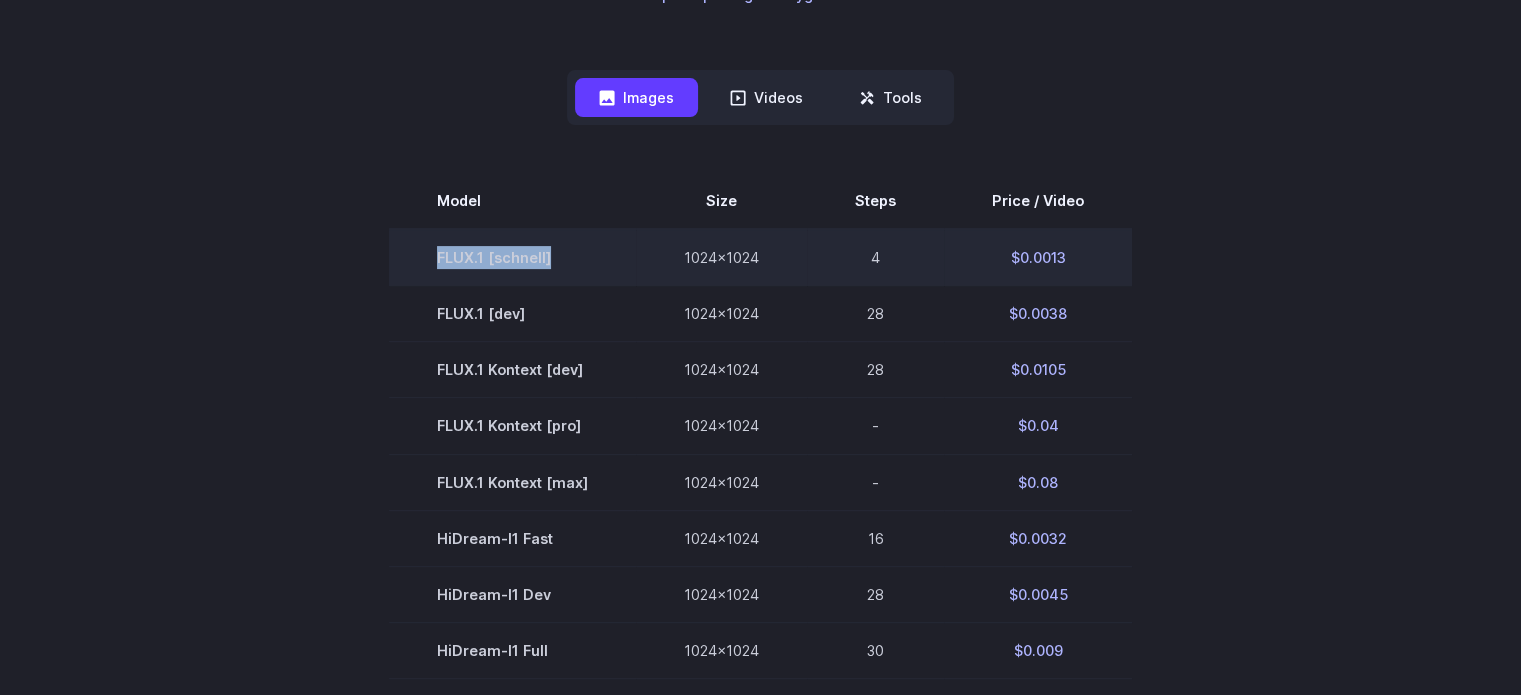 drag, startPoint x: 433, startPoint y: 251, endPoint x: 608, endPoint y: 256, distance: 175.07141 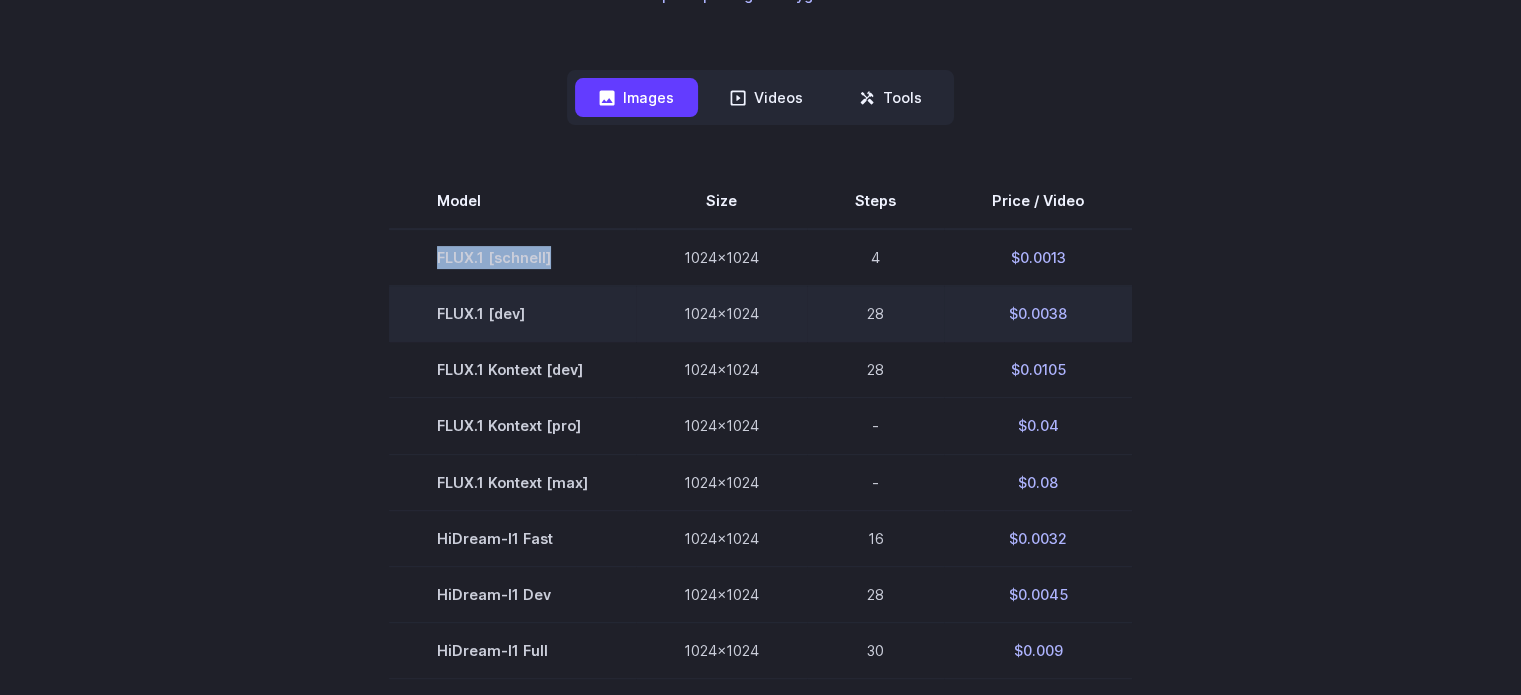 copy on "FLUX.1 [schnell]" 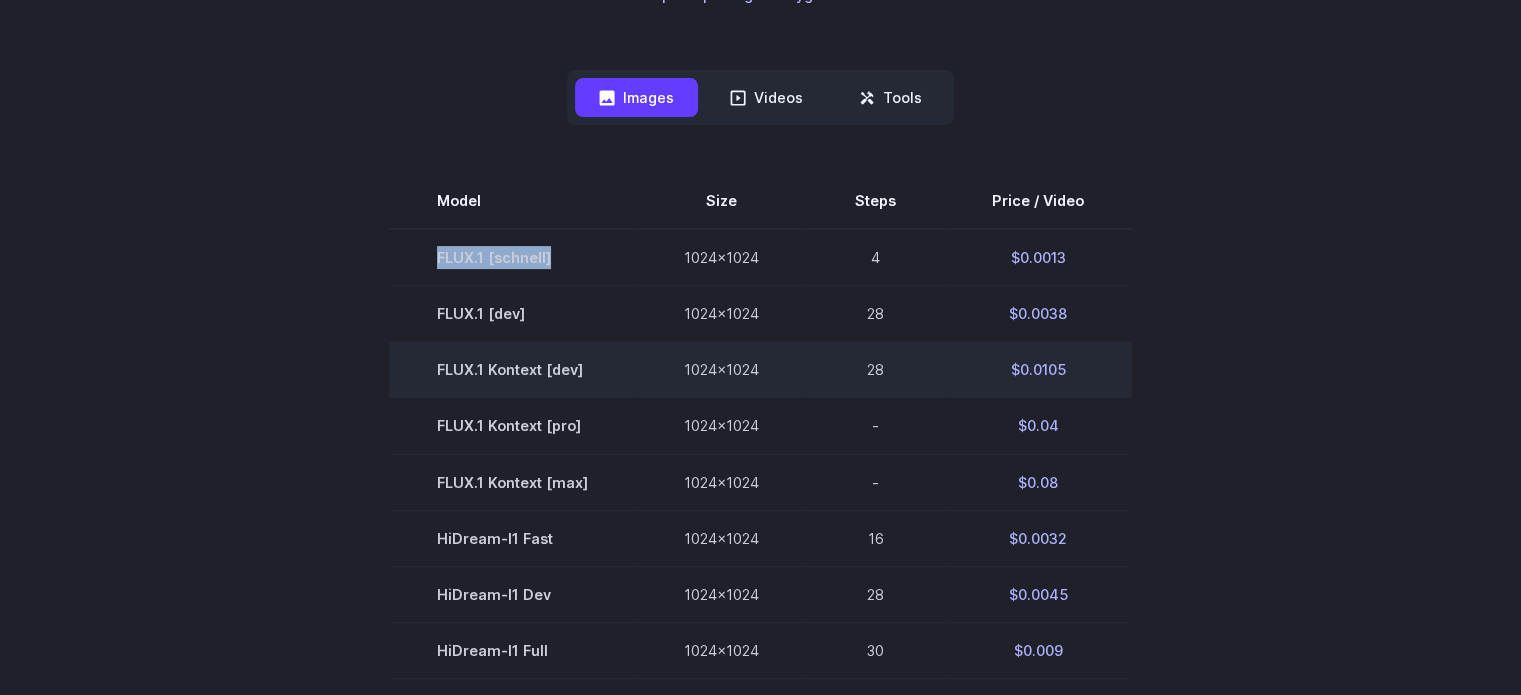 scroll, scrollTop: 600, scrollLeft: 0, axis: vertical 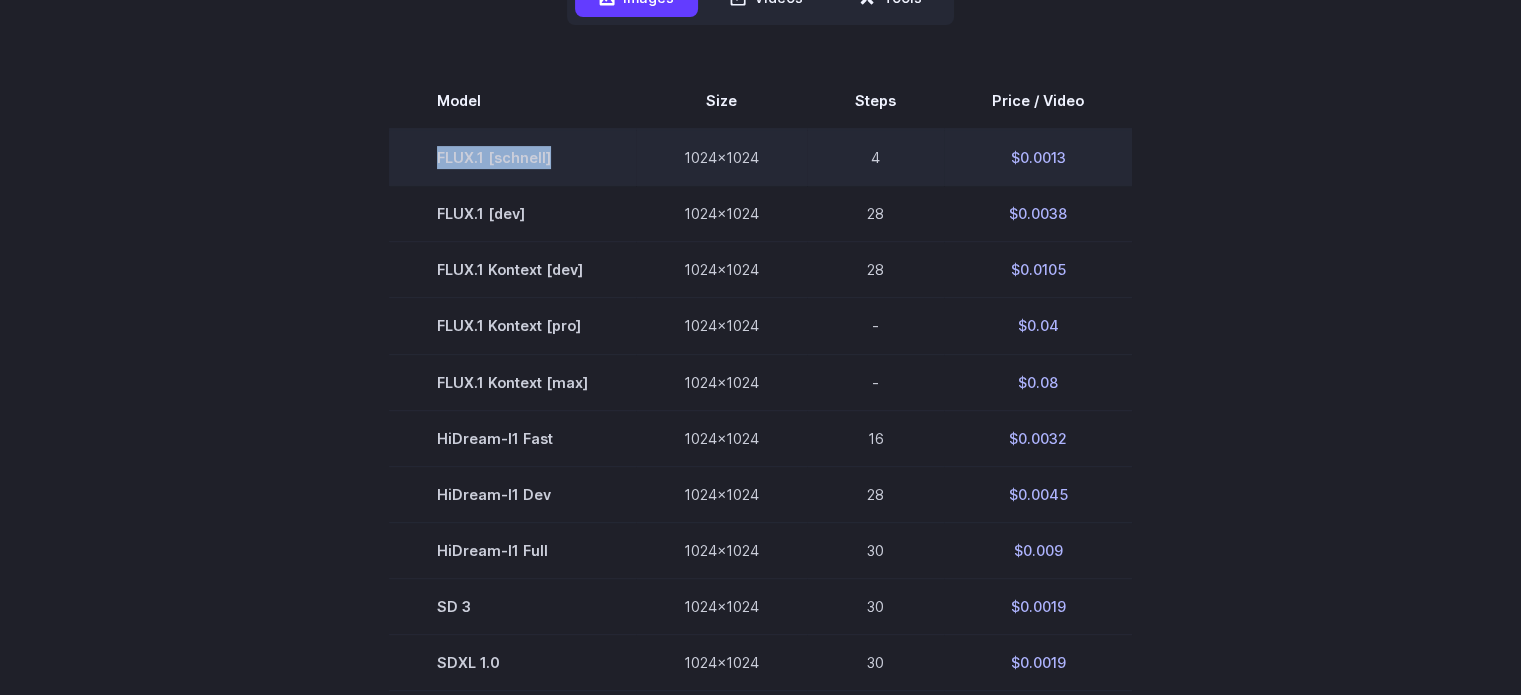 copy on "FLUX.1 [schnell]" 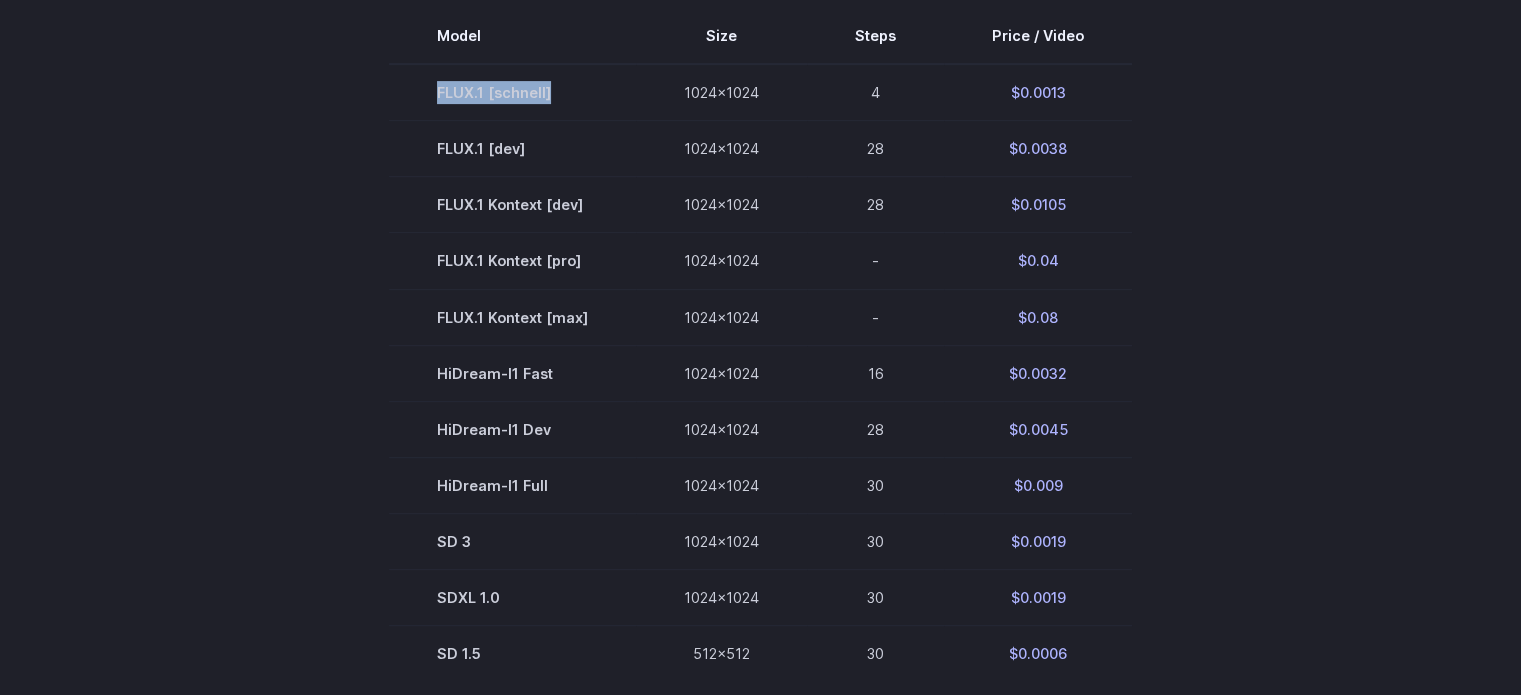 scroll, scrollTop: 700, scrollLeft: 0, axis: vertical 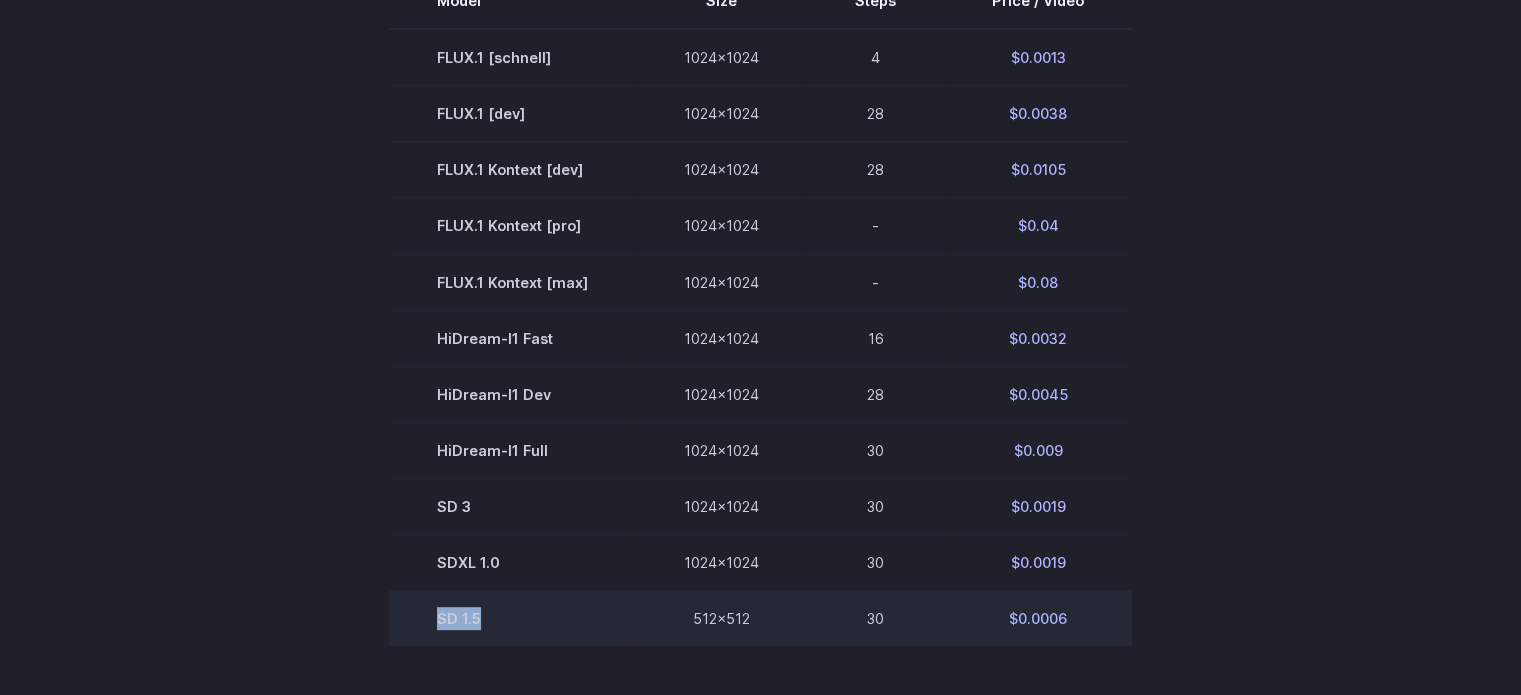drag, startPoint x: 483, startPoint y: 623, endPoint x: 423, endPoint y: 619, distance: 60.133186 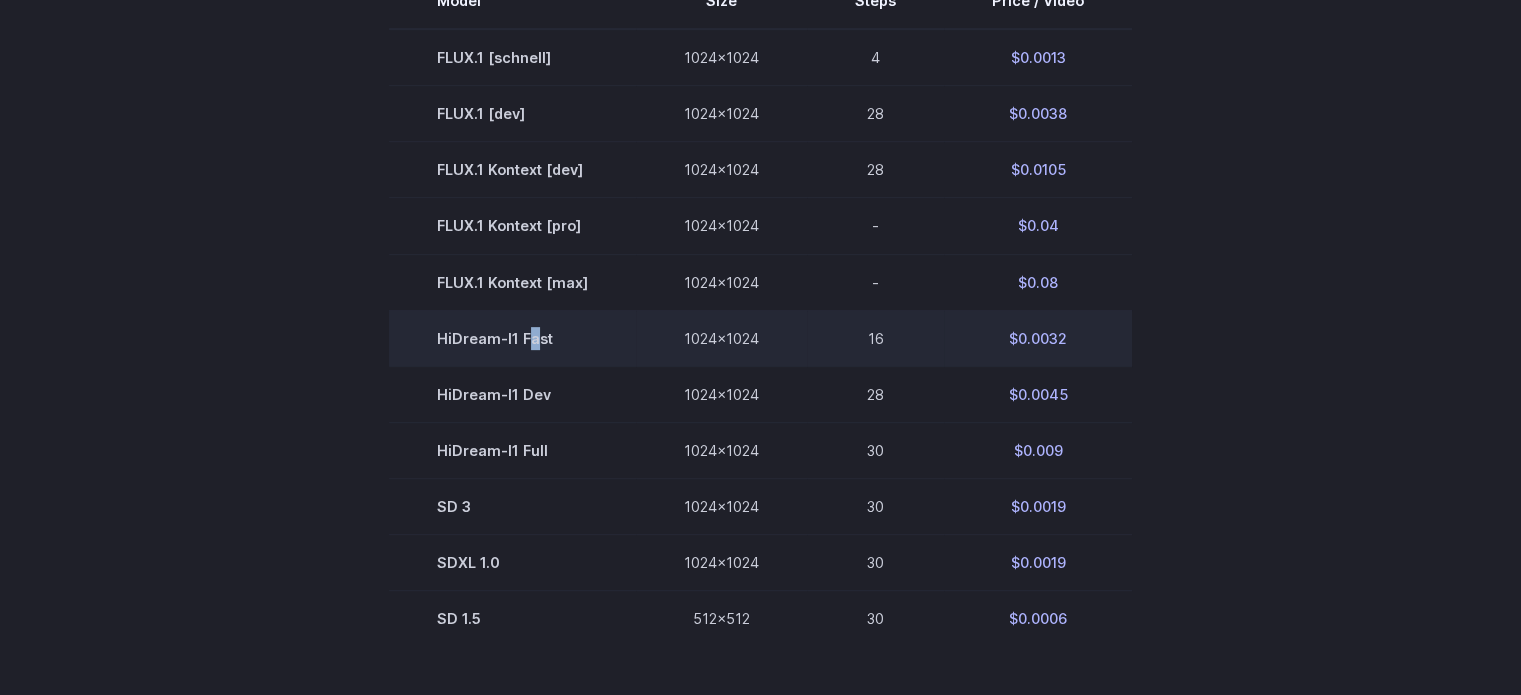 drag, startPoint x: 456, startPoint y: 619, endPoint x: 536, endPoint y: 351, distance: 279.68555 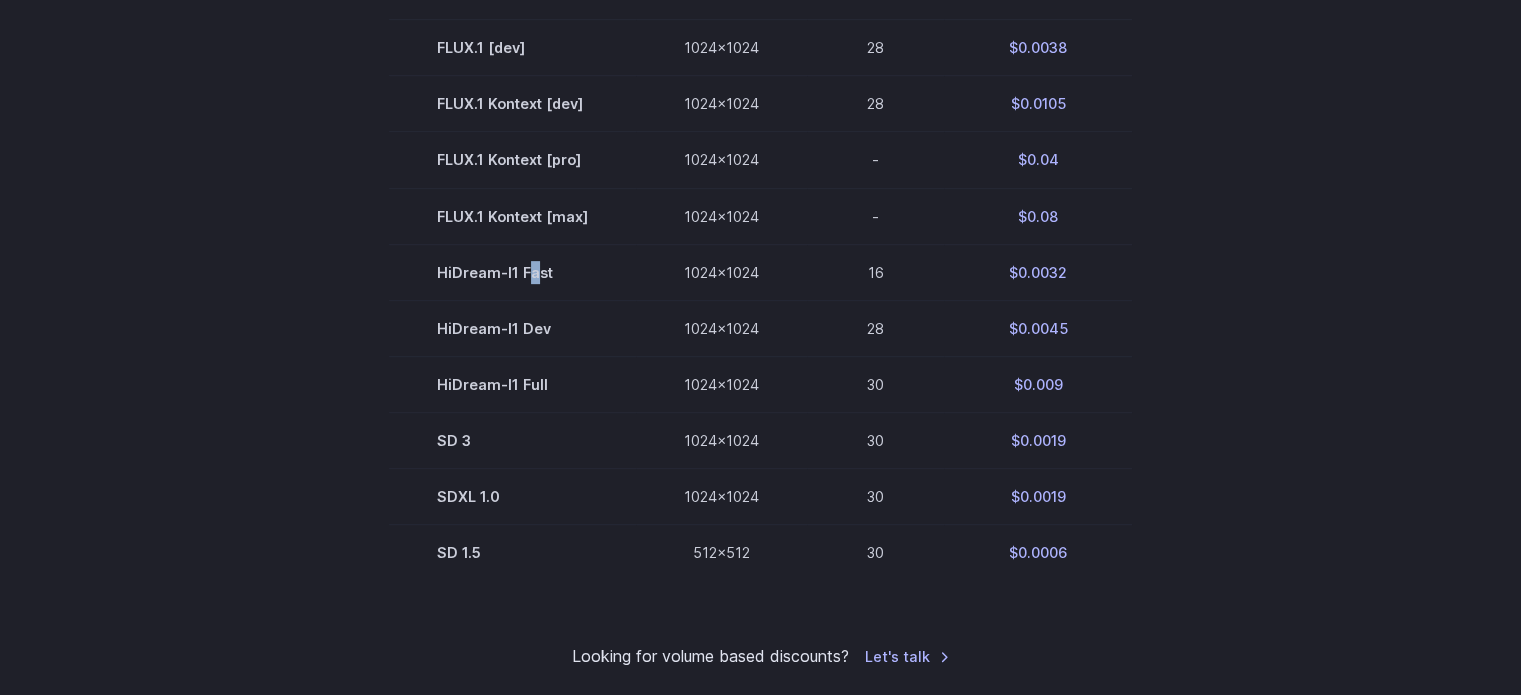 scroll, scrollTop: 800, scrollLeft: 0, axis: vertical 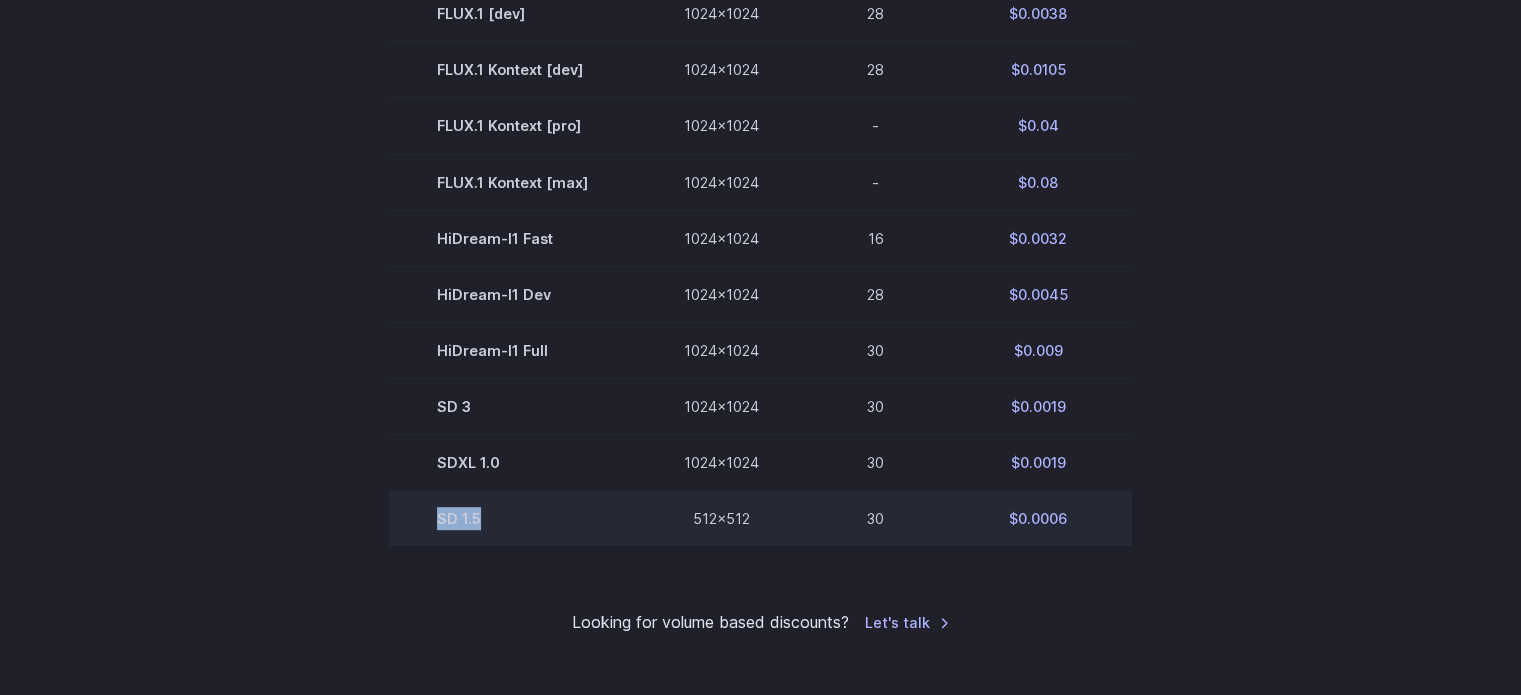 drag, startPoint x: 431, startPoint y: 530, endPoint x: 531, endPoint y: 527, distance: 100.04499 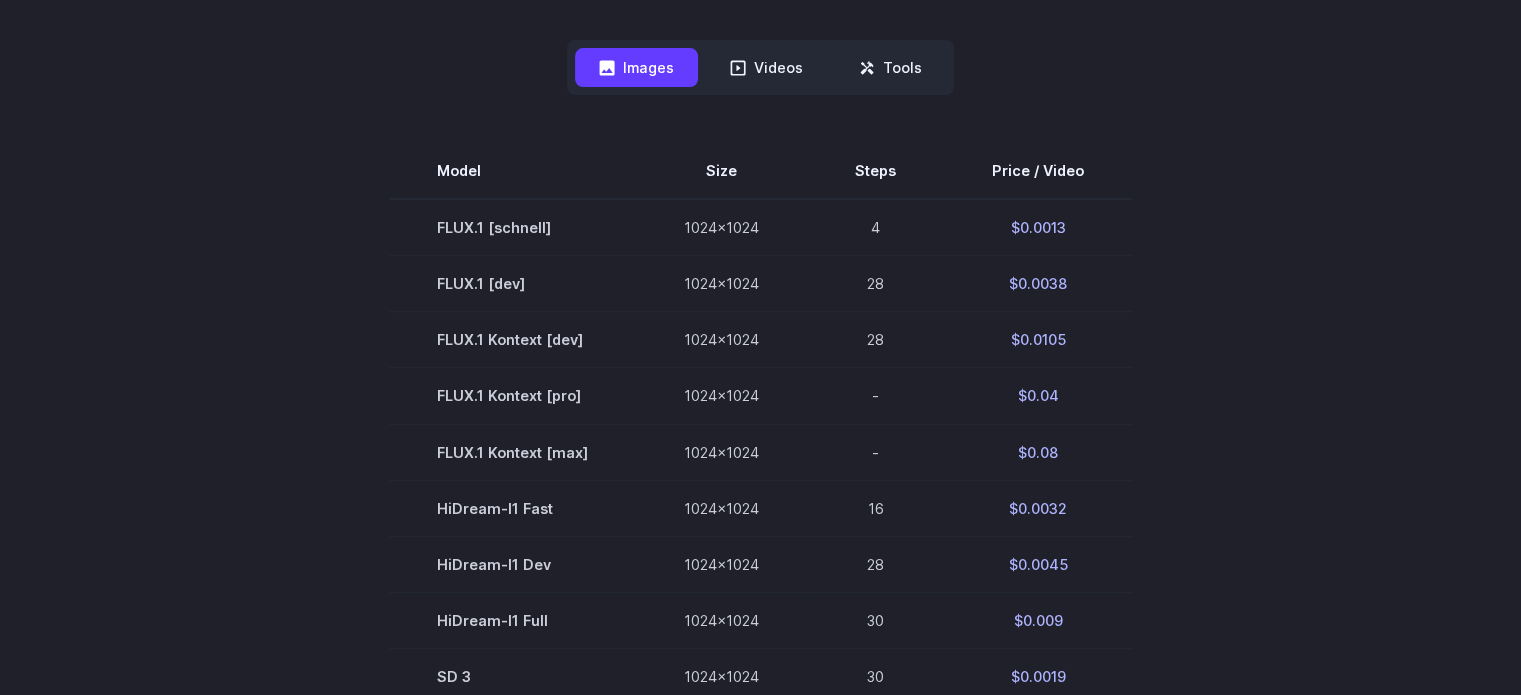 scroll, scrollTop: 600, scrollLeft: 0, axis: vertical 